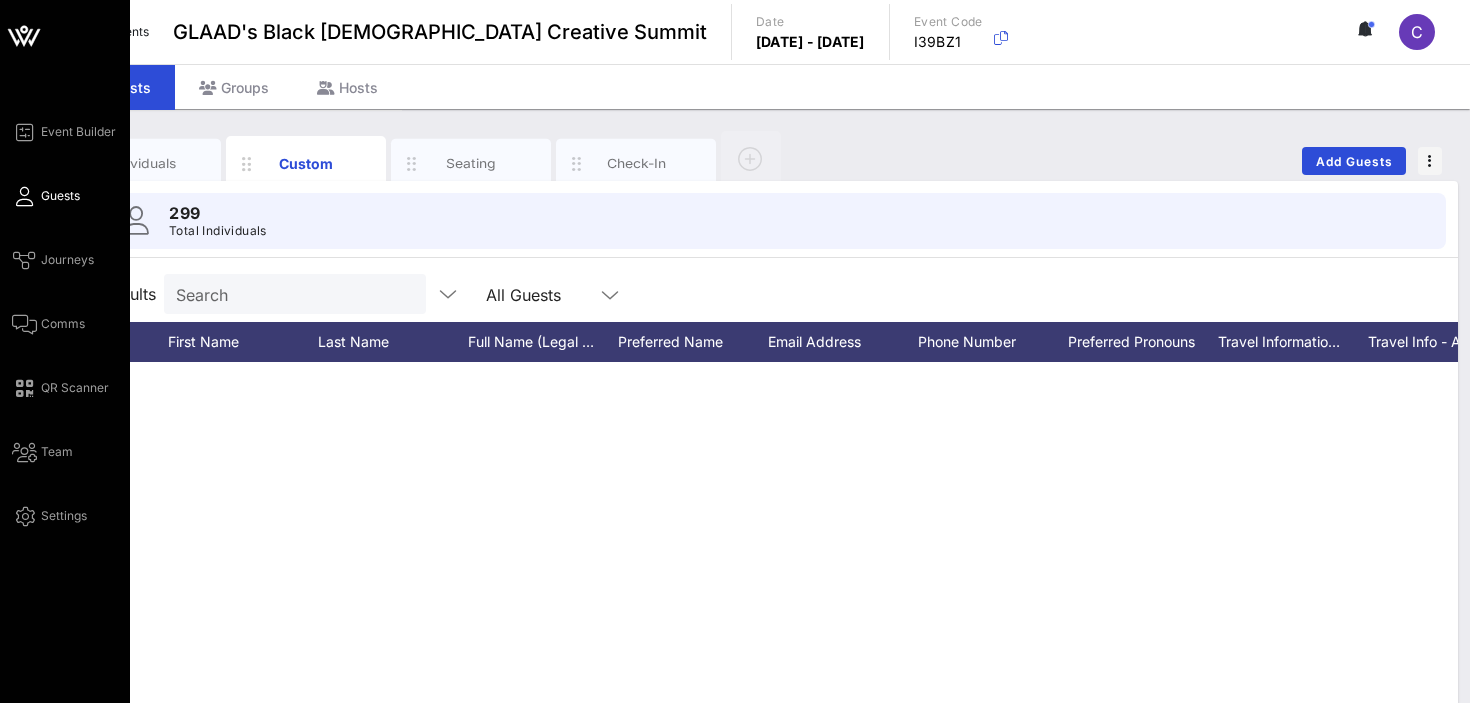 scroll, scrollTop: 0, scrollLeft: 0, axis: both 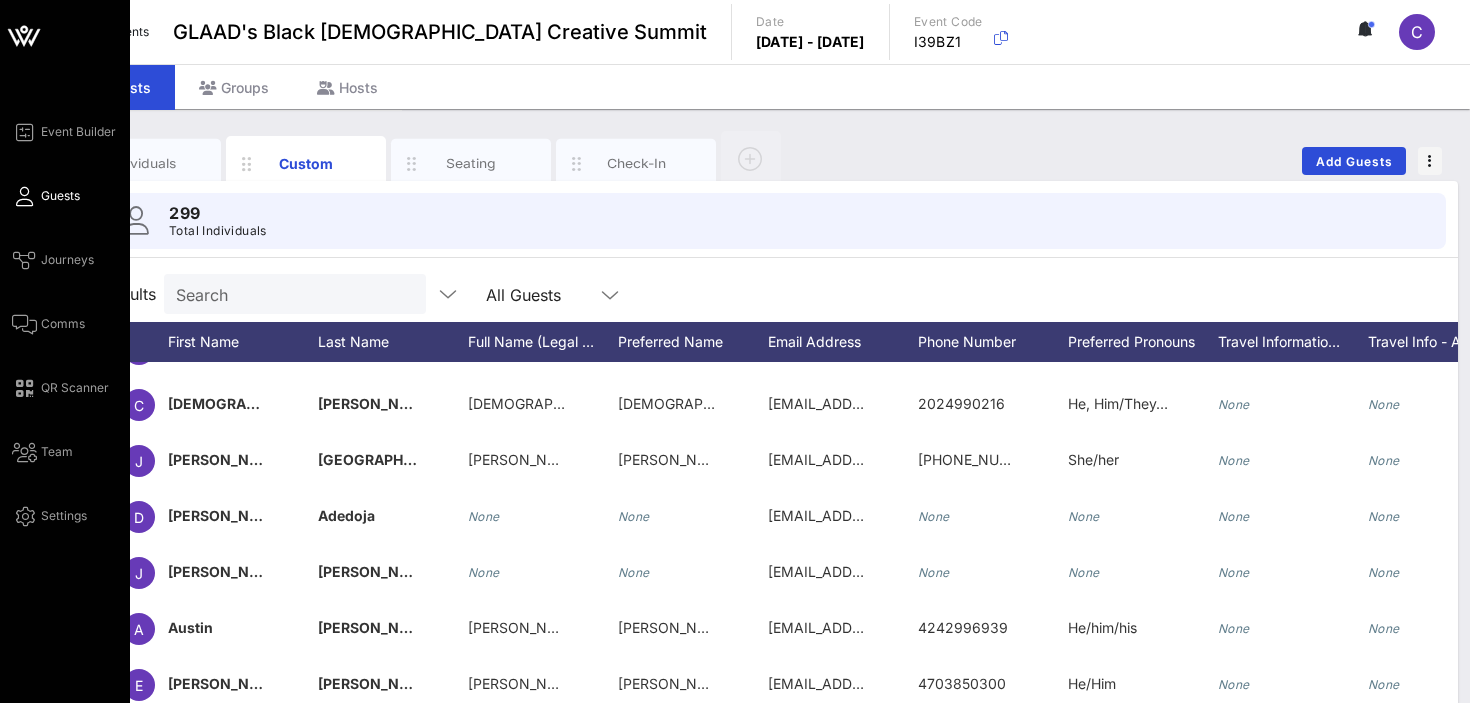 click 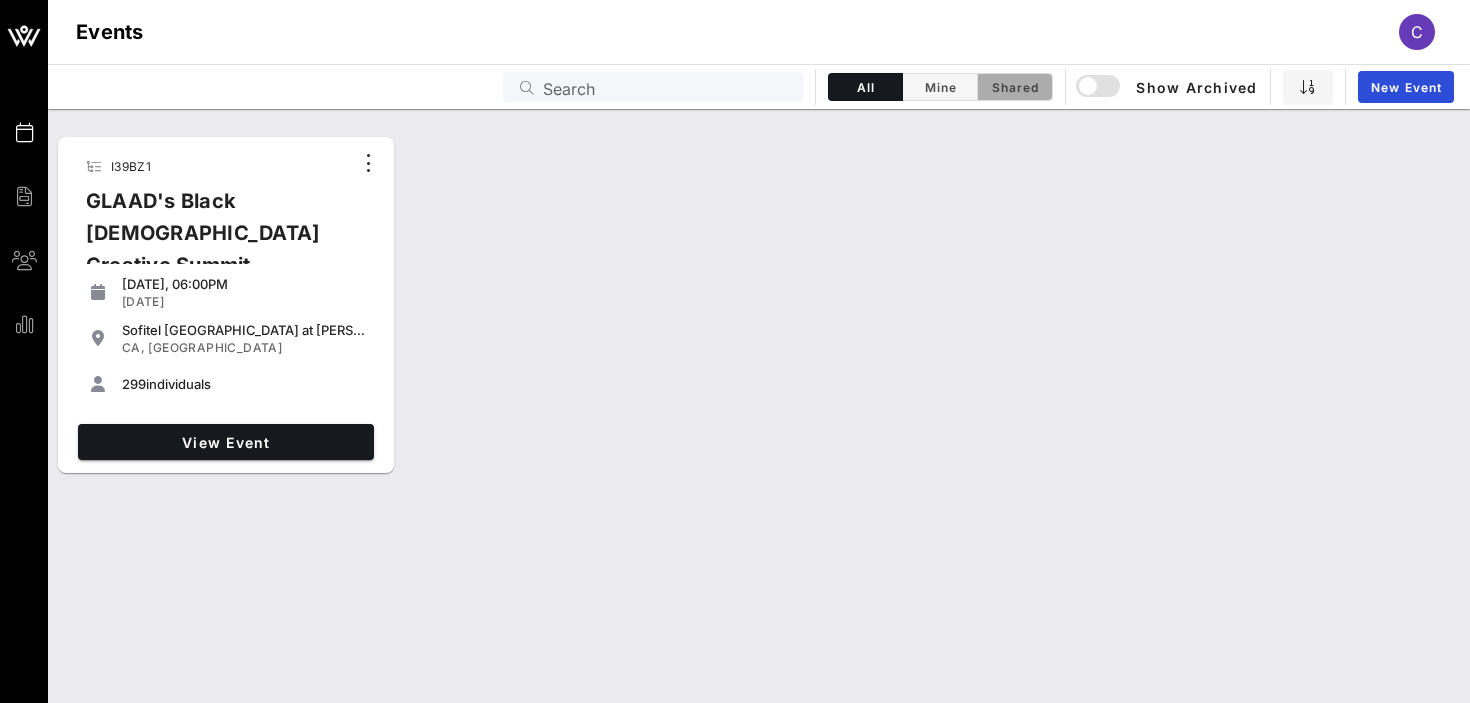 click on "Shared" at bounding box center [1015, 87] 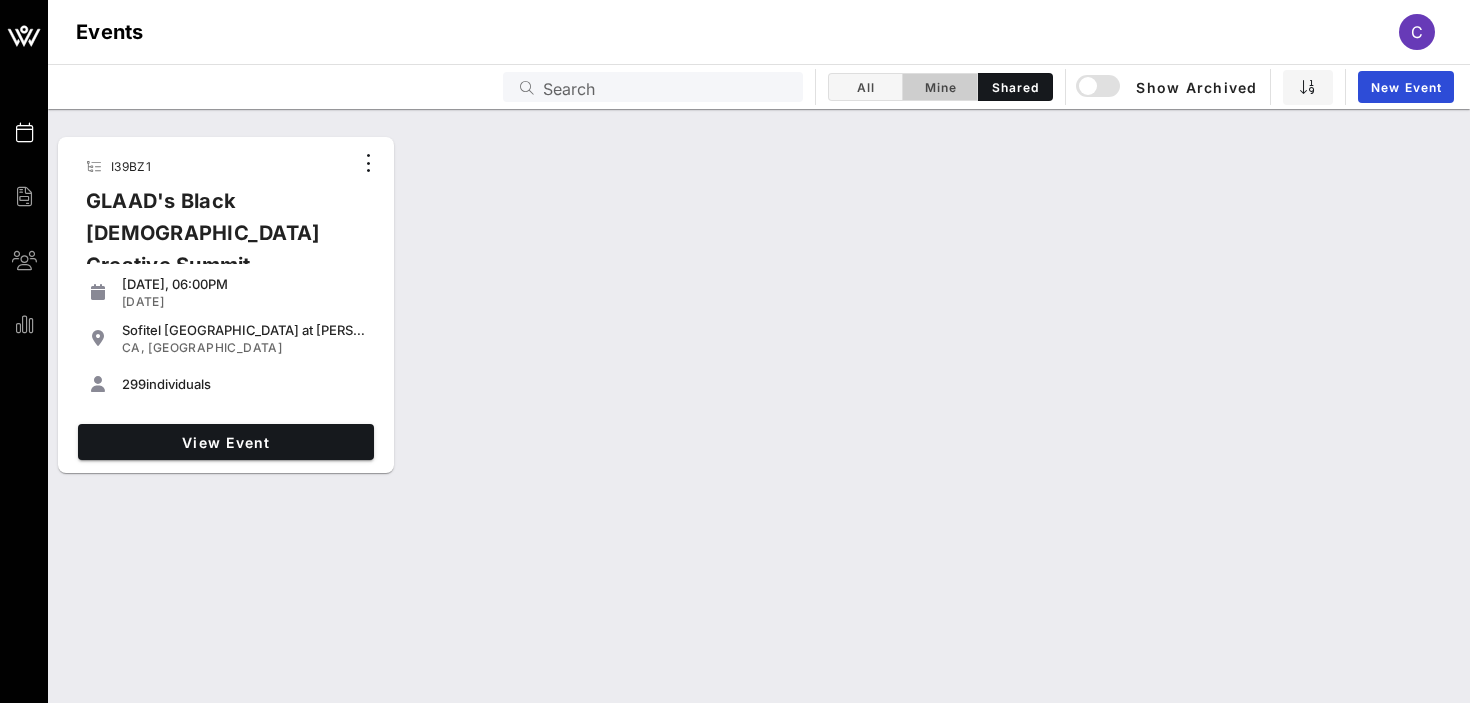click on "Mine" at bounding box center [940, 87] 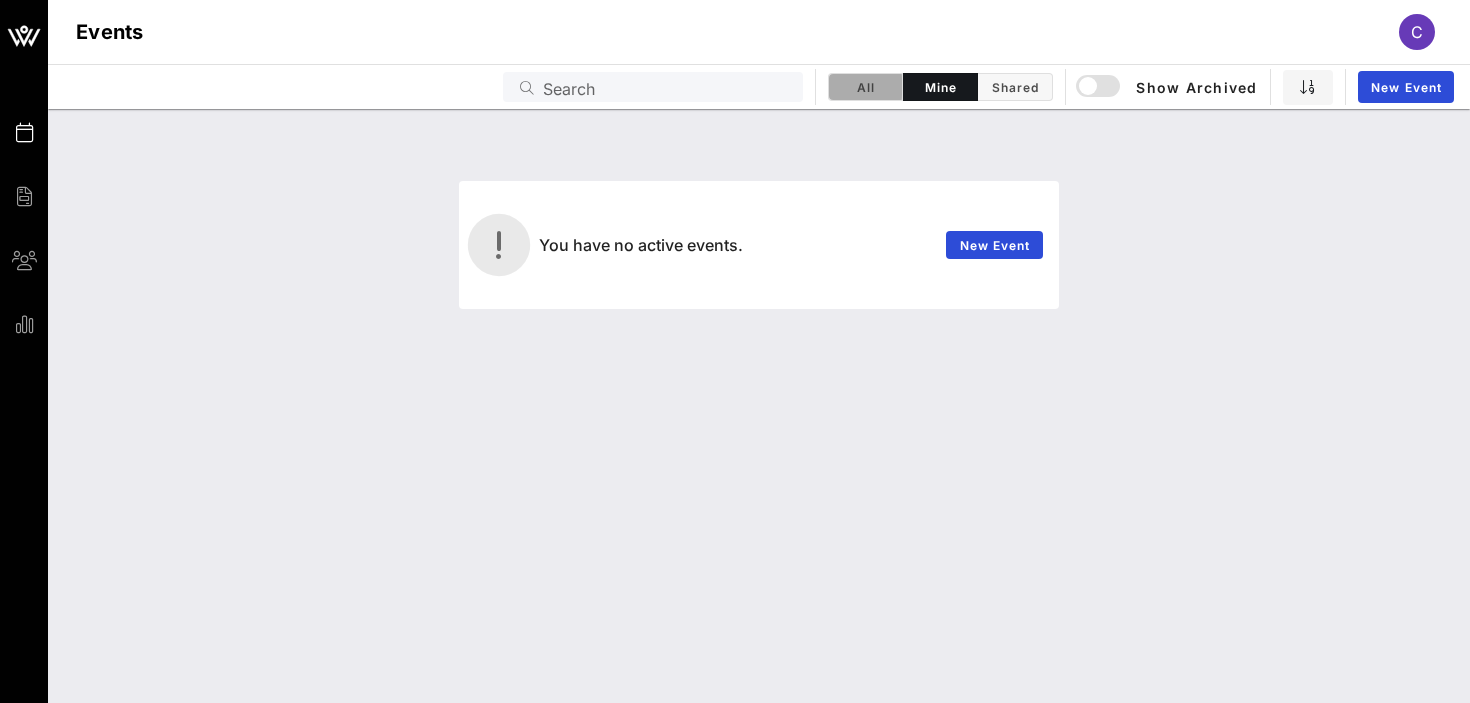 click on "All" at bounding box center (865, 87) 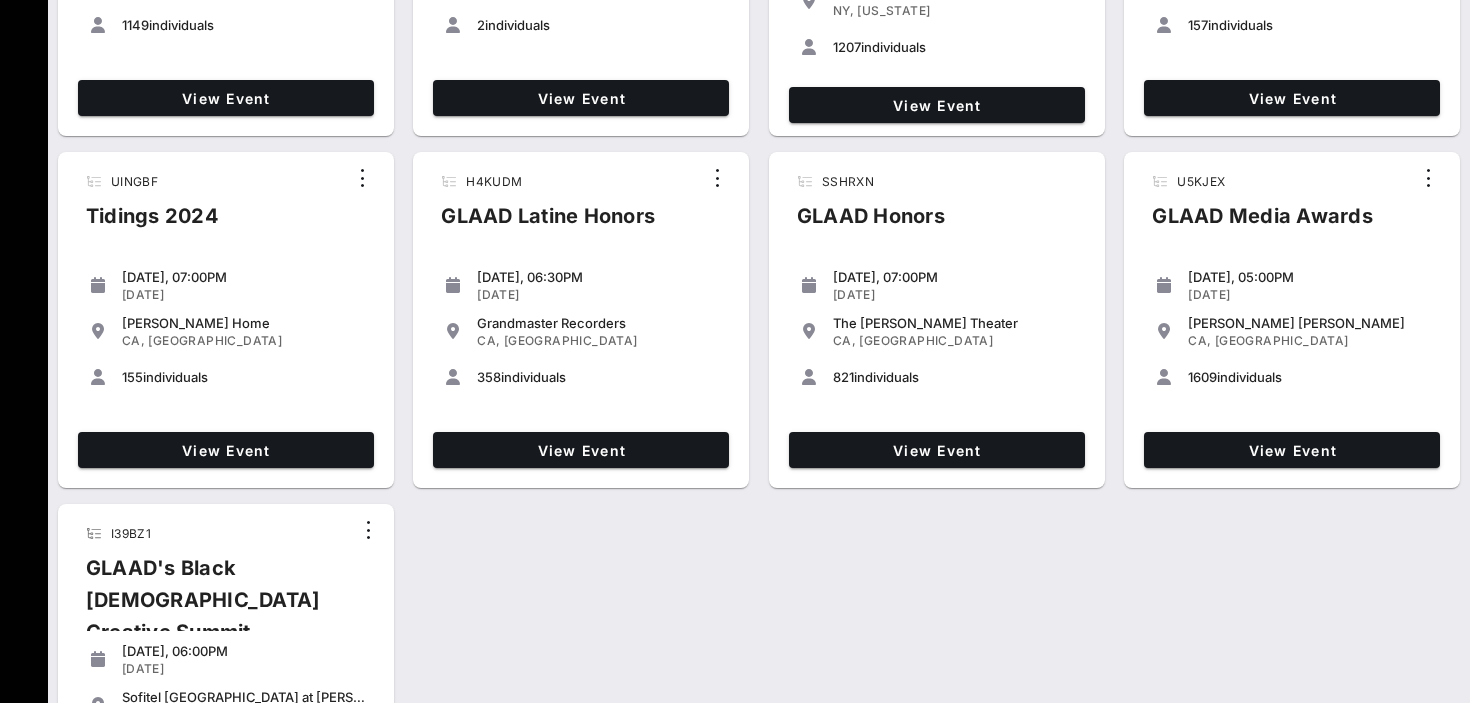 scroll, scrollTop: 0, scrollLeft: 0, axis: both 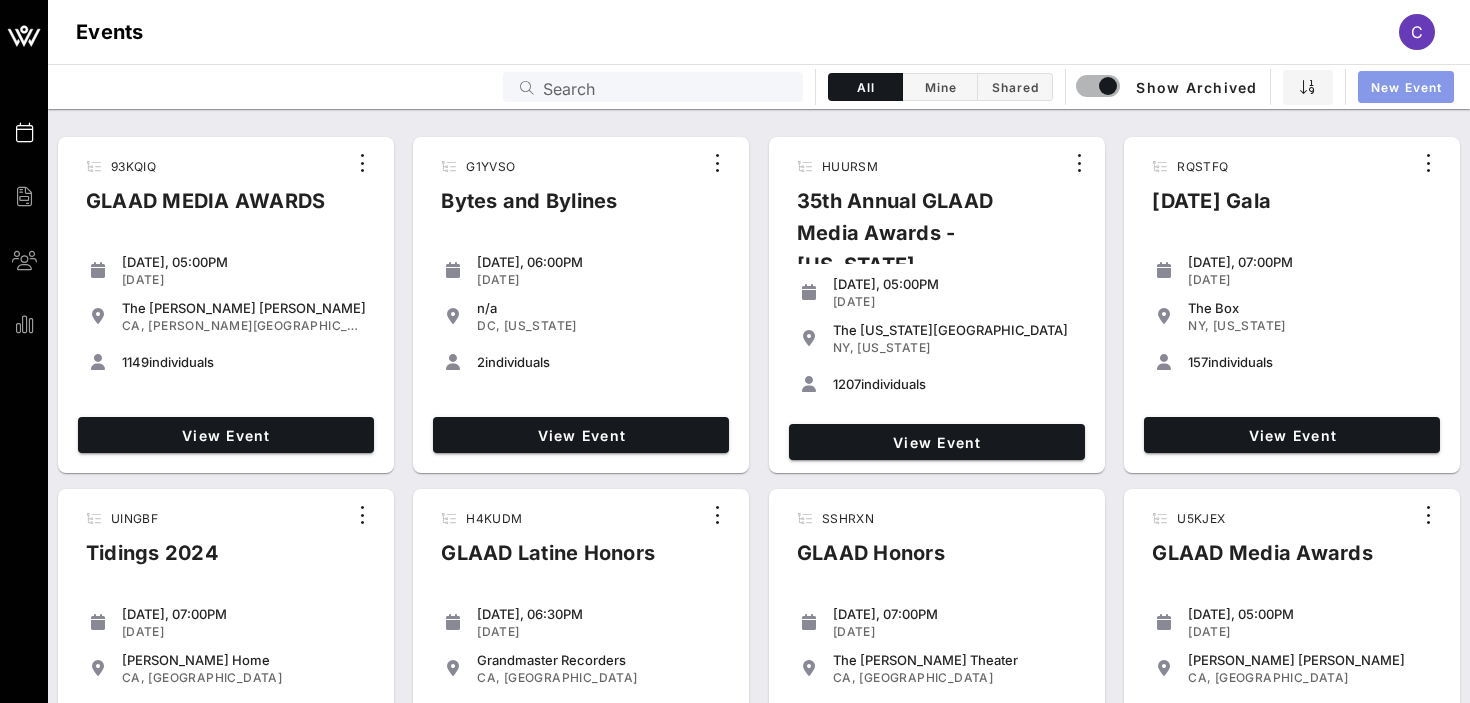 click on "New Event" at bounding box center (1406, 87) 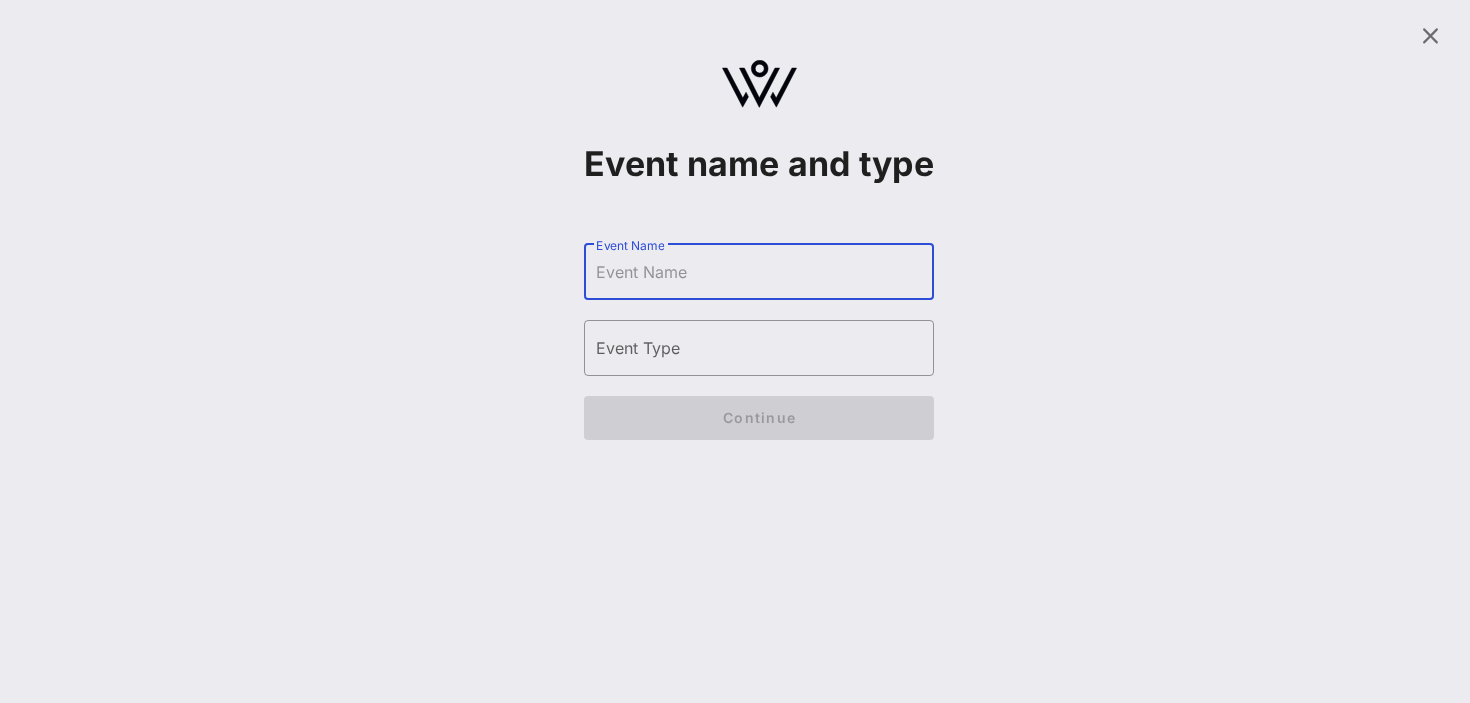 click on "Event Name" at bounding box center (759, 272) 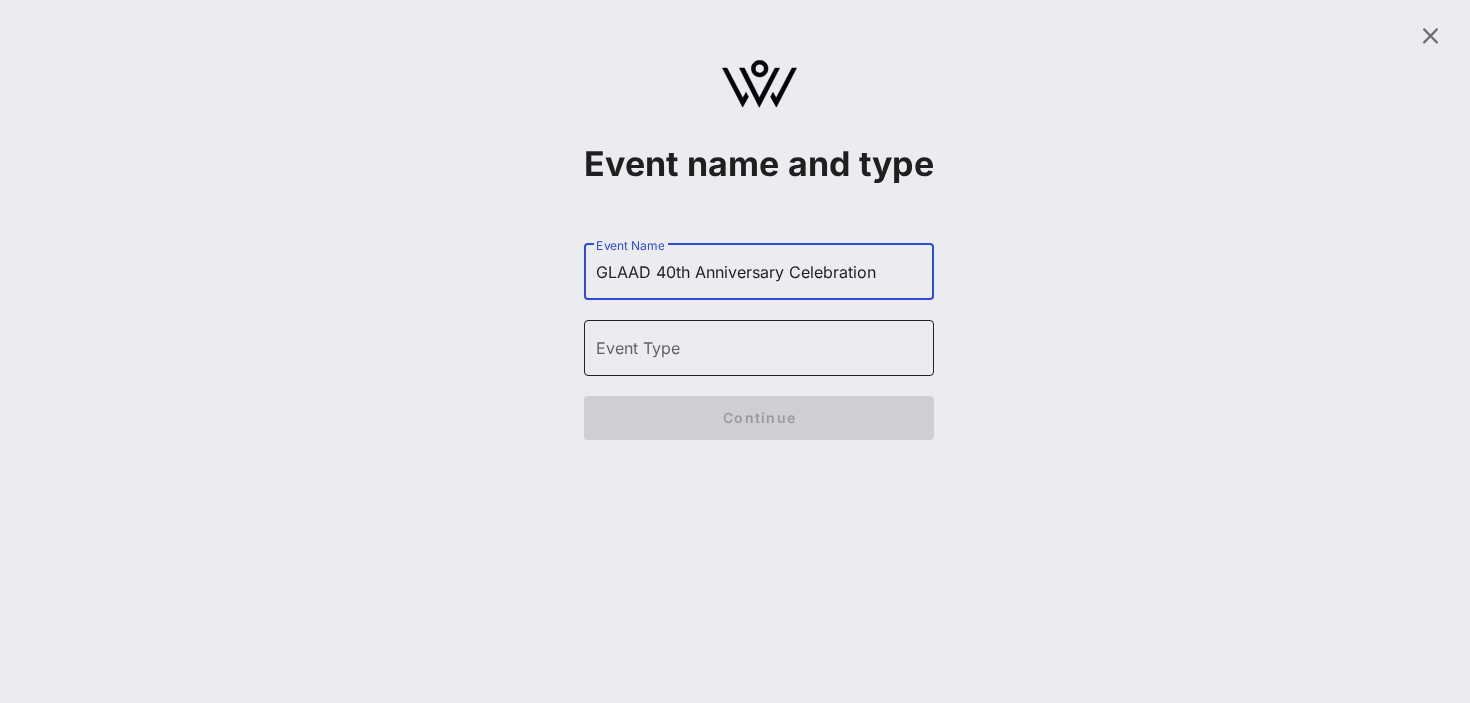 type on "GLAAD 40th Anniversary Celebration" 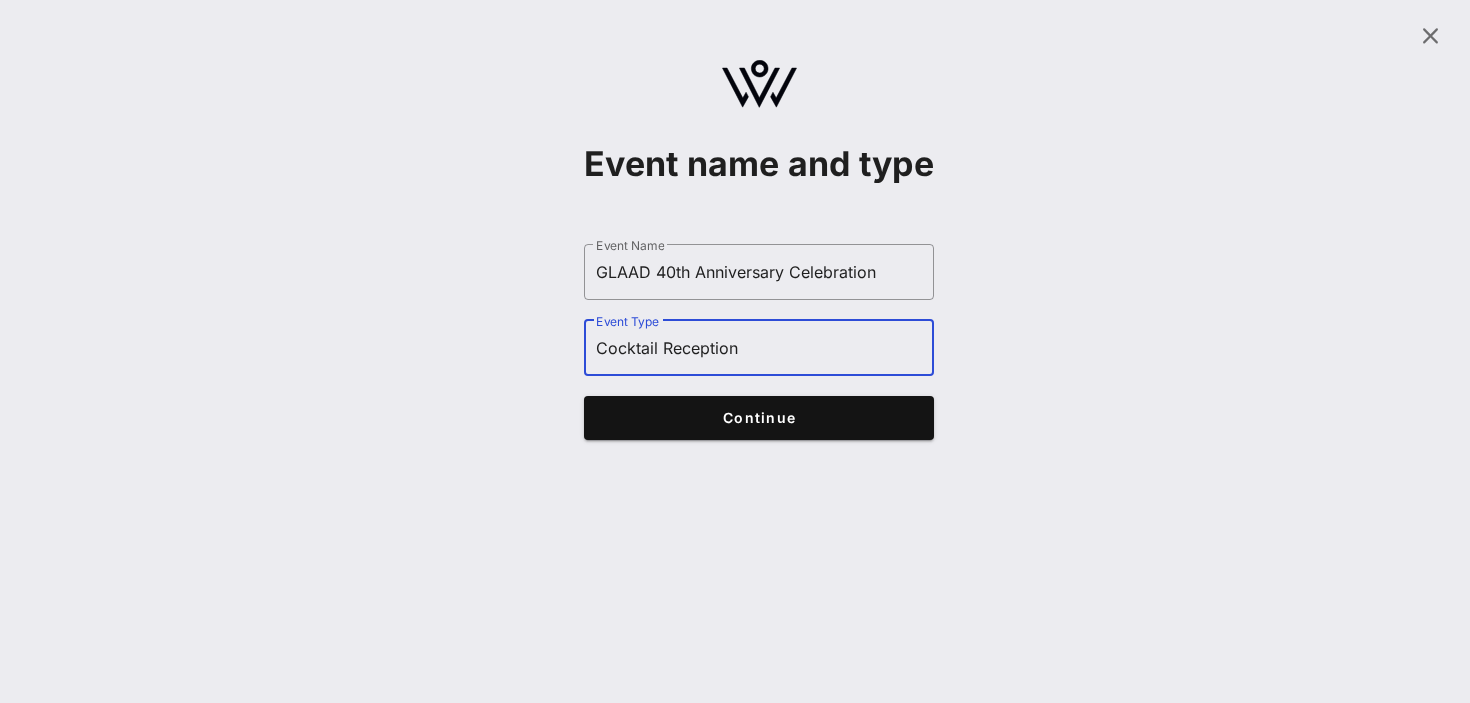 type on "Cocktail Reception" 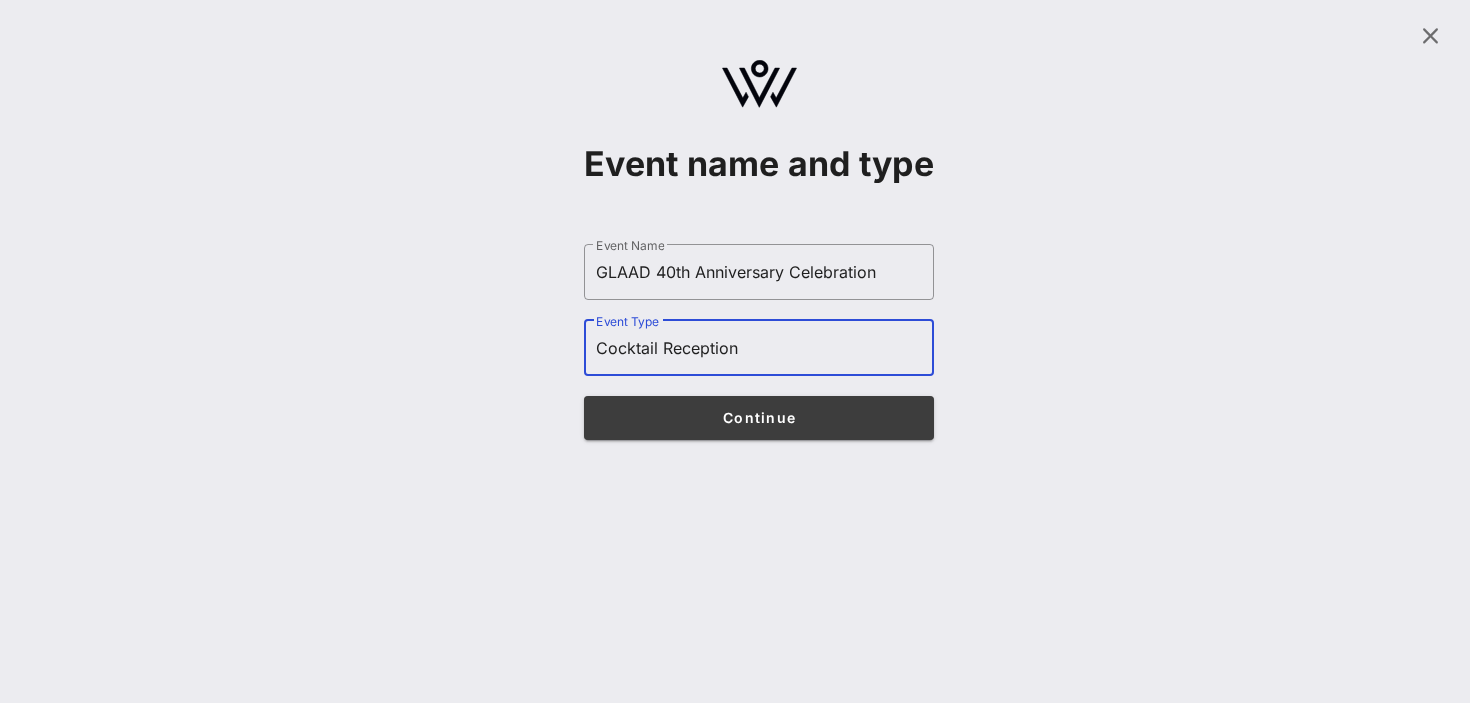 click on "Continue" at bounding box center (759, 417) 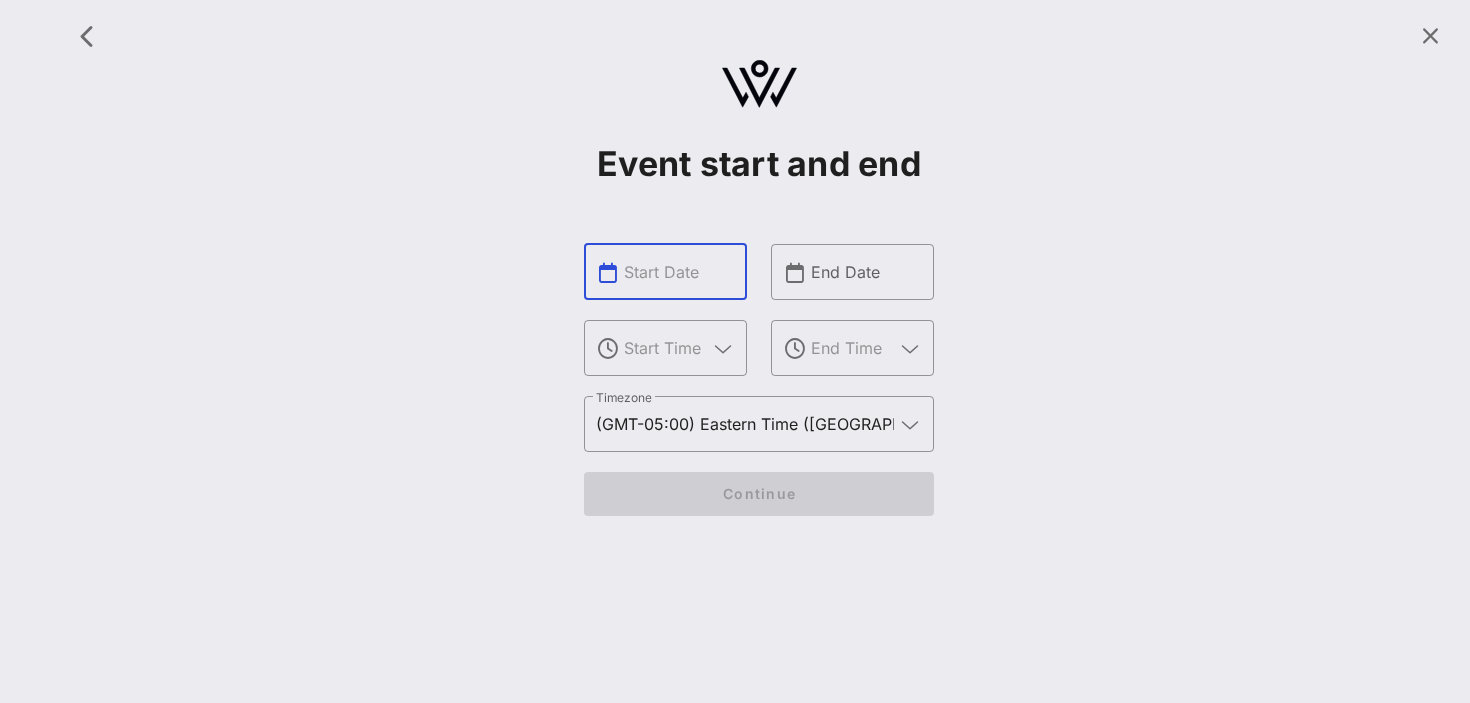 click at bounding box center [679, 272] 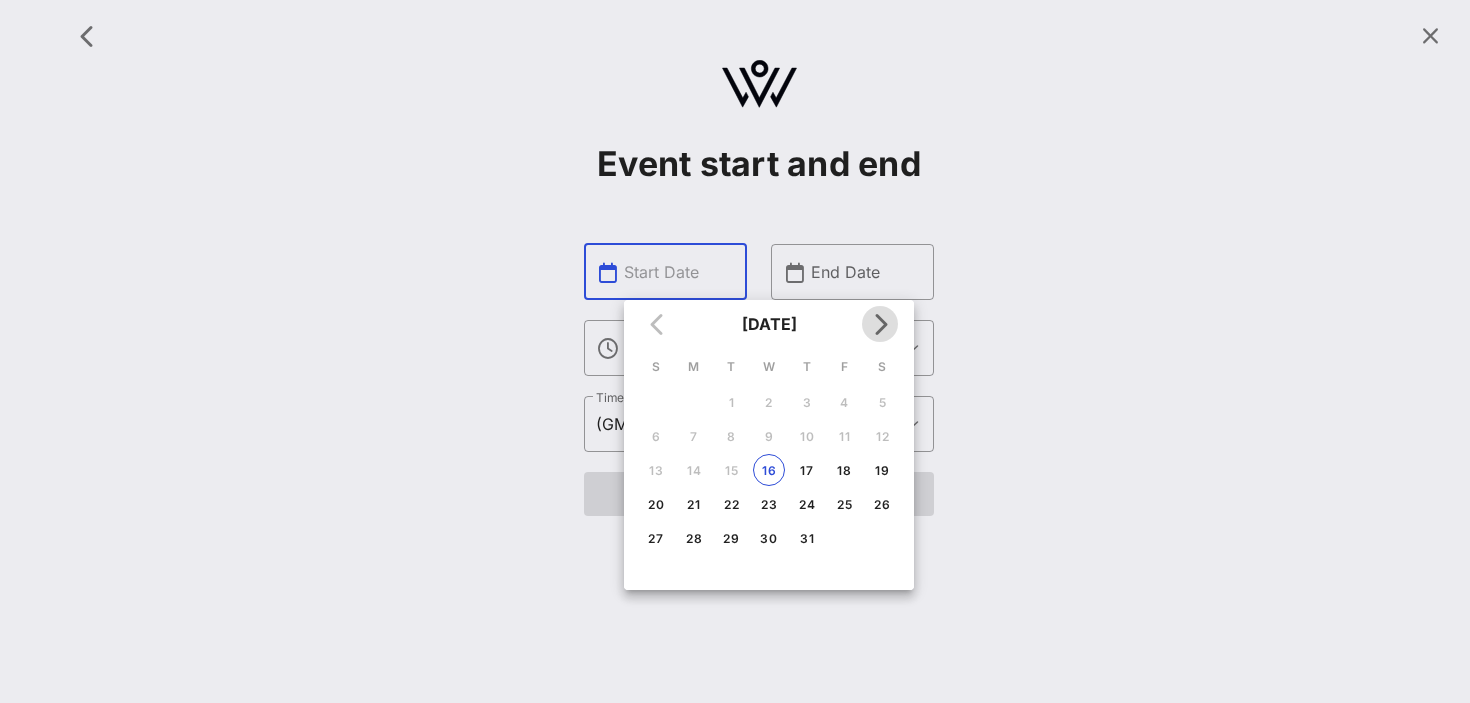 click at bounding box center (880, 324) 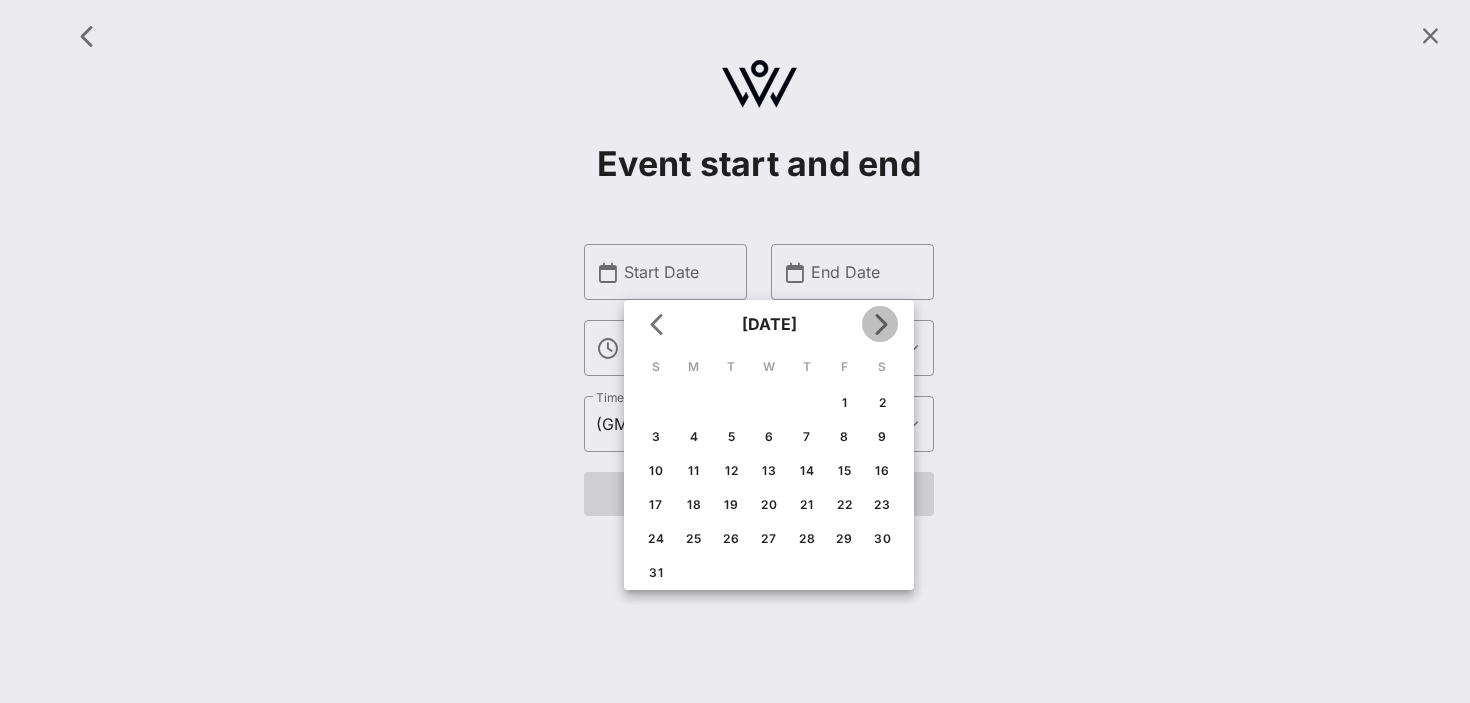 click at bounding box center (880, 324) 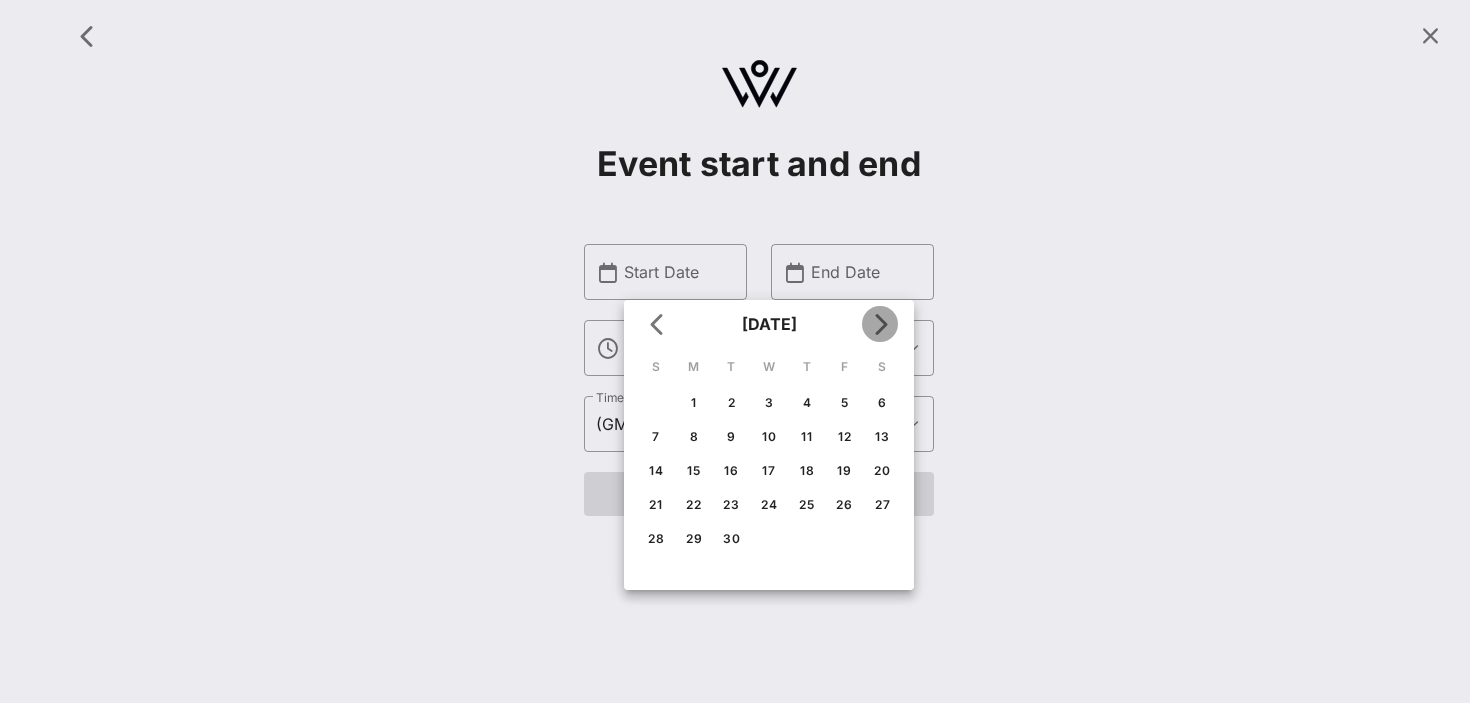 click at bounding box center [880, 324] 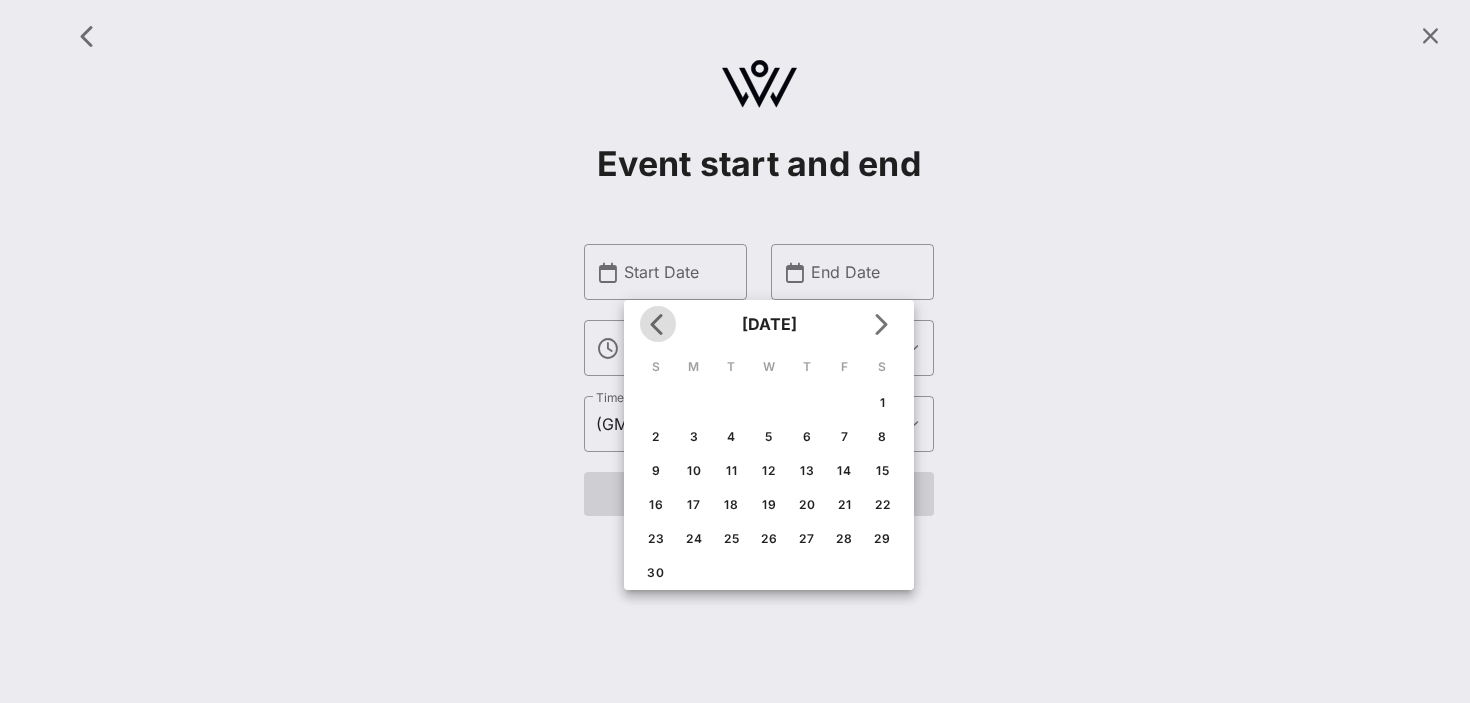 click at bounding box center (658, 324) 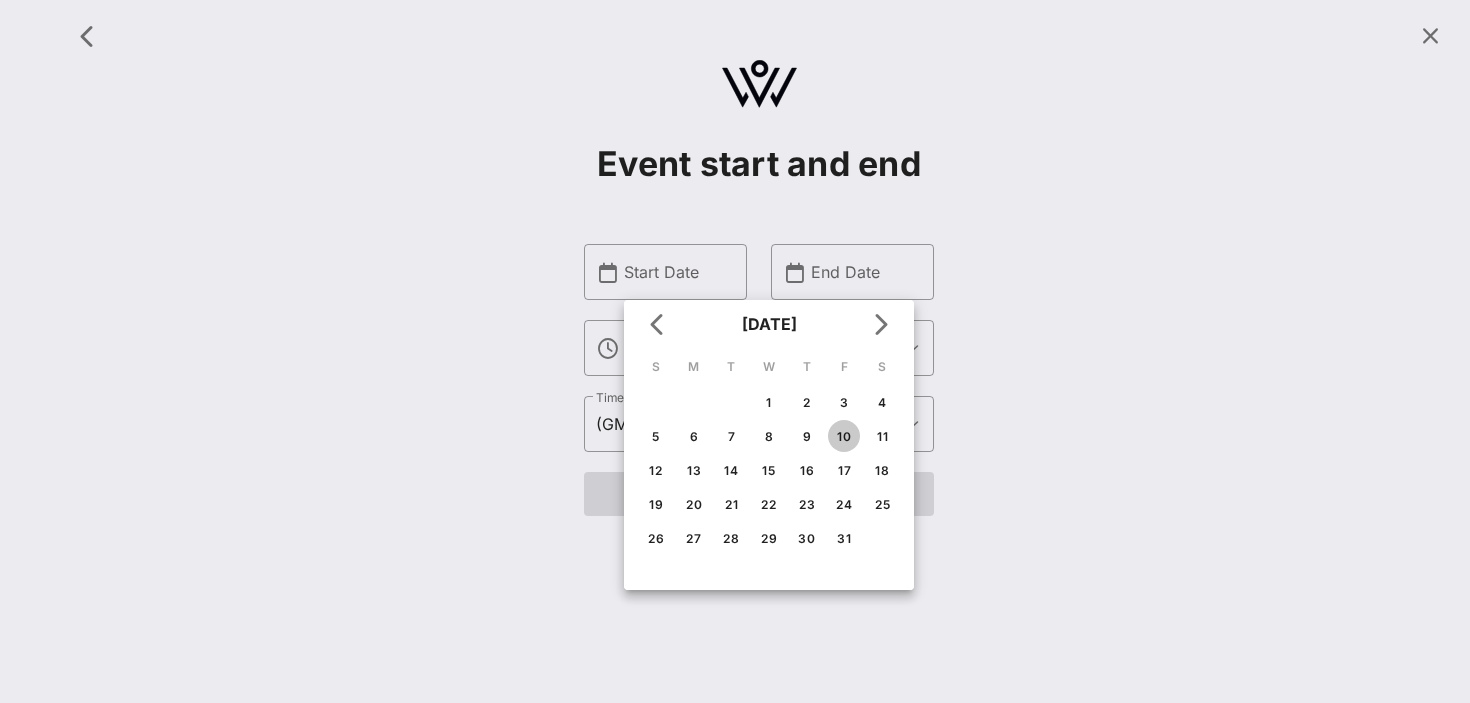 click on "10" at bounding box center (844, 436) 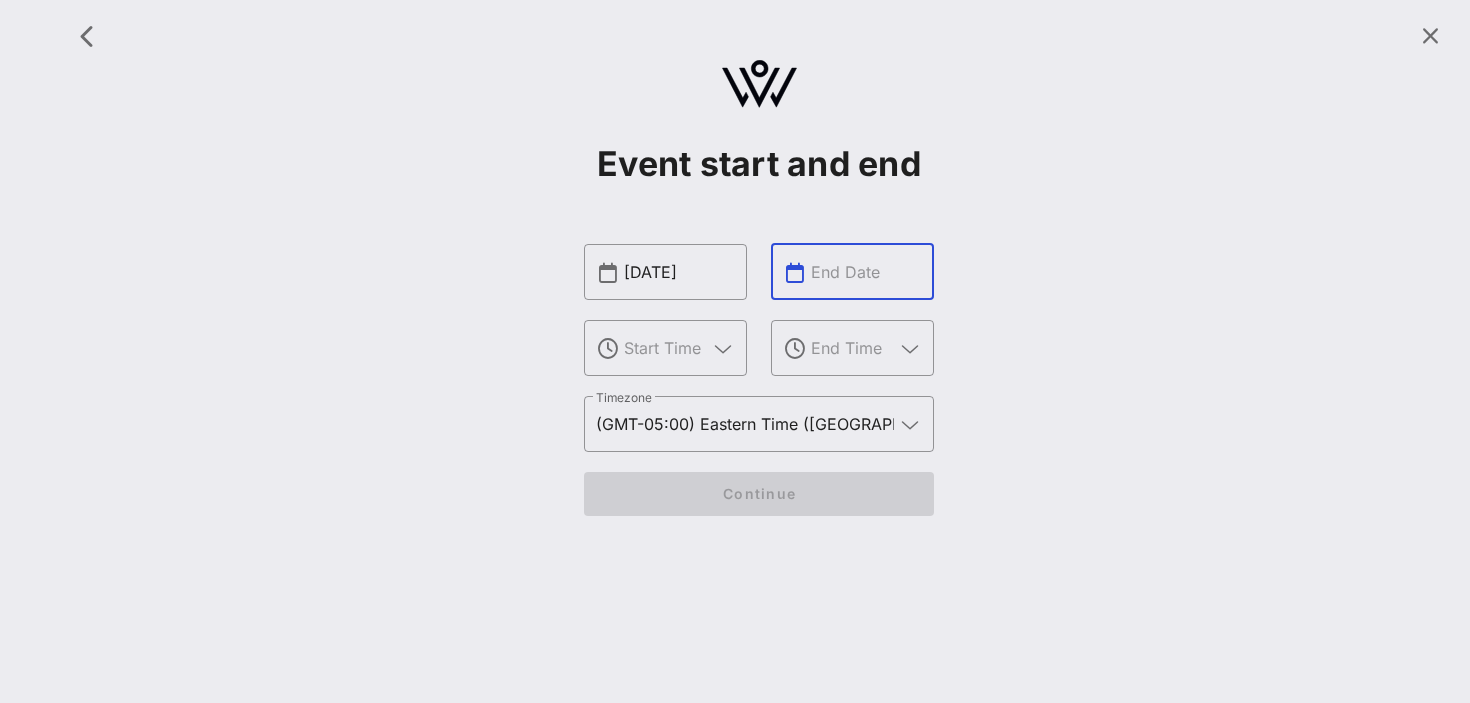 click at bounding box center [866, 272] 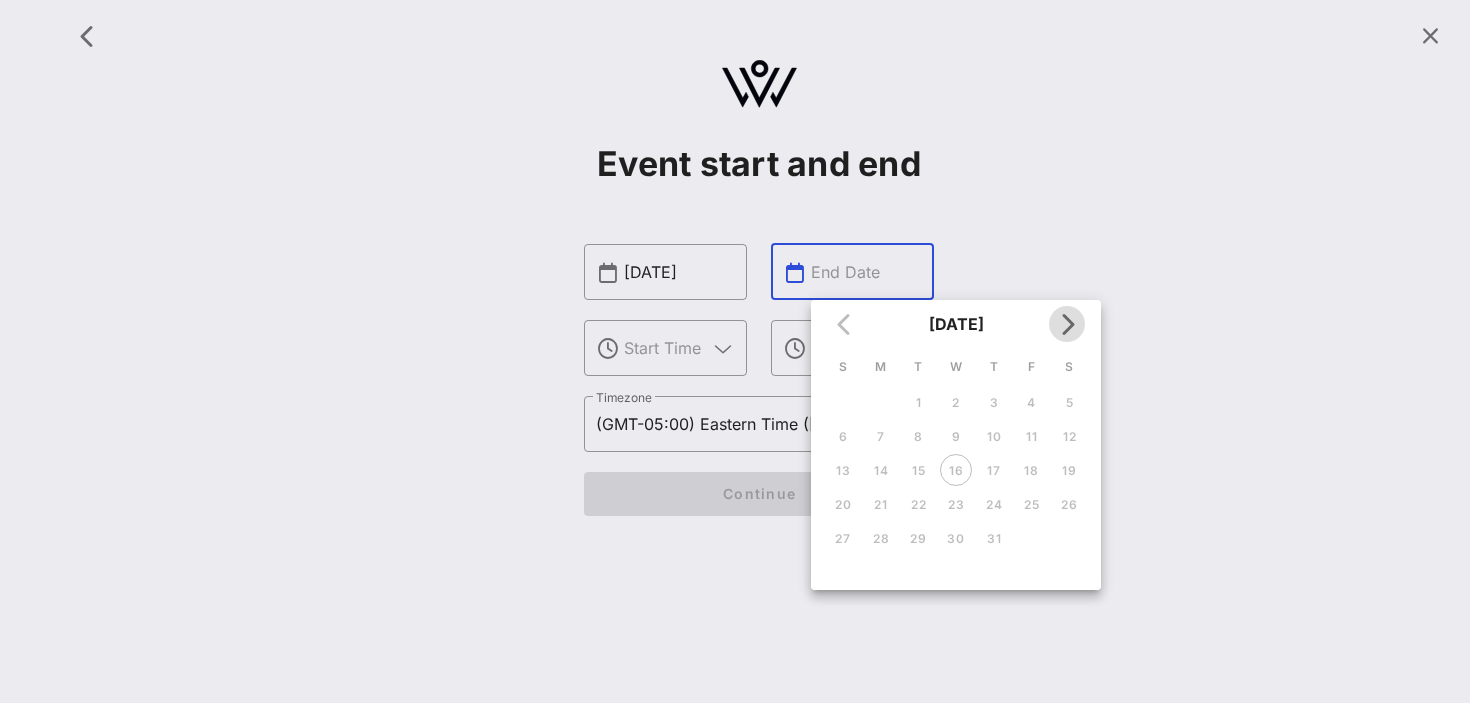 click at bounding box center (1067, 324) 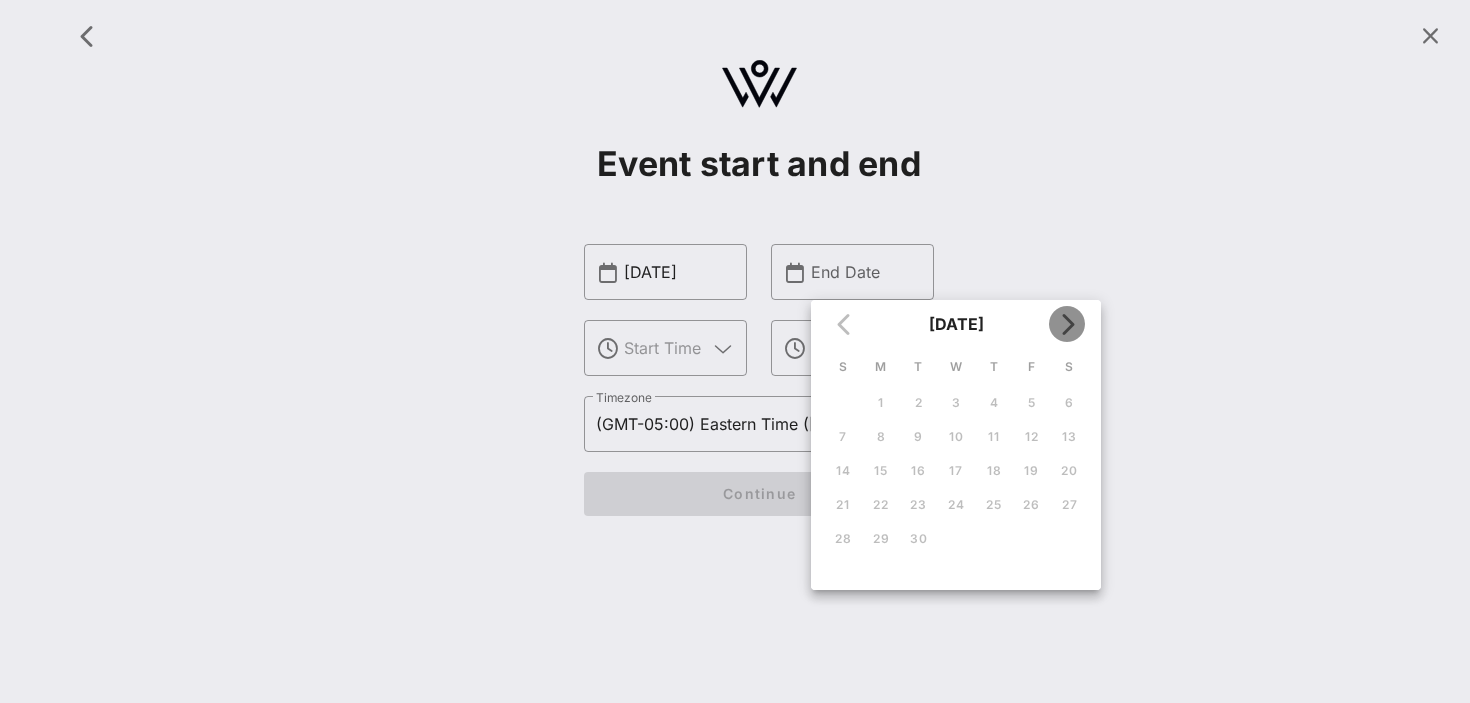 click at bounding box center [1067, 324] 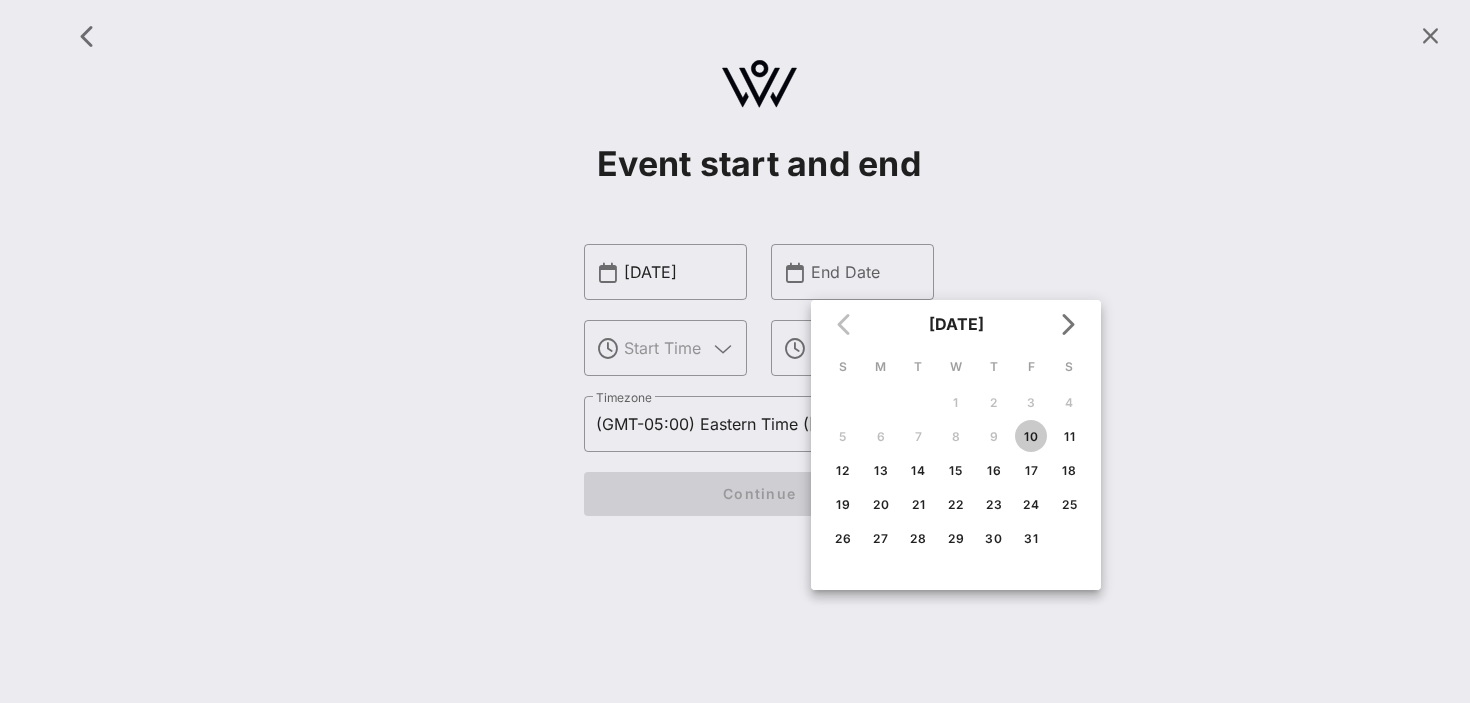 click on "10" at bounding box center (1031, 436) 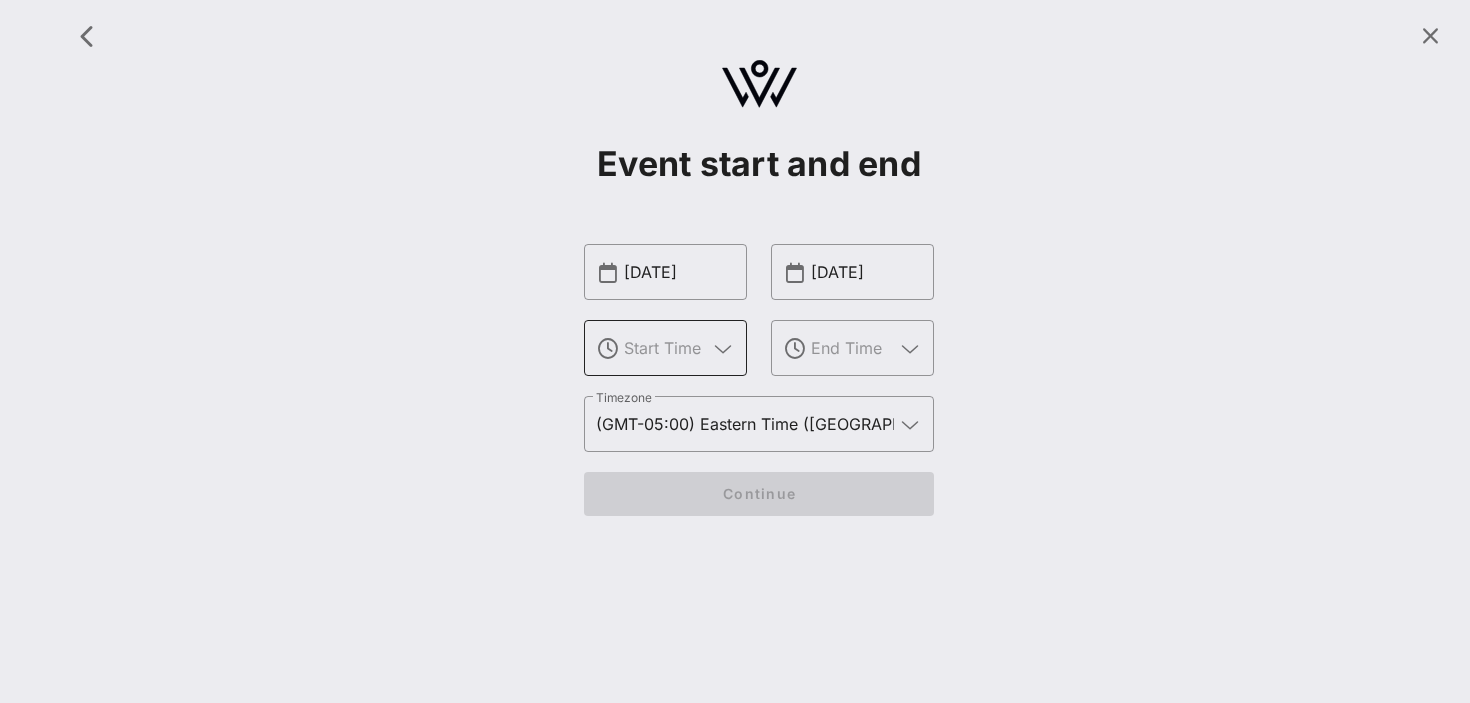 click at bounding box center [723, 349] 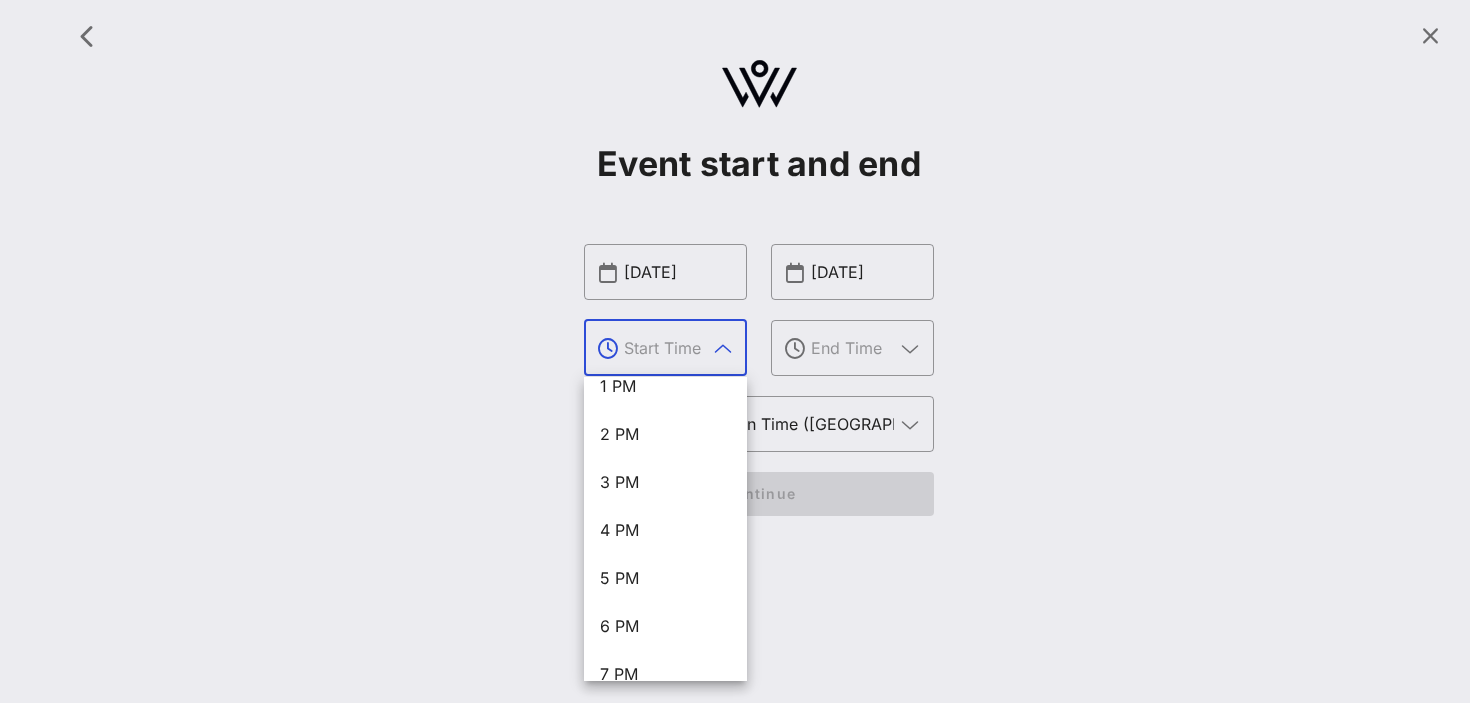 scroll, scrollTop: 660, scrollLeft: 0, axis: vertical 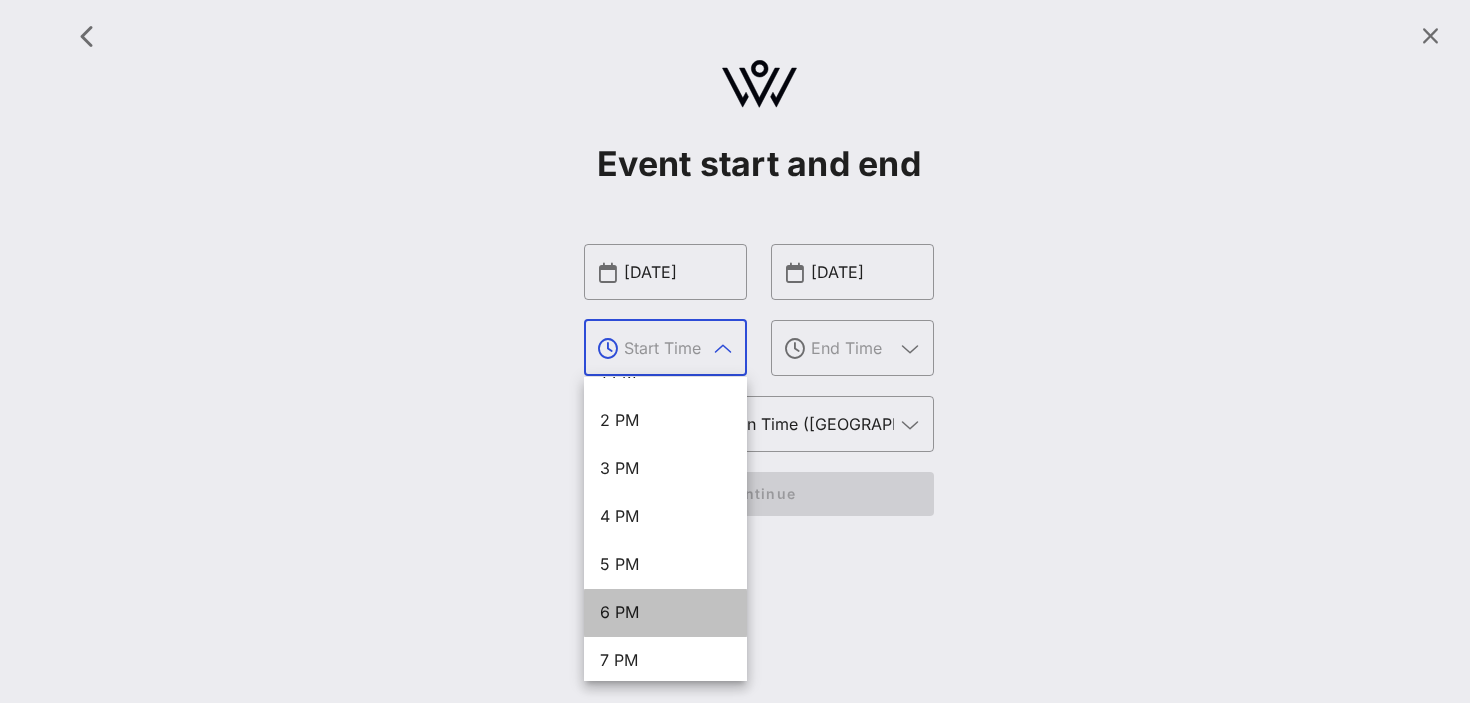 click on "6 PM" at bounding box center (665, 612) 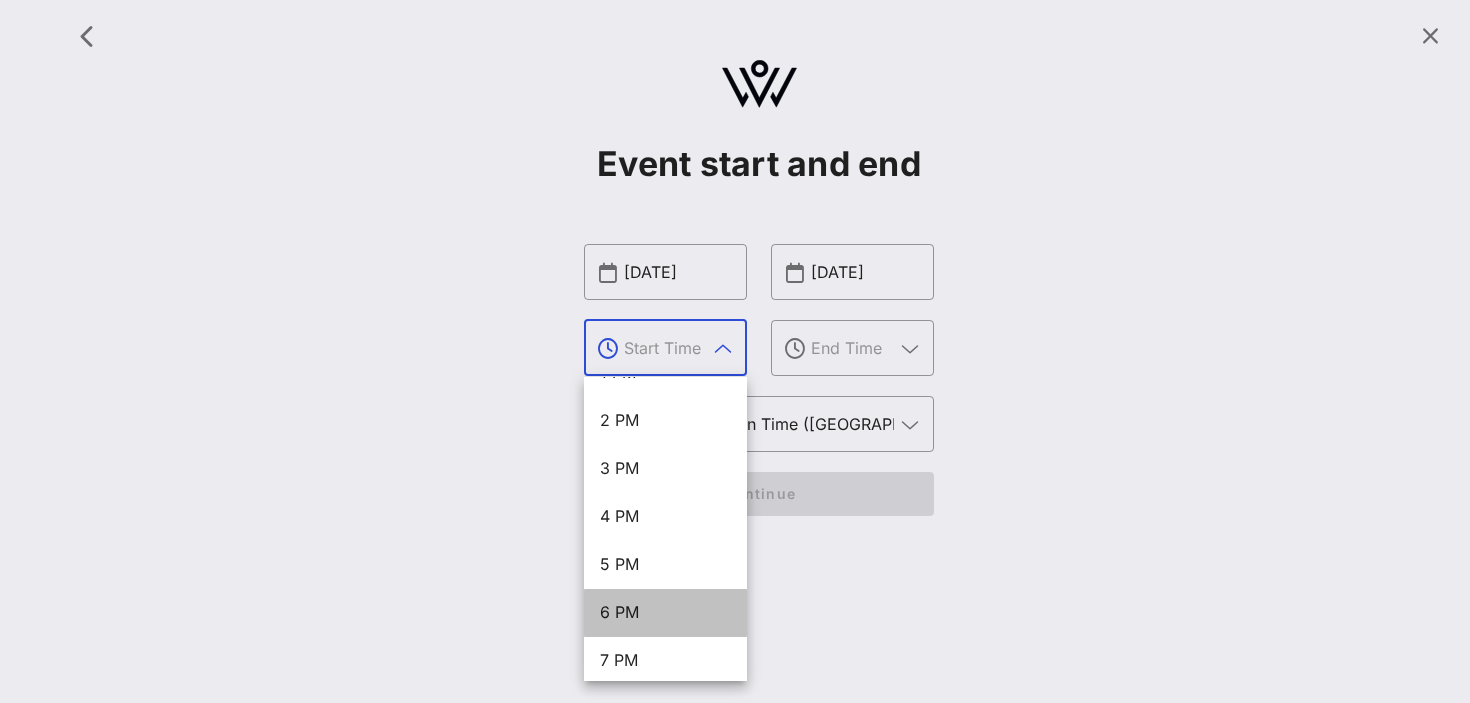 type on "6 PM" 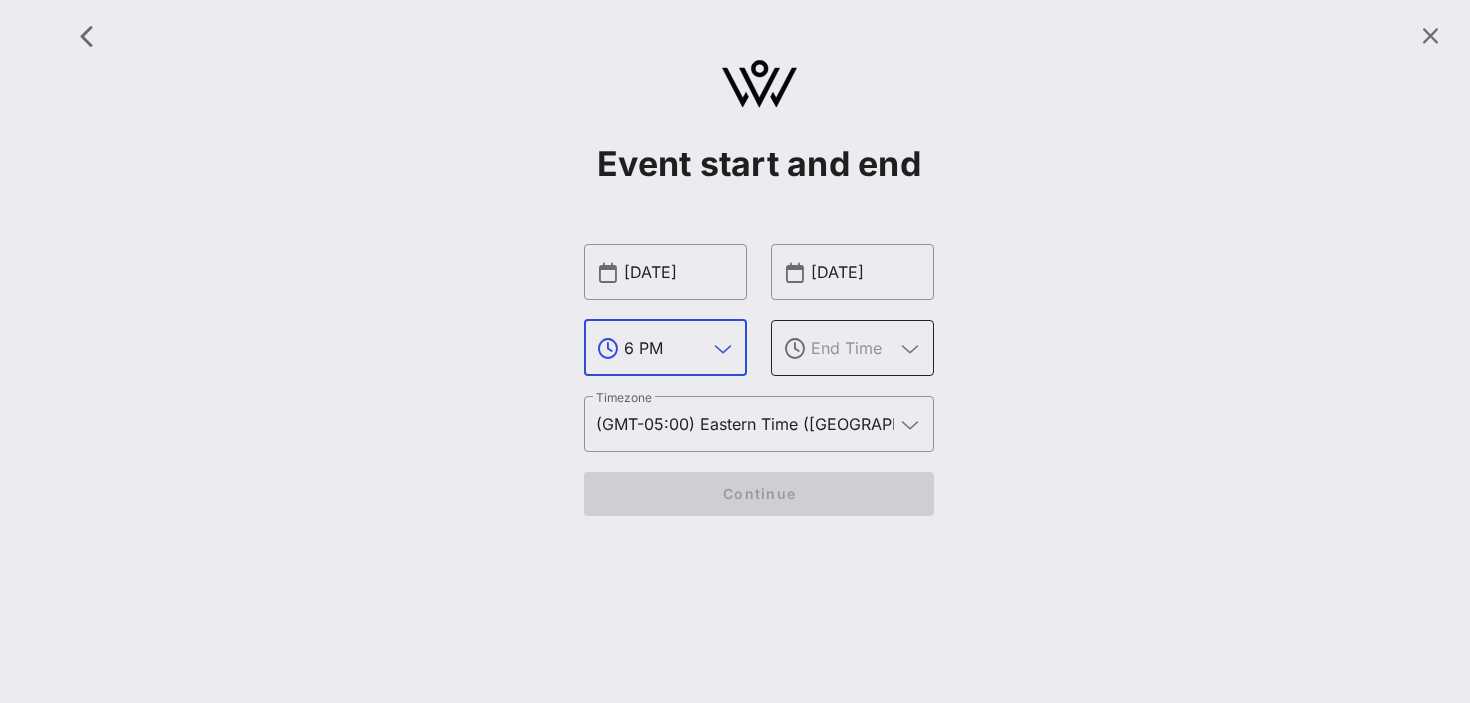 click at bounding box center [910, 349] 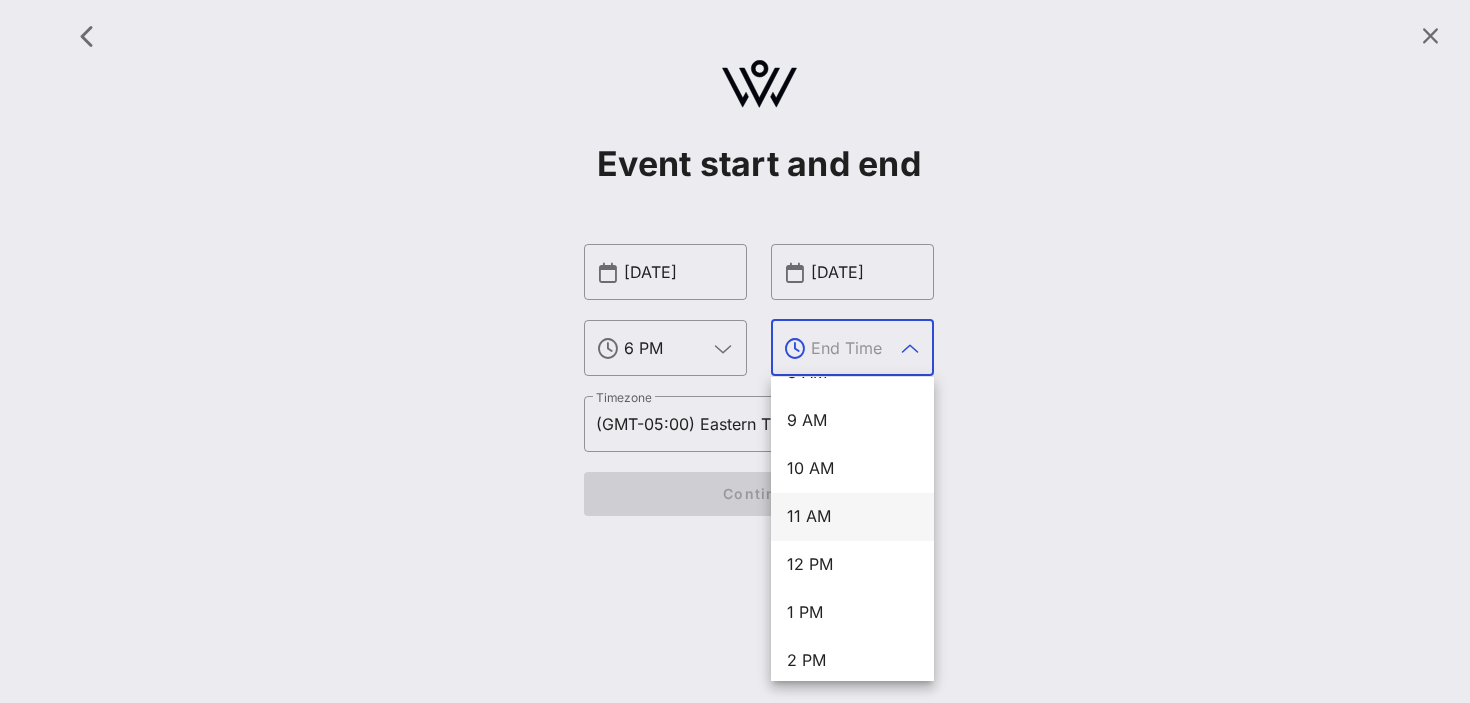scroll, scrollTop: 864, scrollLeft: 0, axis: vertical 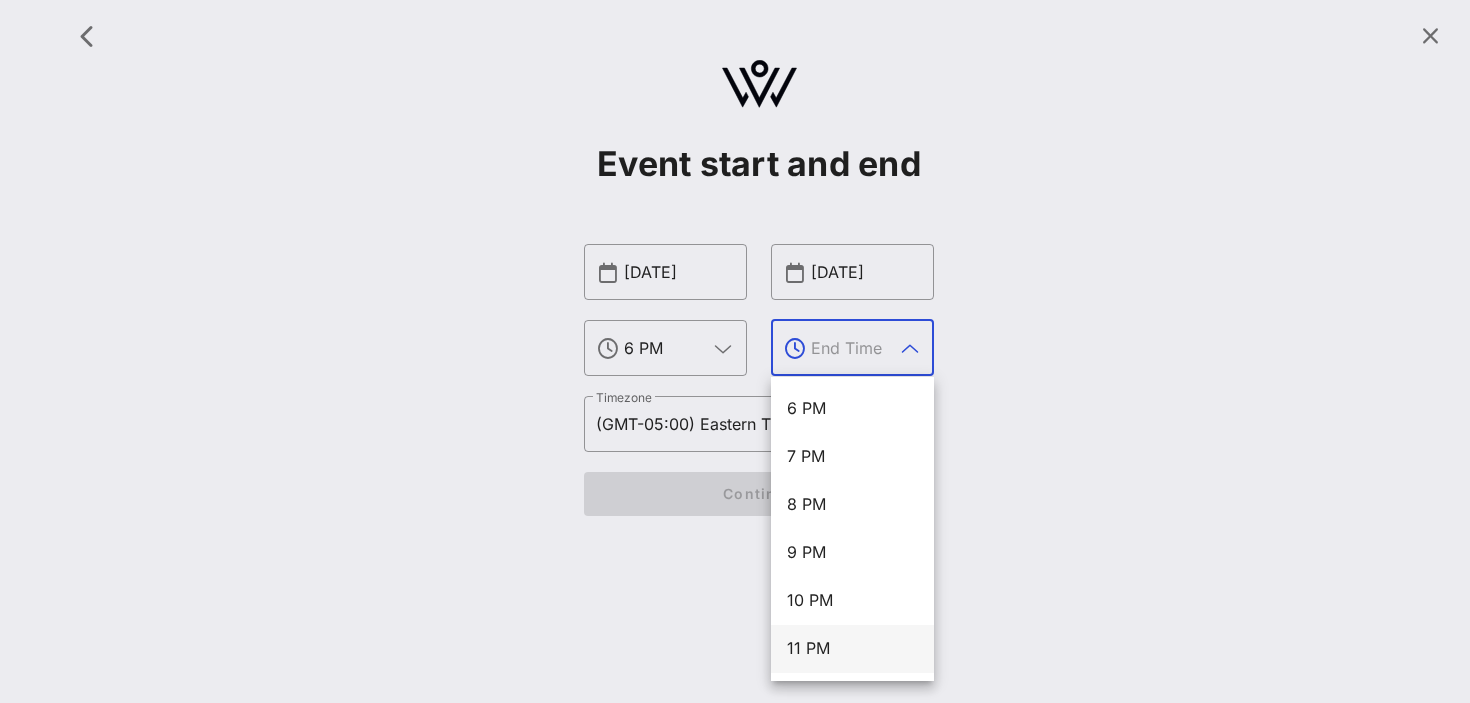 click on "11 PM" at bounding box center [852, 648] 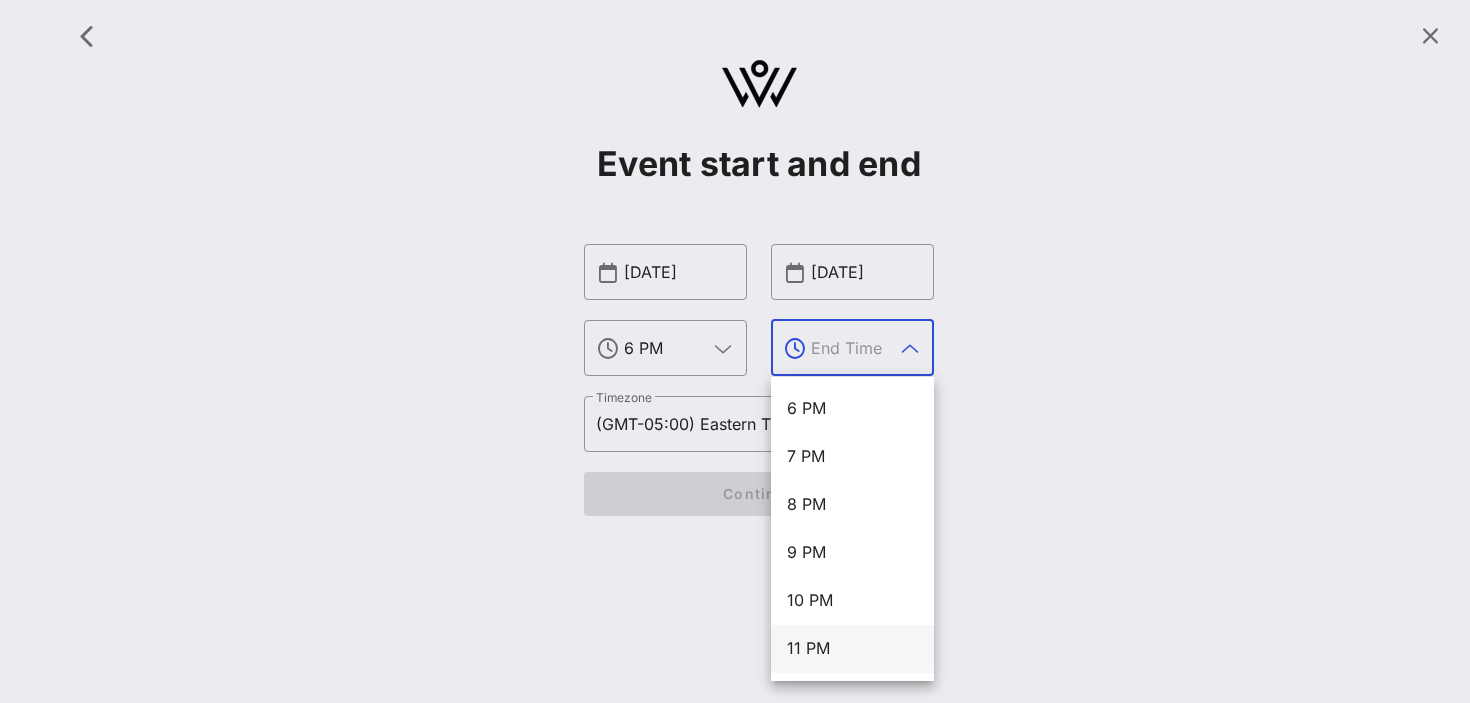 type on "11 PM" 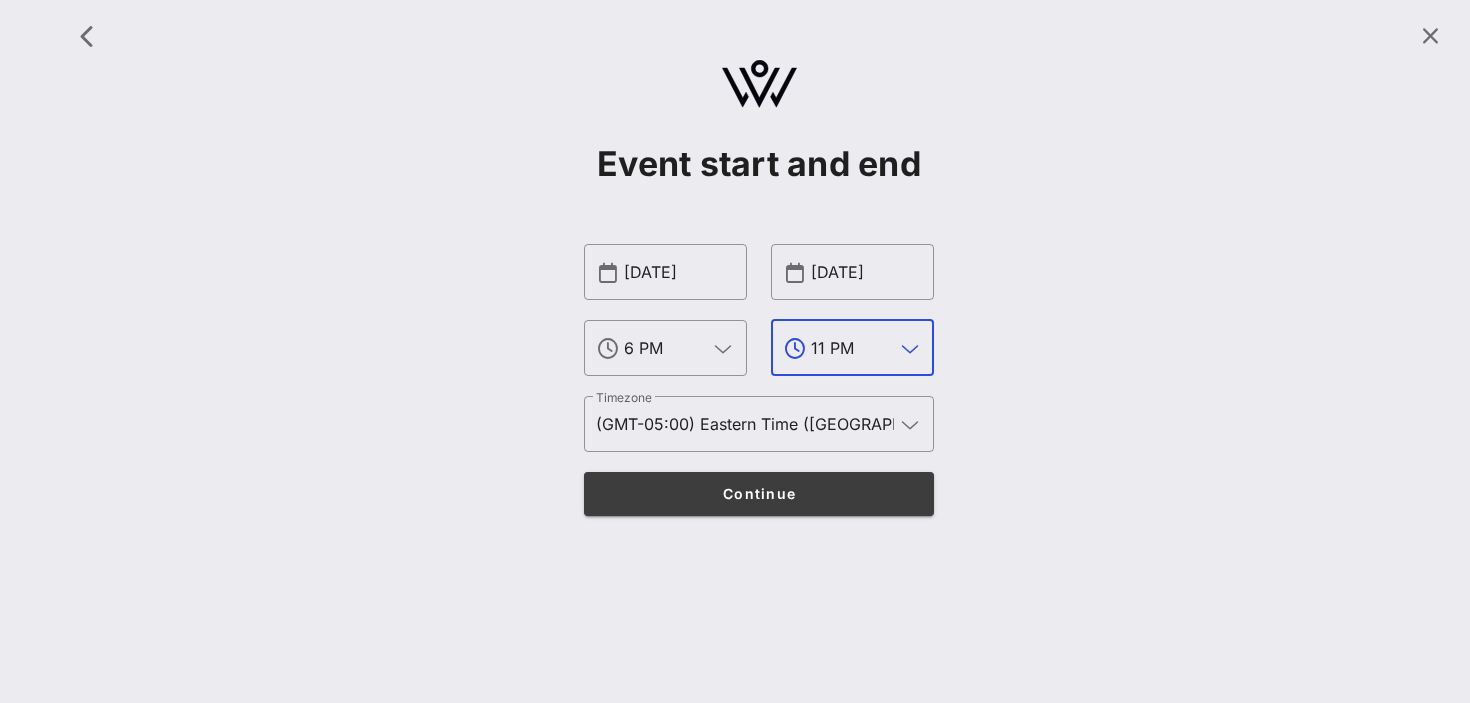 click on "Continue" at bounding box center (759, 493) 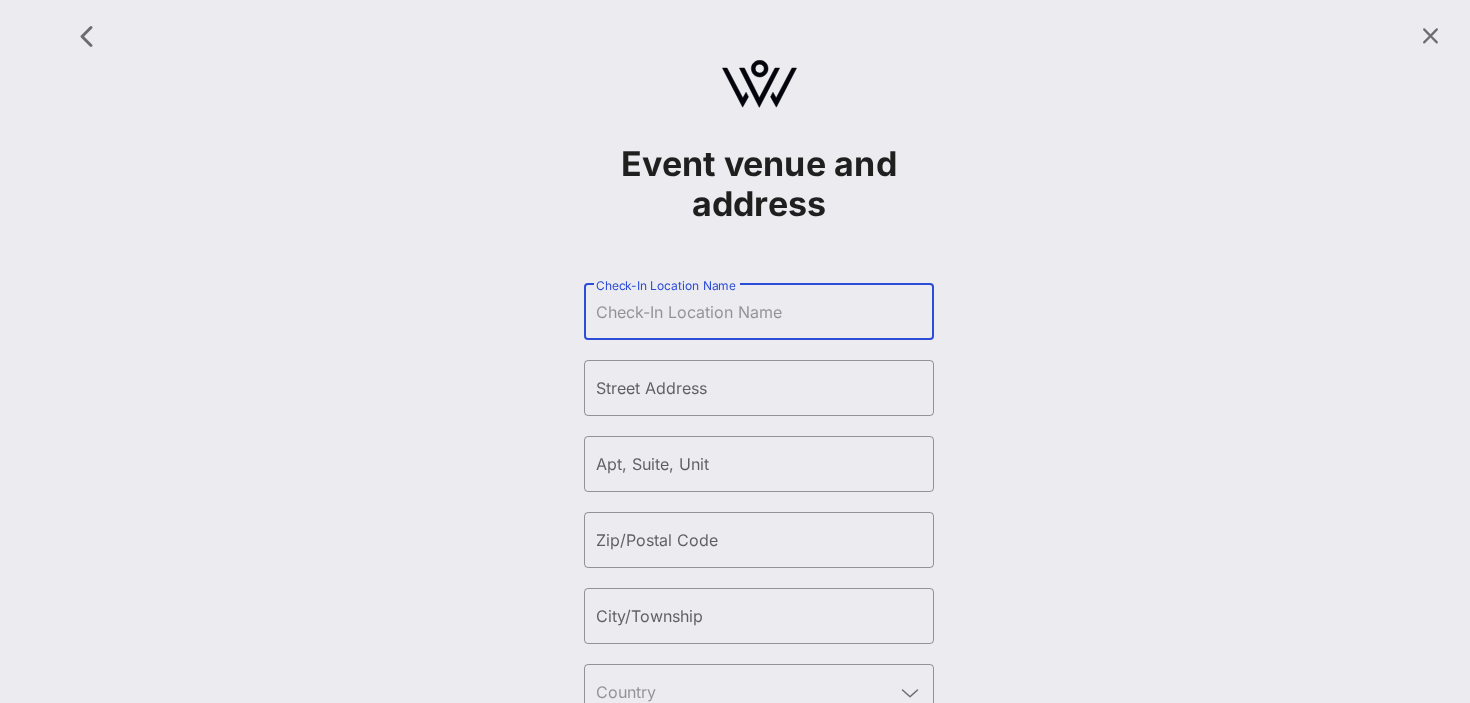 click on "Check-In Location Name" at bounding box center [759, 312] 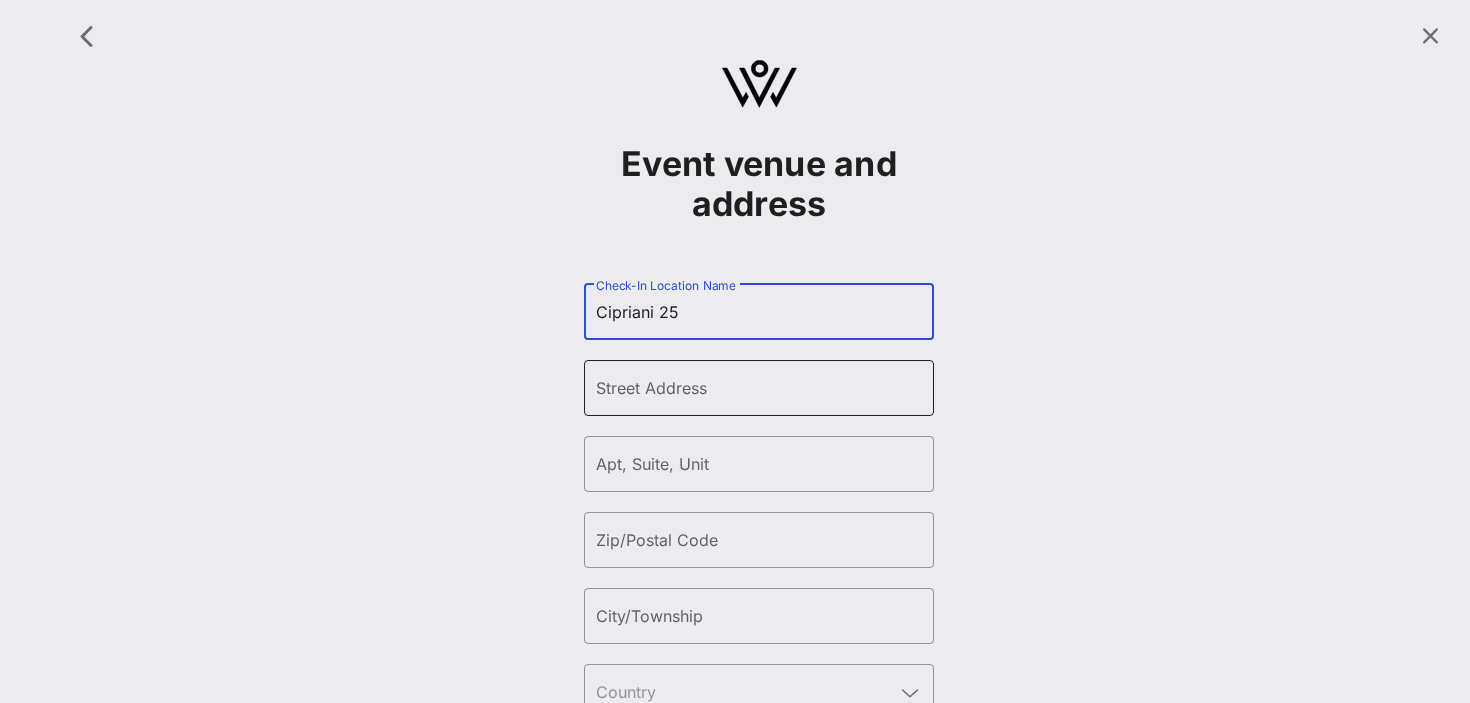 type on "Cipriani 25" 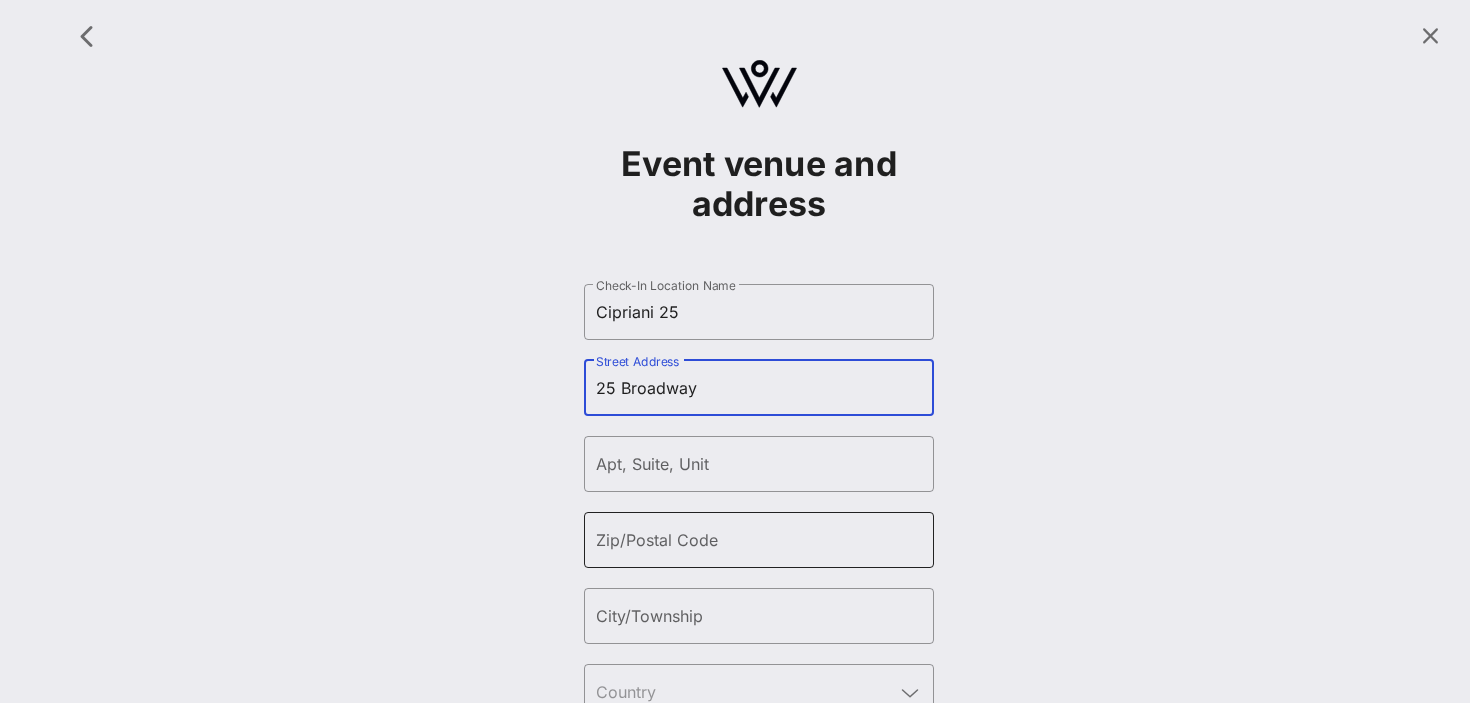 type on "25 Broadway" 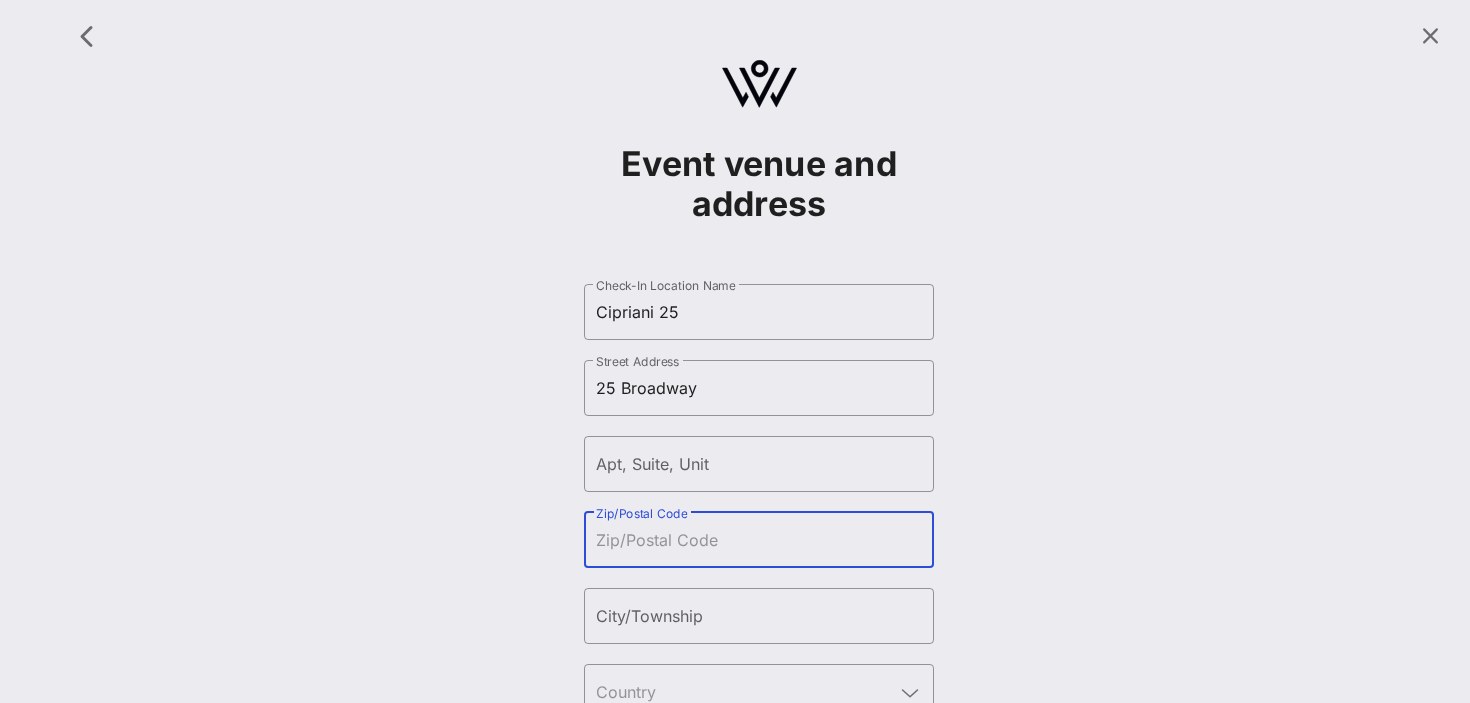 click on "Zip/Postal Code" at bounding box center (759, 540) 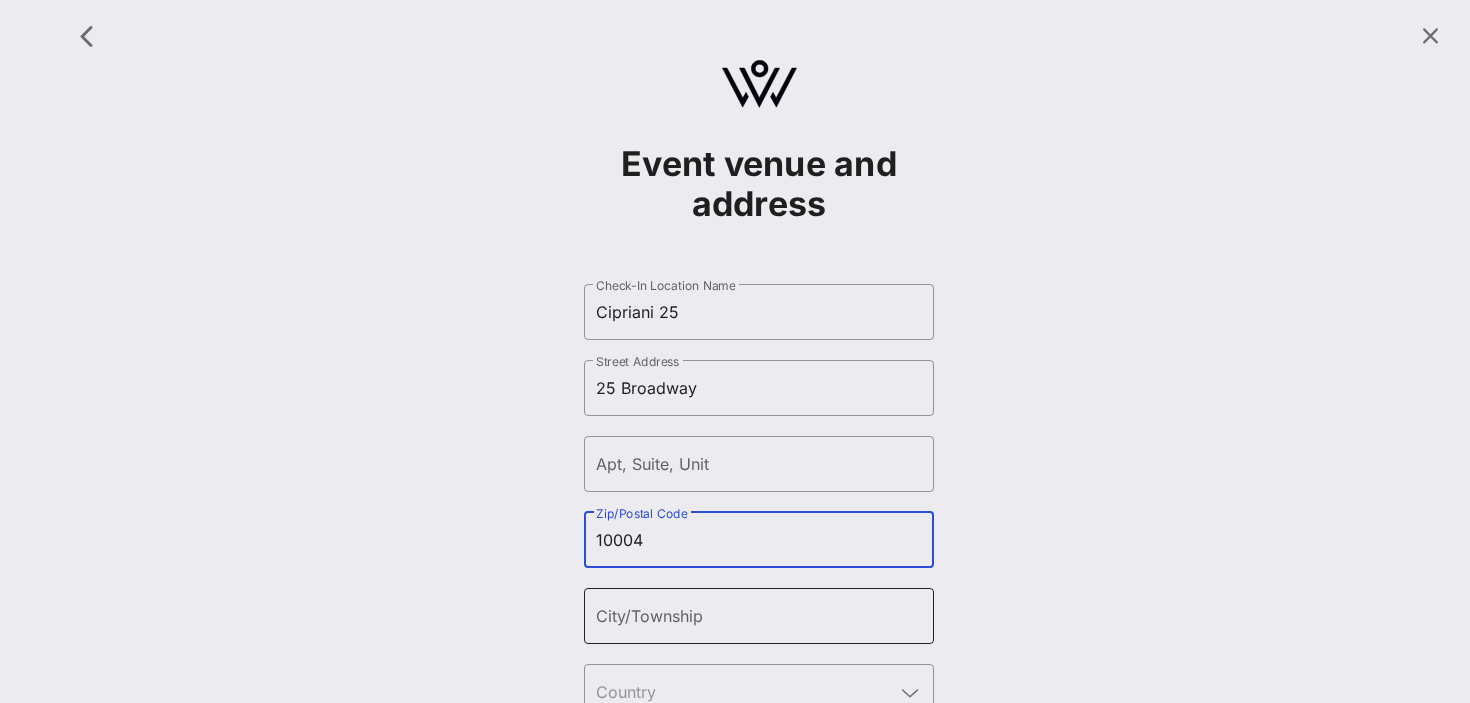 type on "10004" 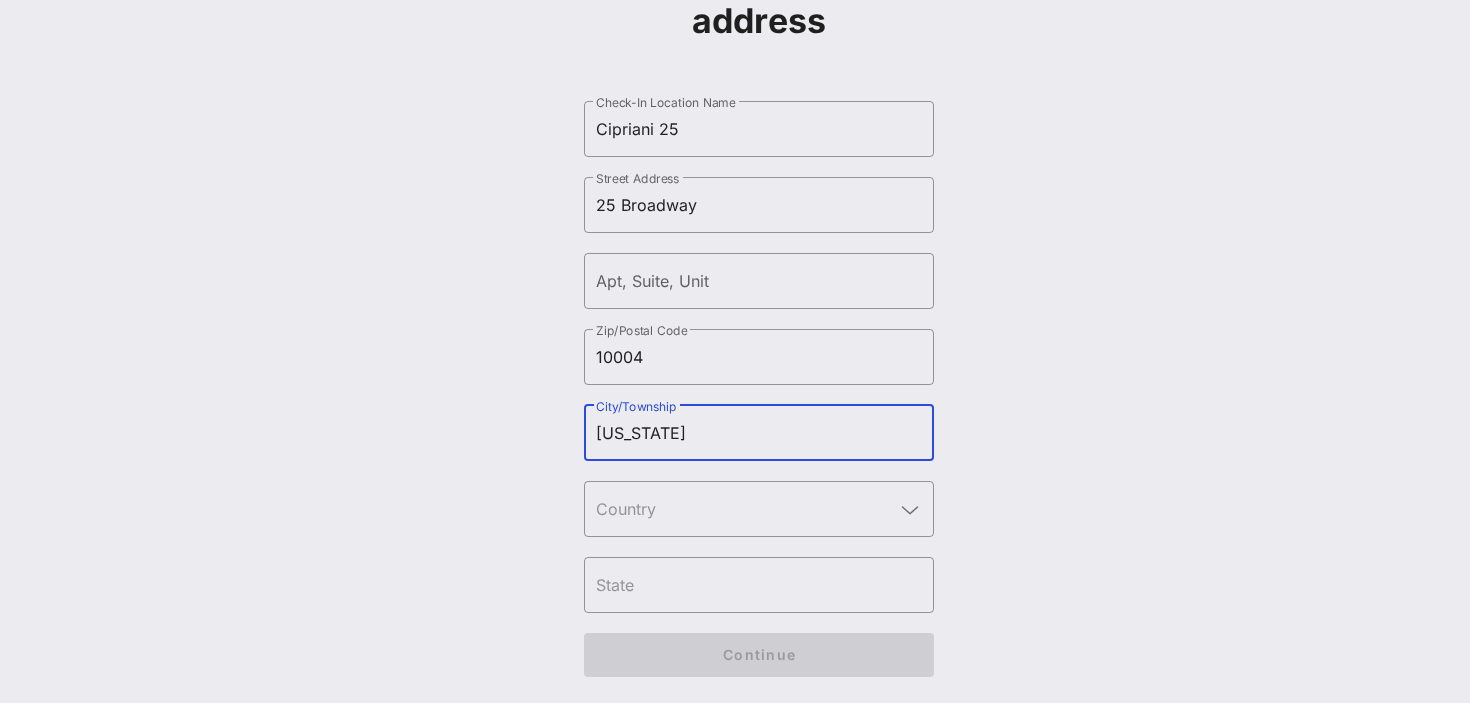 scroll, scrollTop: 189, scrollLeft: 0, axis: vertical 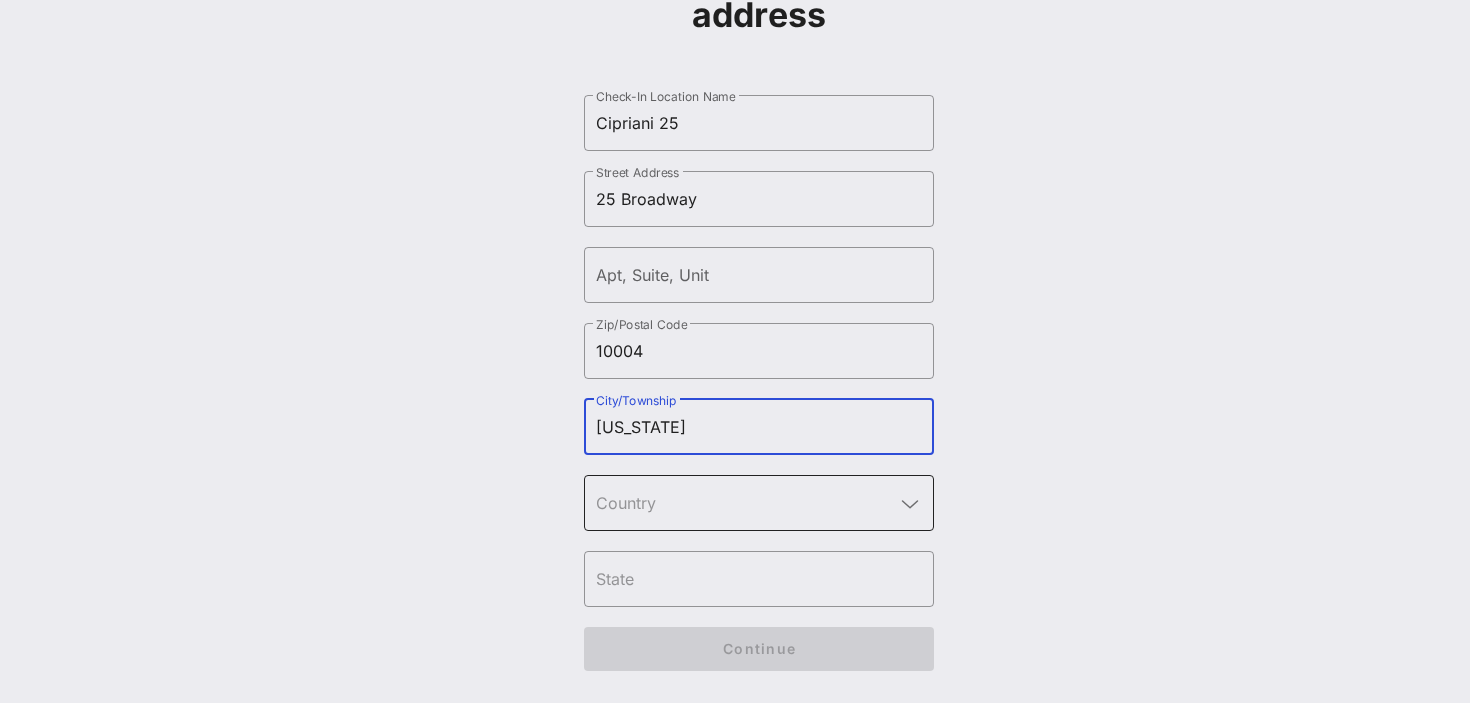 type on "[US_STATE]" 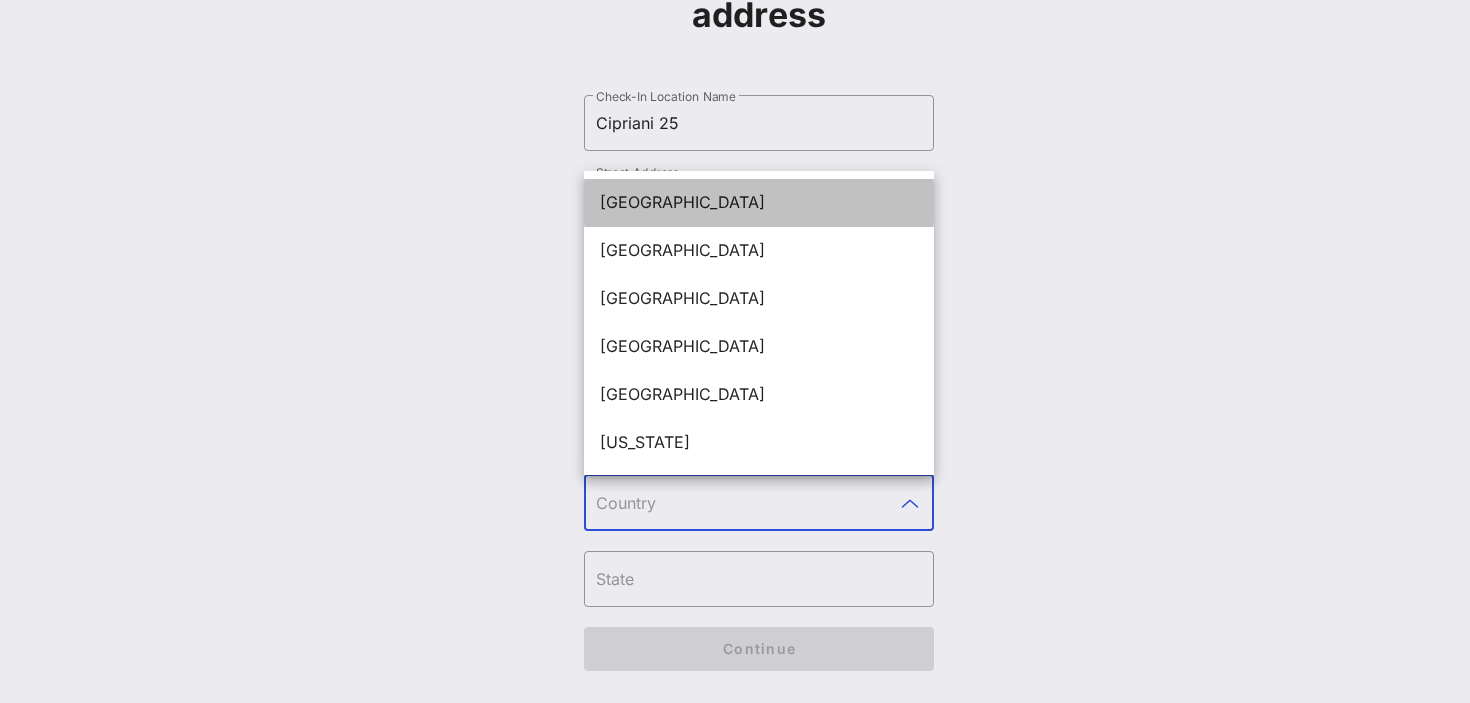 click on "[GEOGRAPHIC_DATA]" at bounding box center (759, 202) 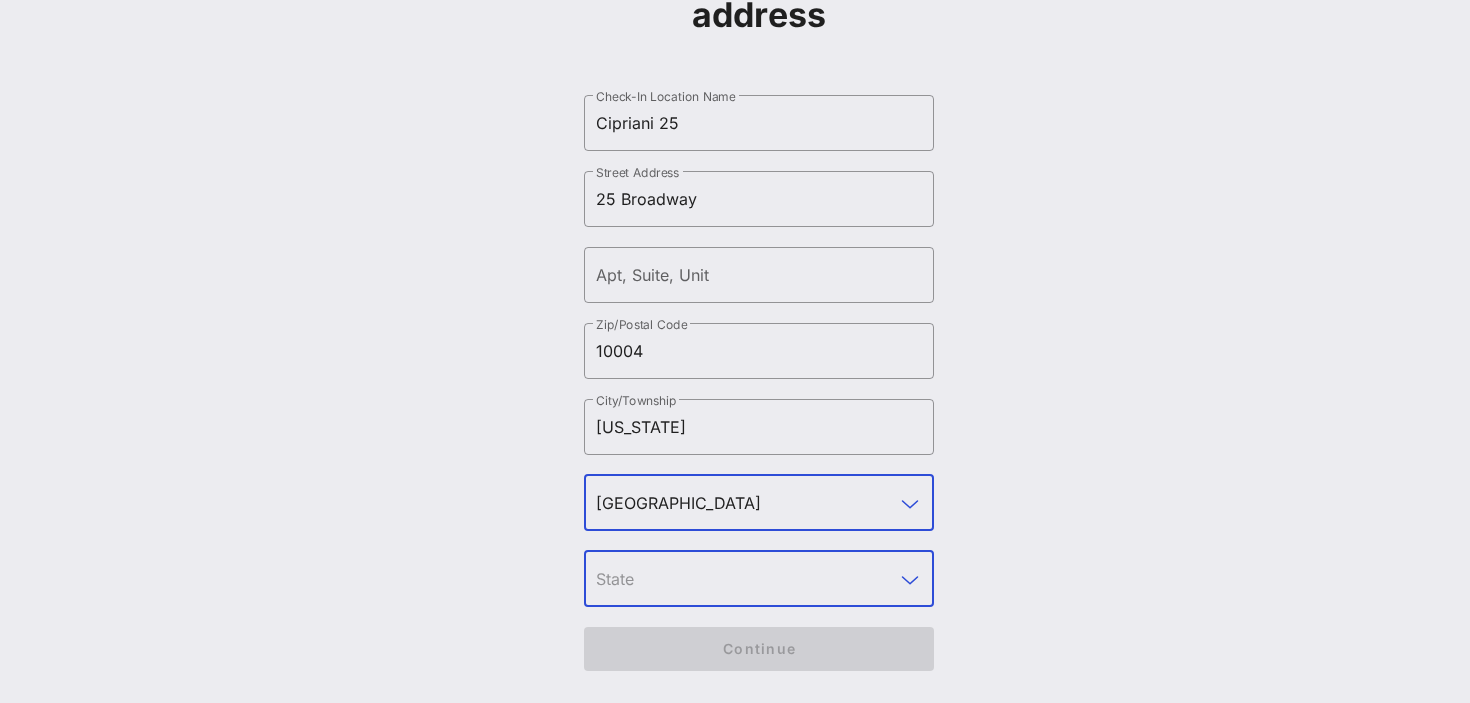 click at bounding box center [745, 579] 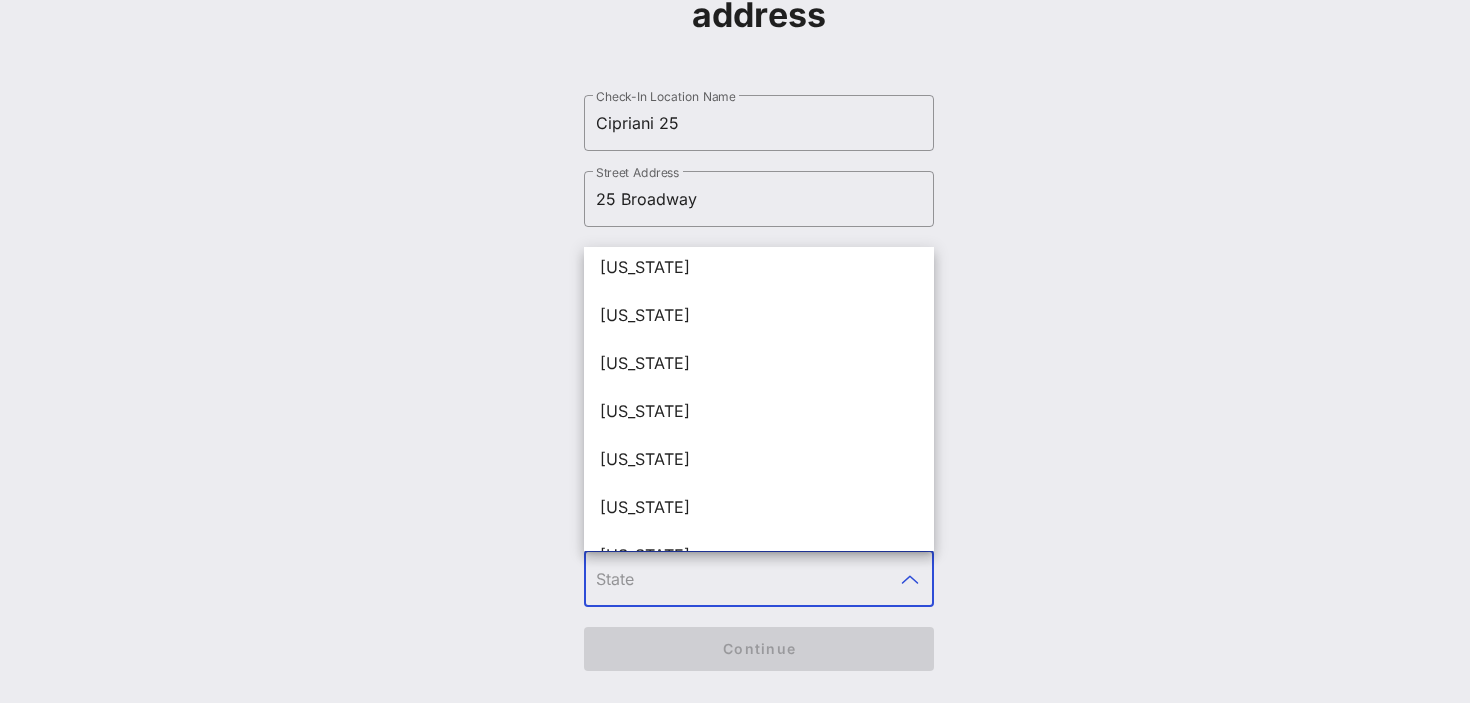 scroll, scrollTop: 1839, scrollLeft: 0, axis: vertical 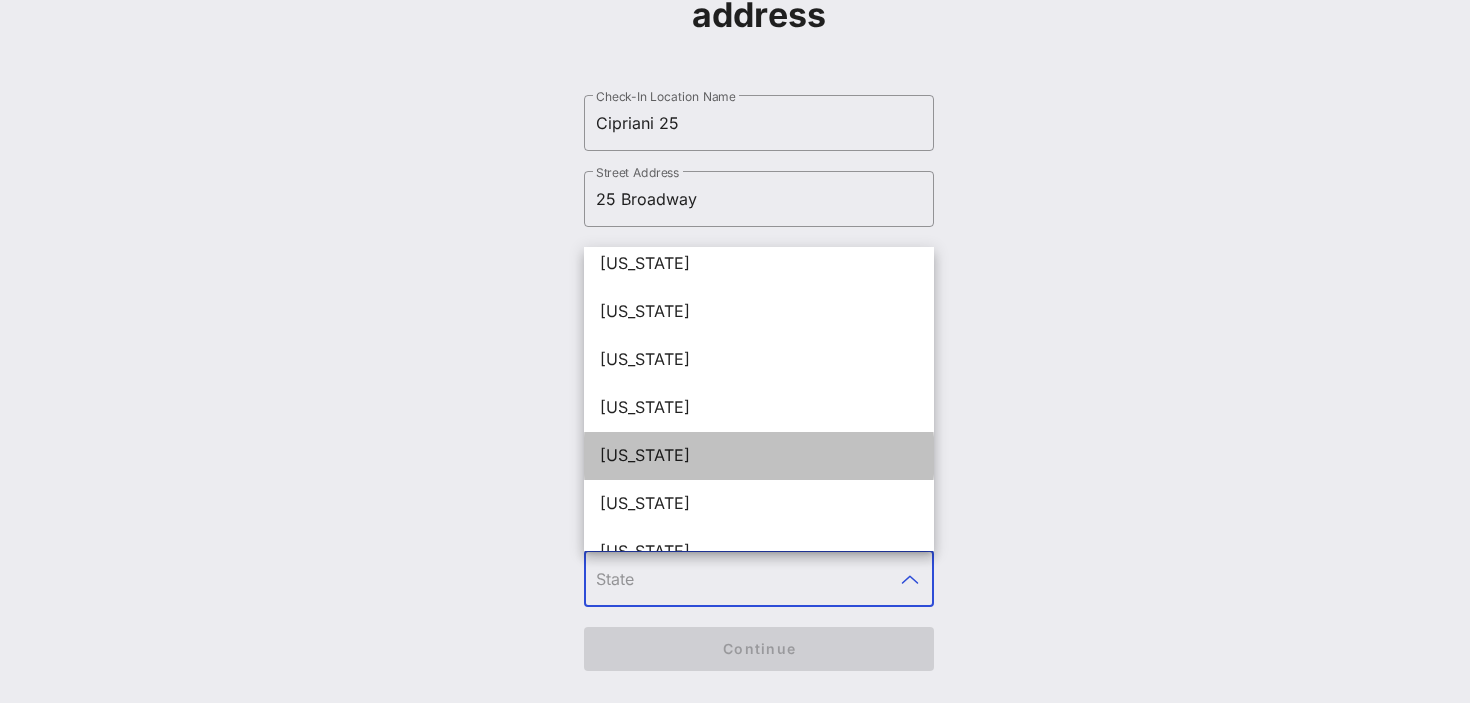click on "[US_STATE]" at bounding box center [759, 455] 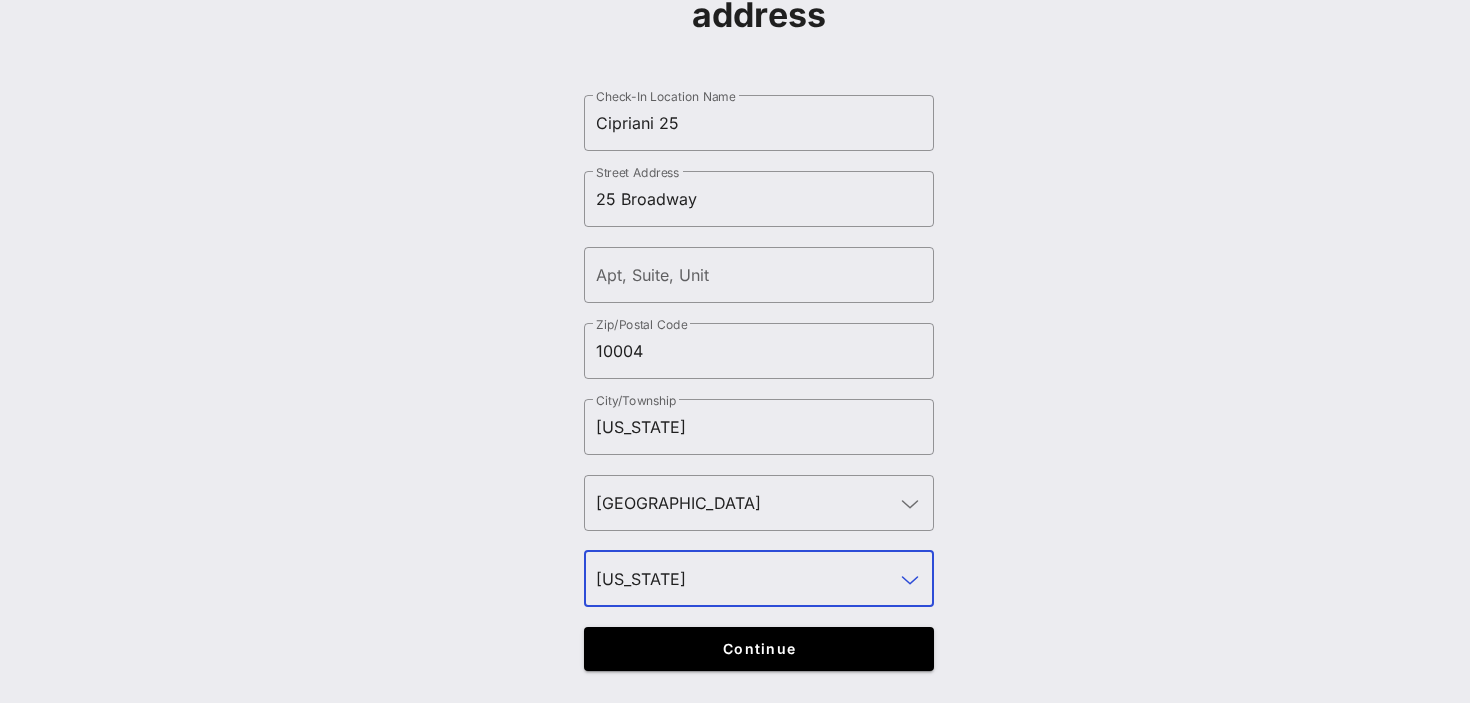 click on "Event venue and address       ​ Check-In Location Name Cipriani [GEOGRAPHIC_DATA] Address [STREET_ADDRESS]   ​ City/Township [US_STATE]   ​ [GEOGRAPHIC_DATA]   ​ [US_STATE]
Continue" at bounding box center [759, 257] 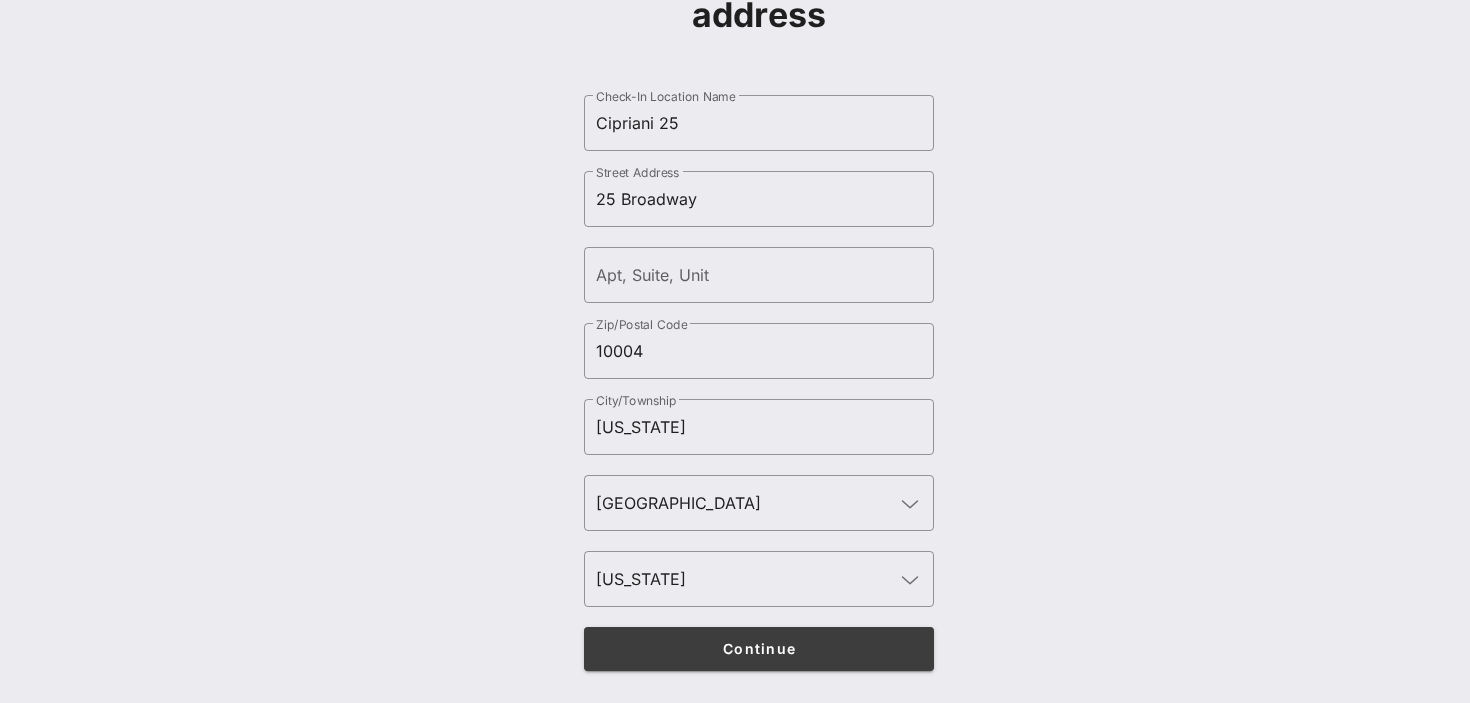 click on "Continue" at bounding box center [759, 648] 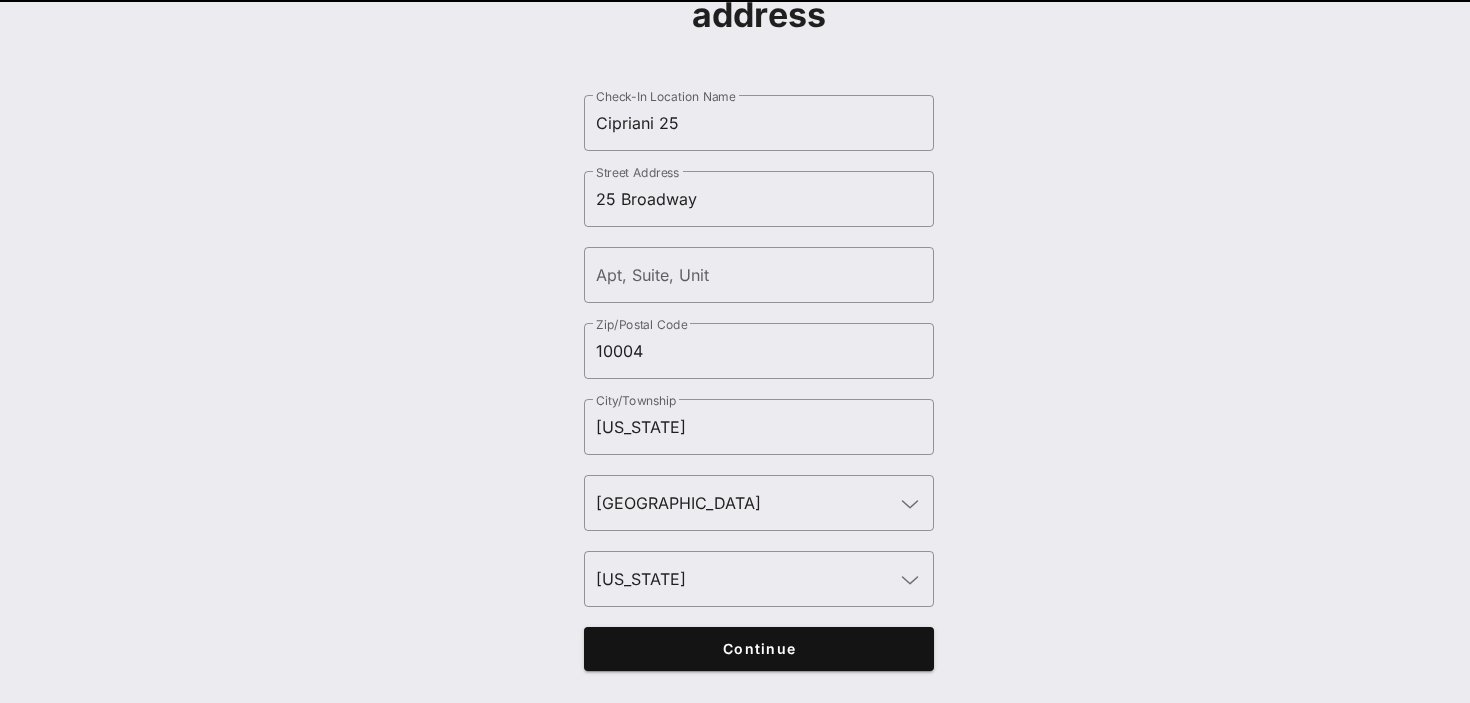 scroll, scrollTop: 0, scrollLeft: 0, axis: both 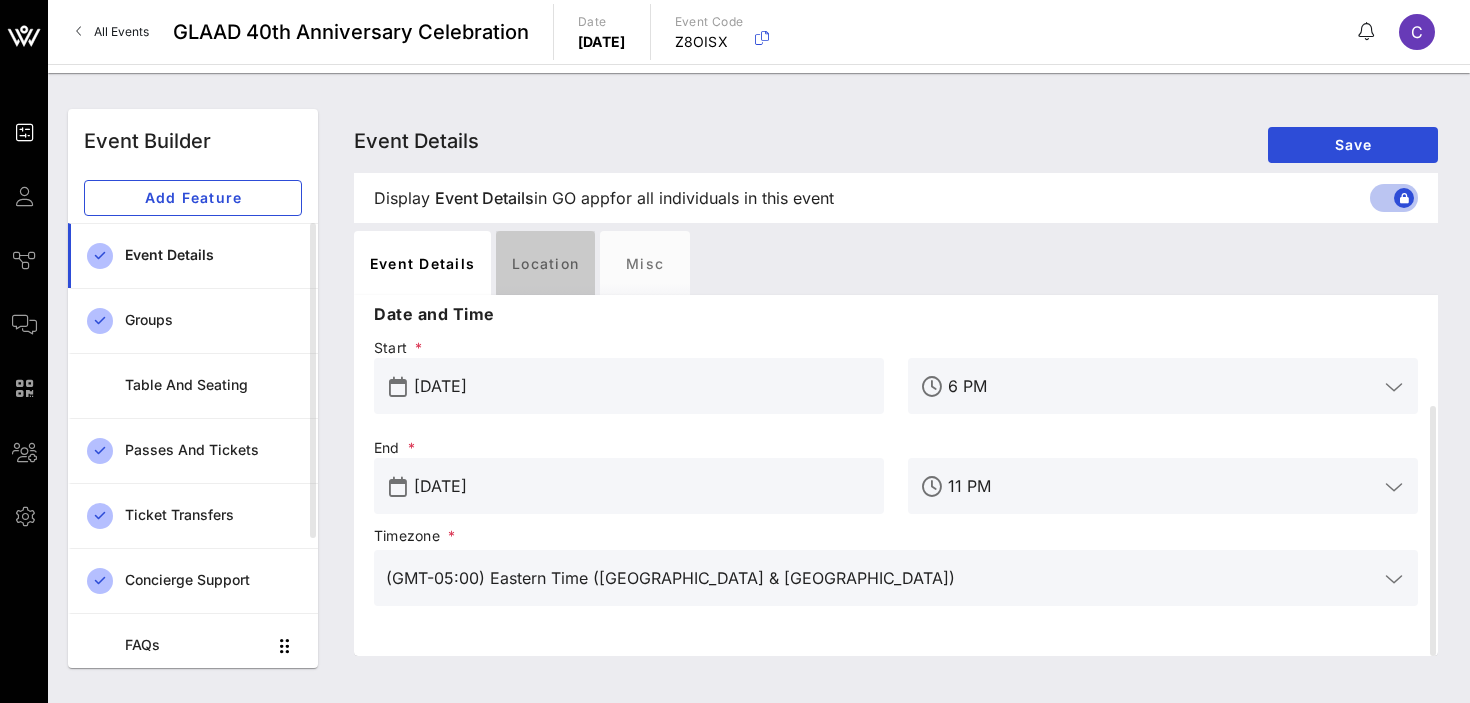 click on "Location" at bounding box center [545, 263] 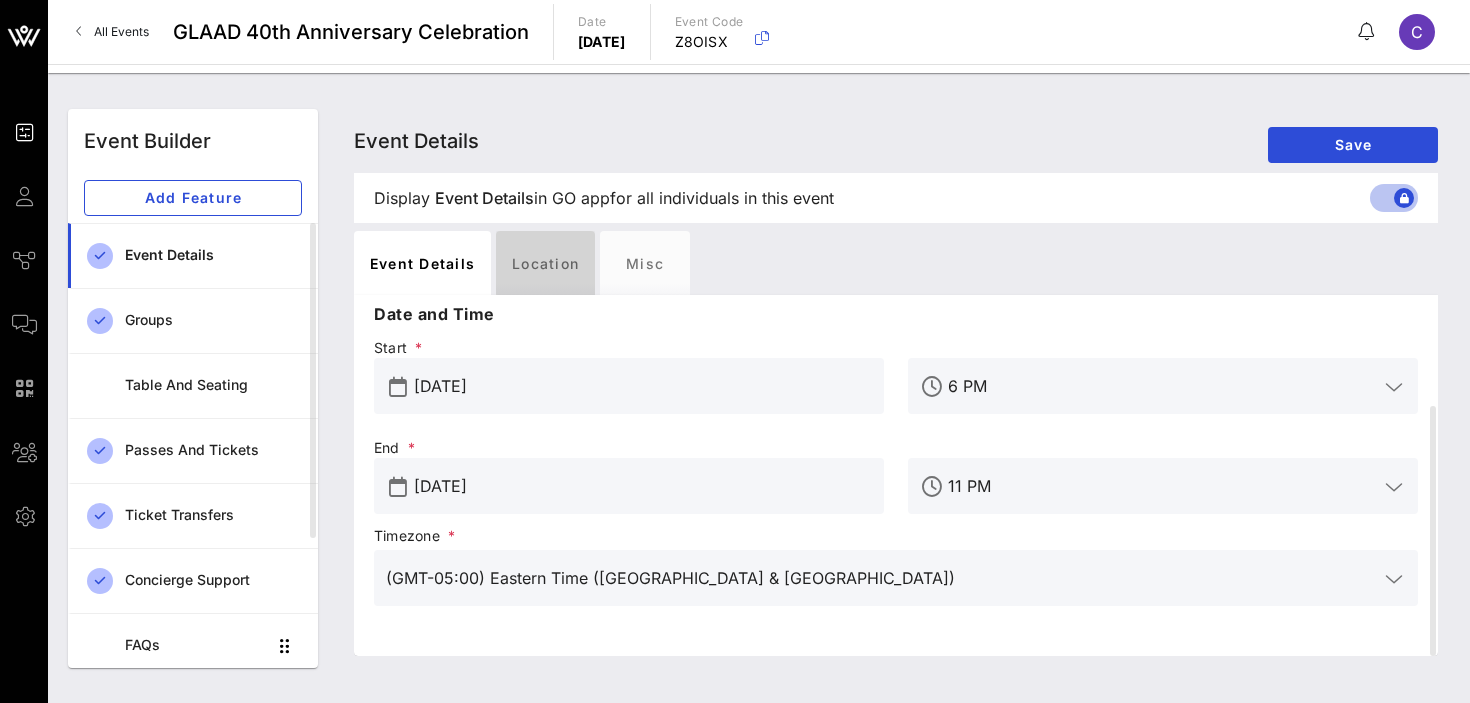 scroll, scrollTop: 131, scrollLeft: 0, axis: vertical 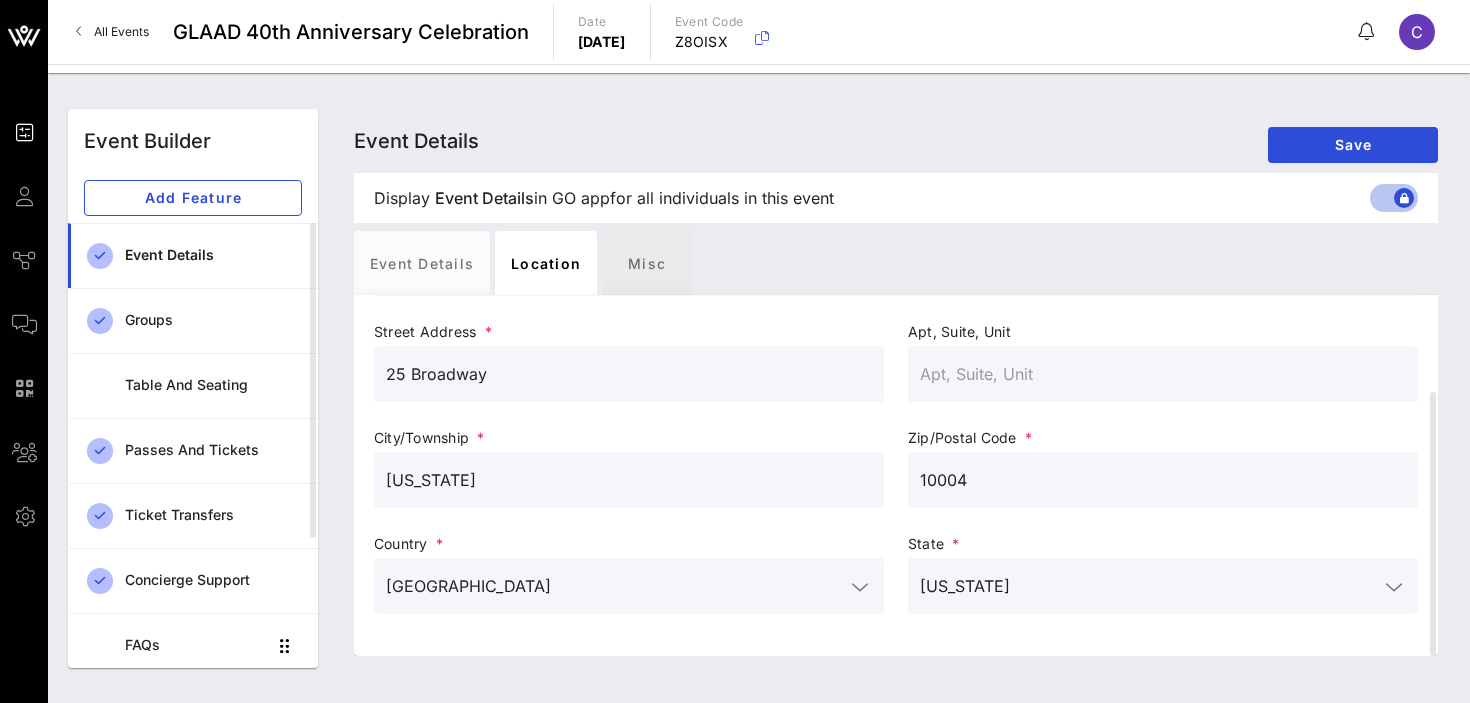 click on "Misc" at bounding box center [647, 263] 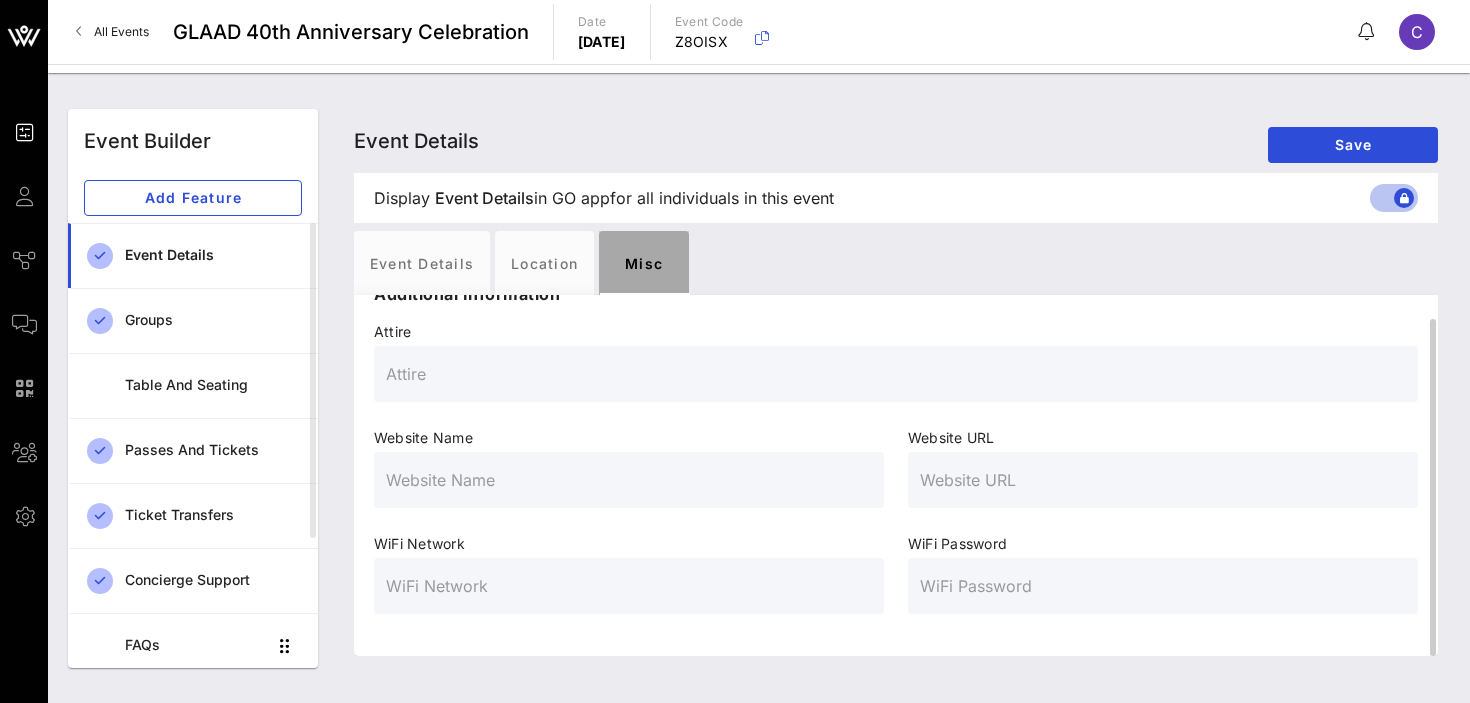 scroll, scrollTop: 25, scrollLeft: 0, axis: vertical 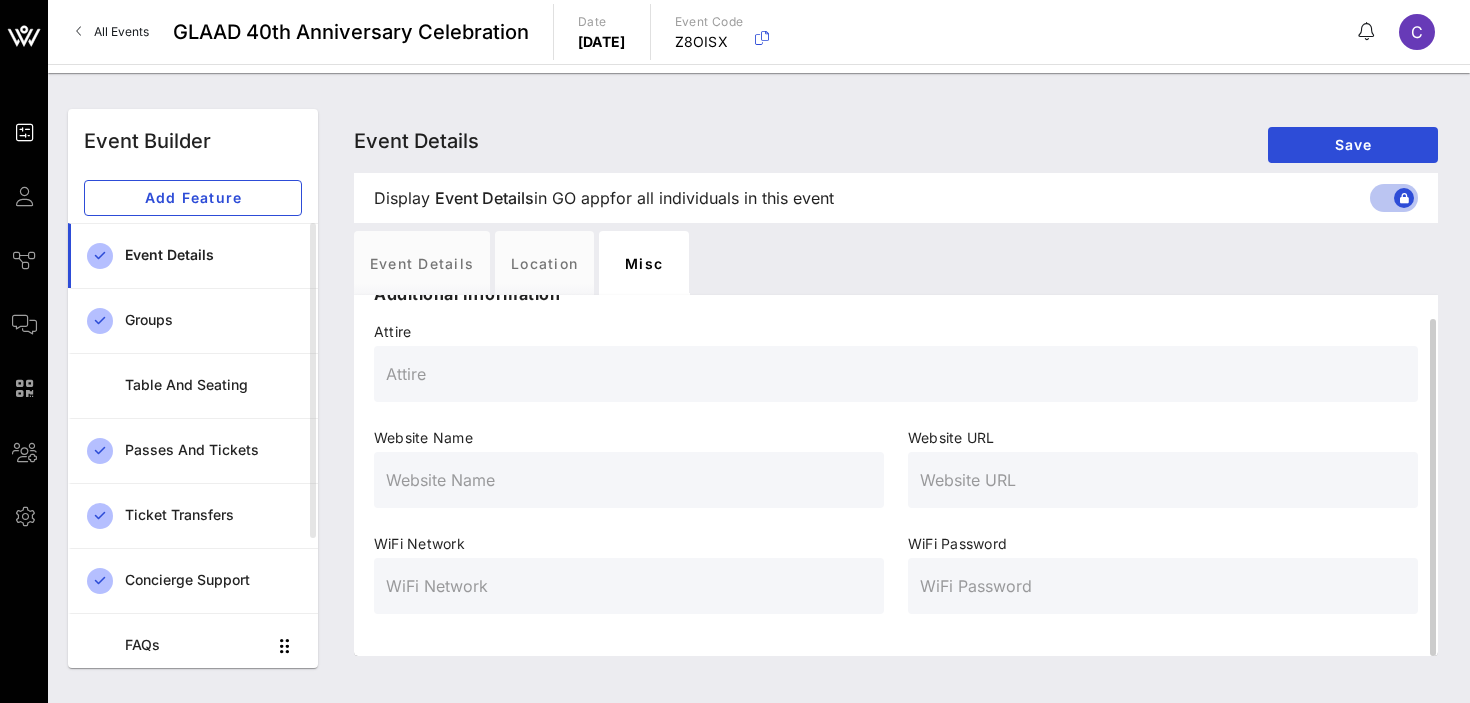 click at bounding box center [896, 374] 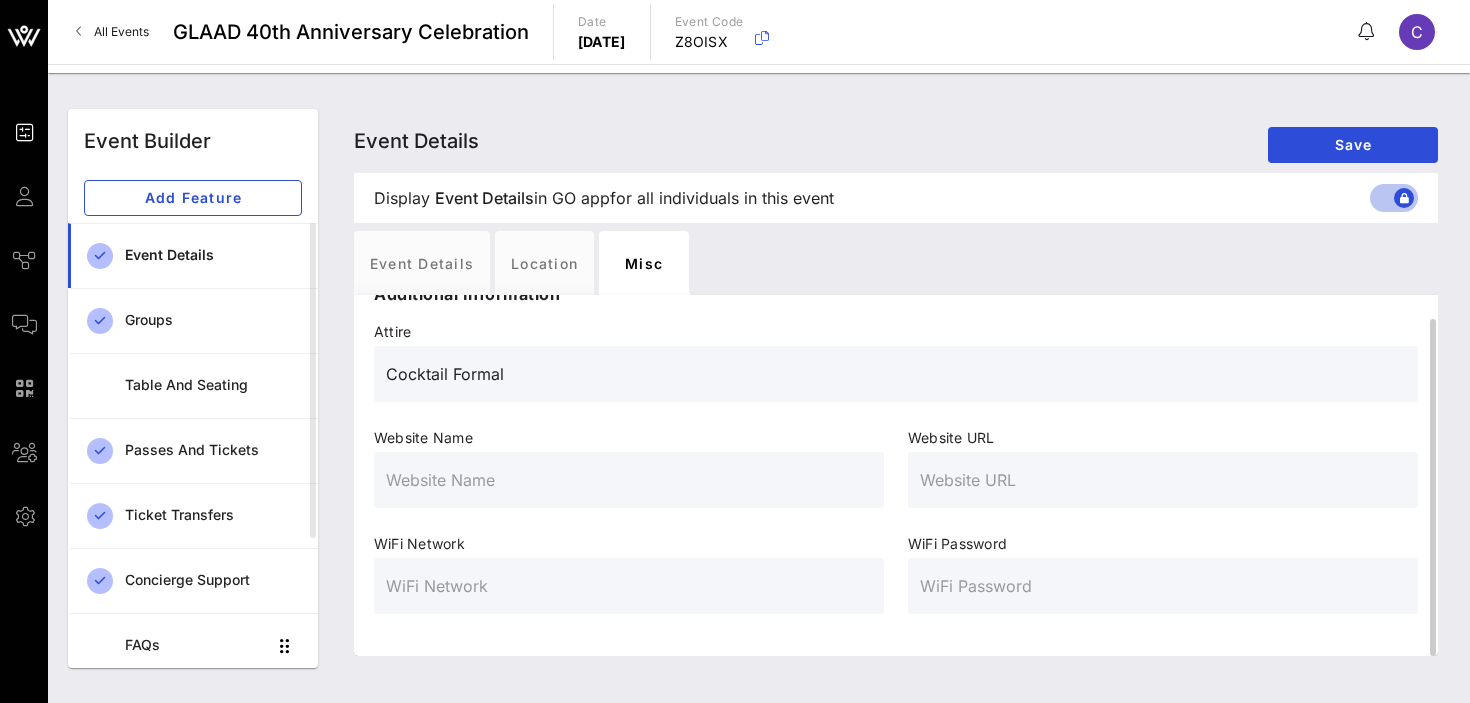 type on "Cocktail Formal" 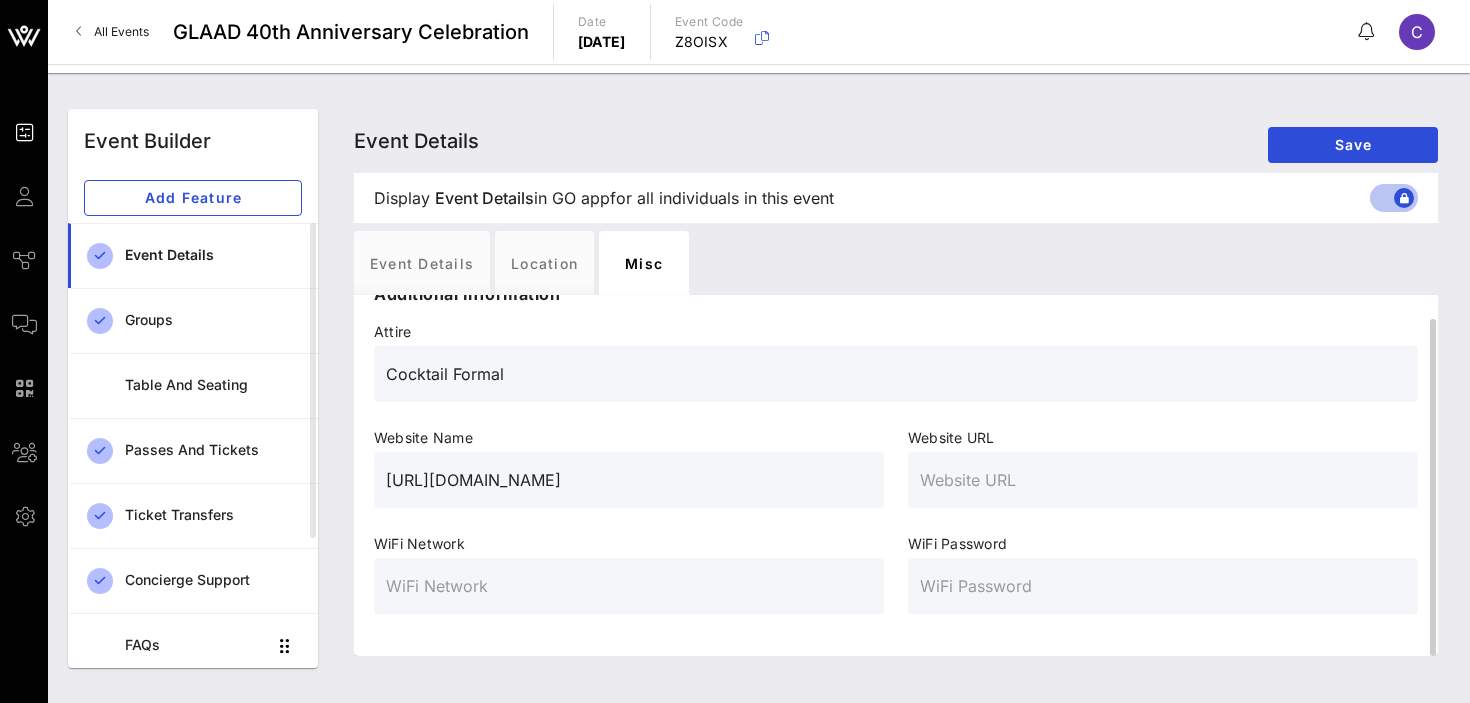 type on "[URL][DOMAIN_NAME]" 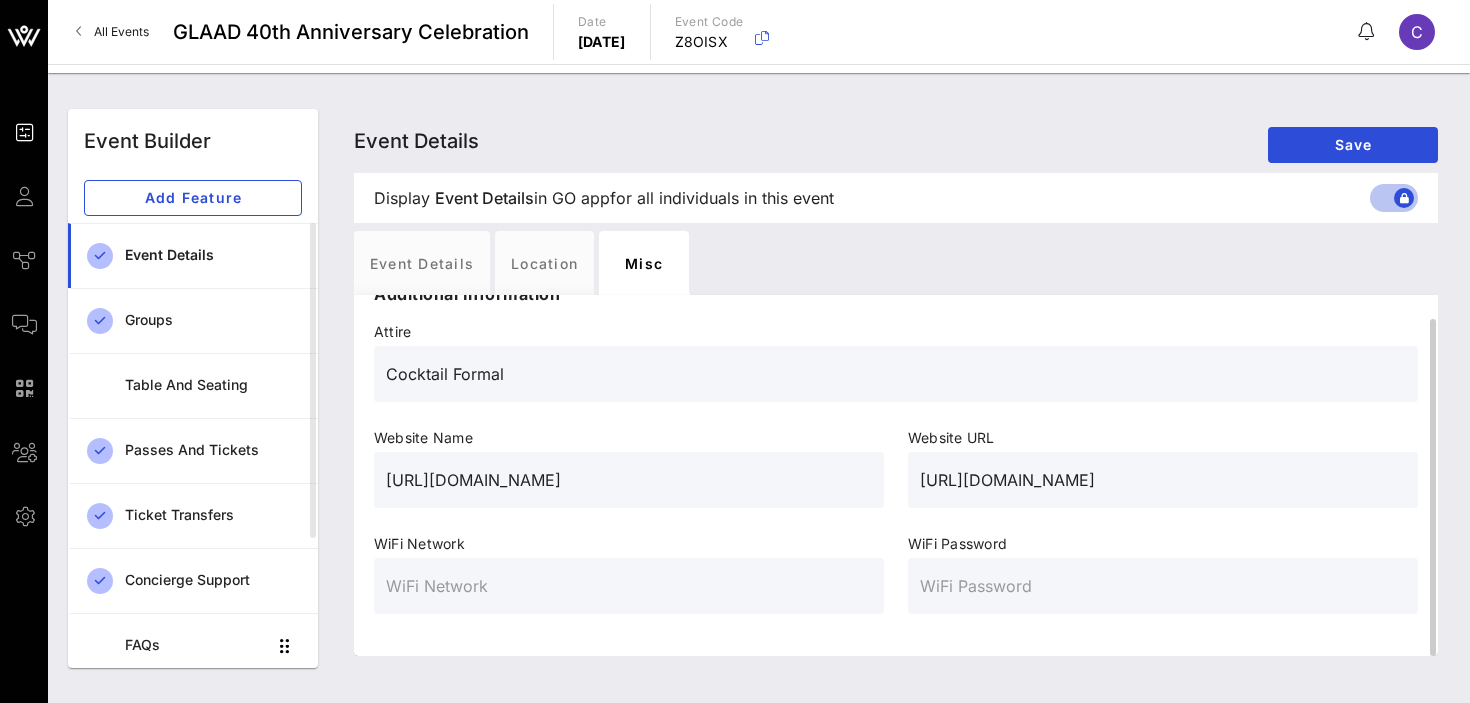 type on "[URL][DOMAIN_NAME]" 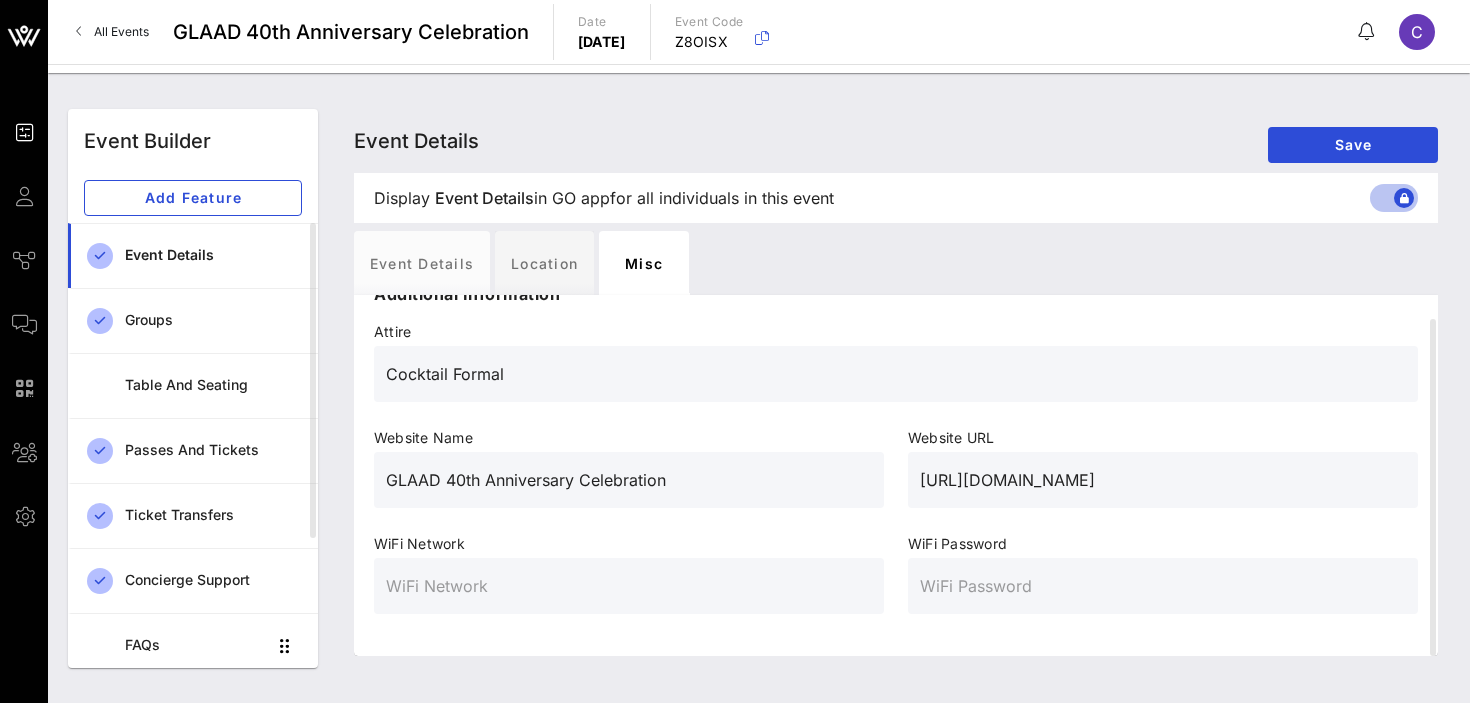 type on "GLAAD 40th Anniversary Celebration" 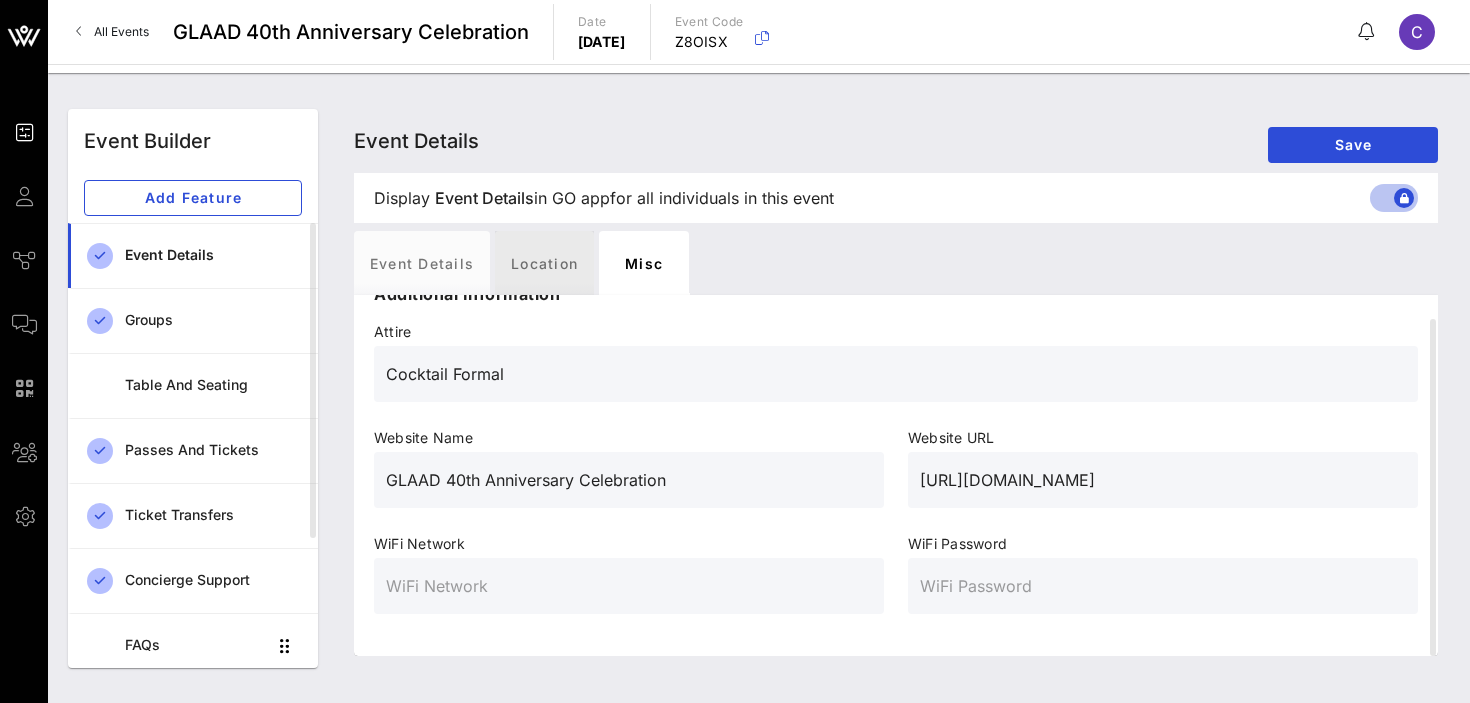 click on "Location" at bounding box center [544, 263] 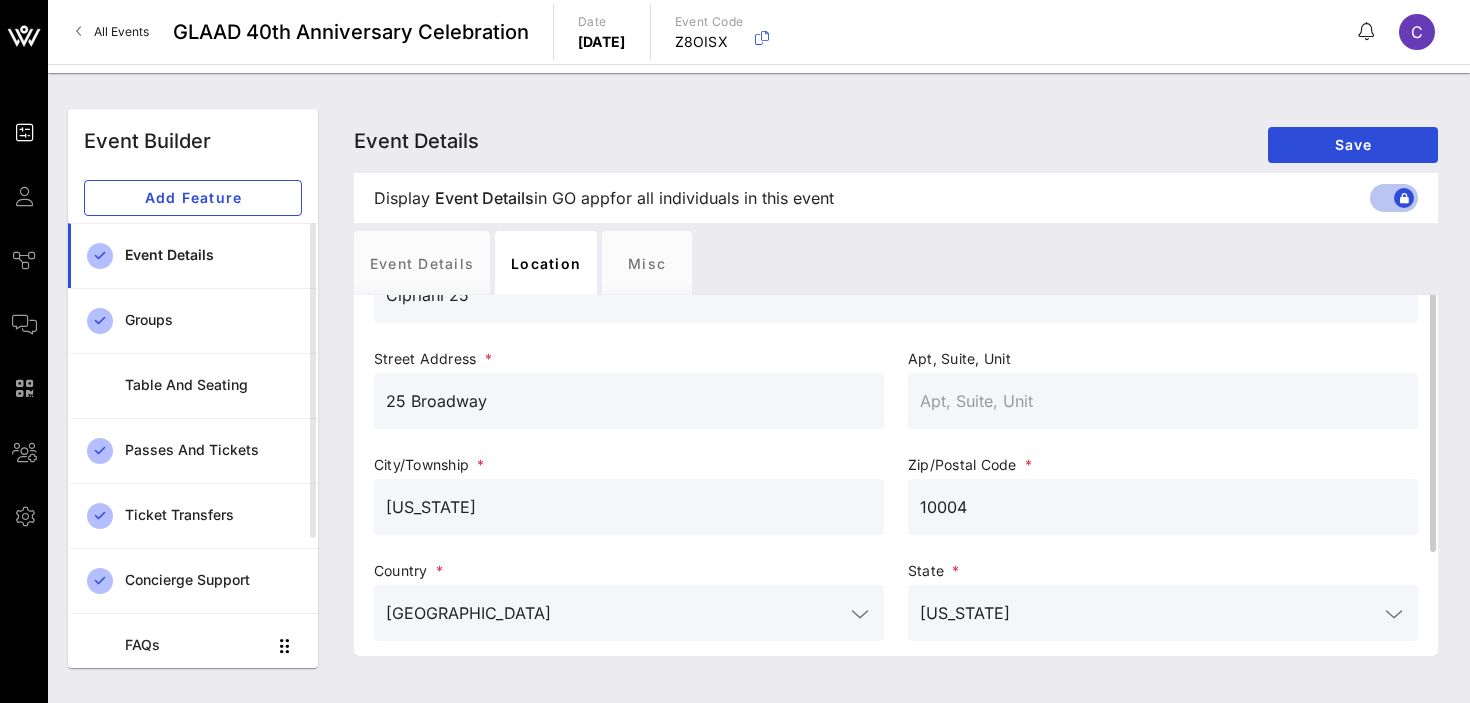 scroll, scrollTop: 131, scrollLeft: 0, axis: vertical 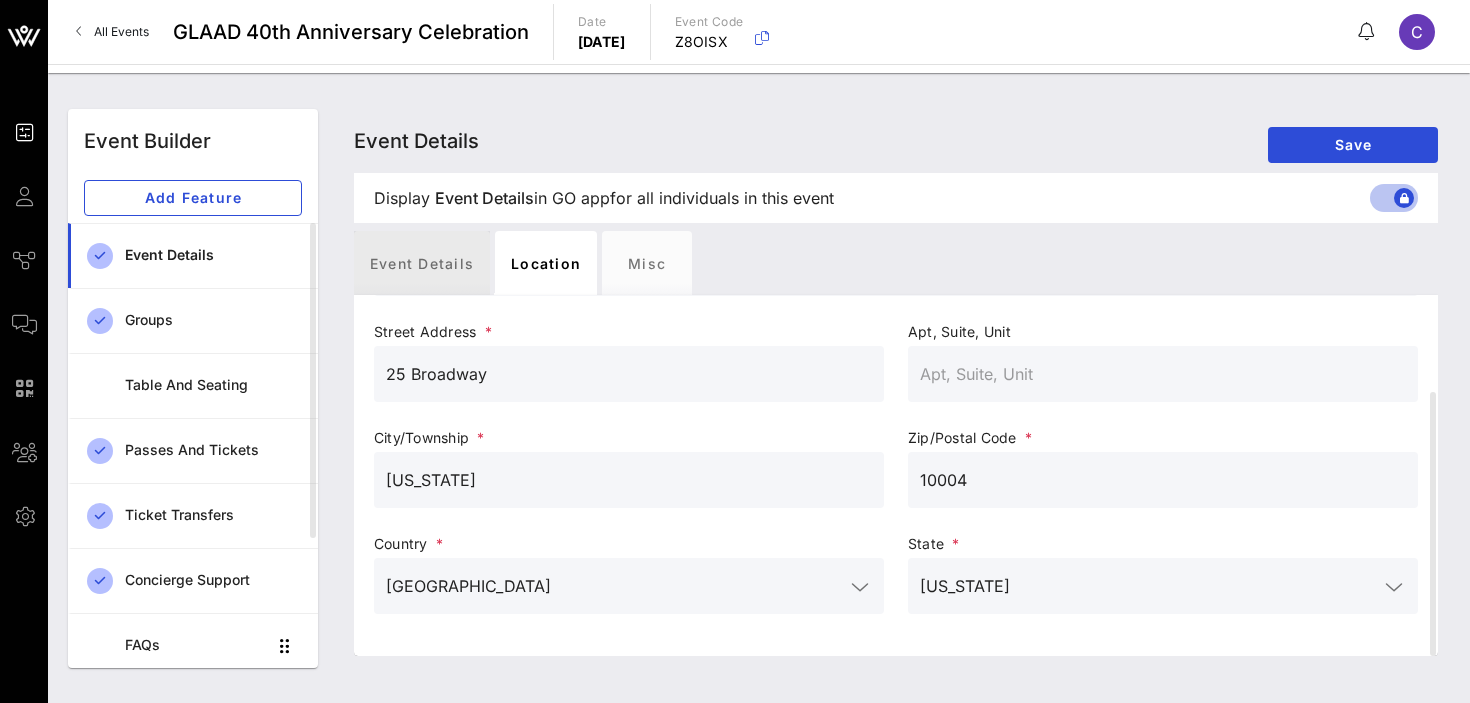 click on "Event Details" at bounding box center [422, 263] 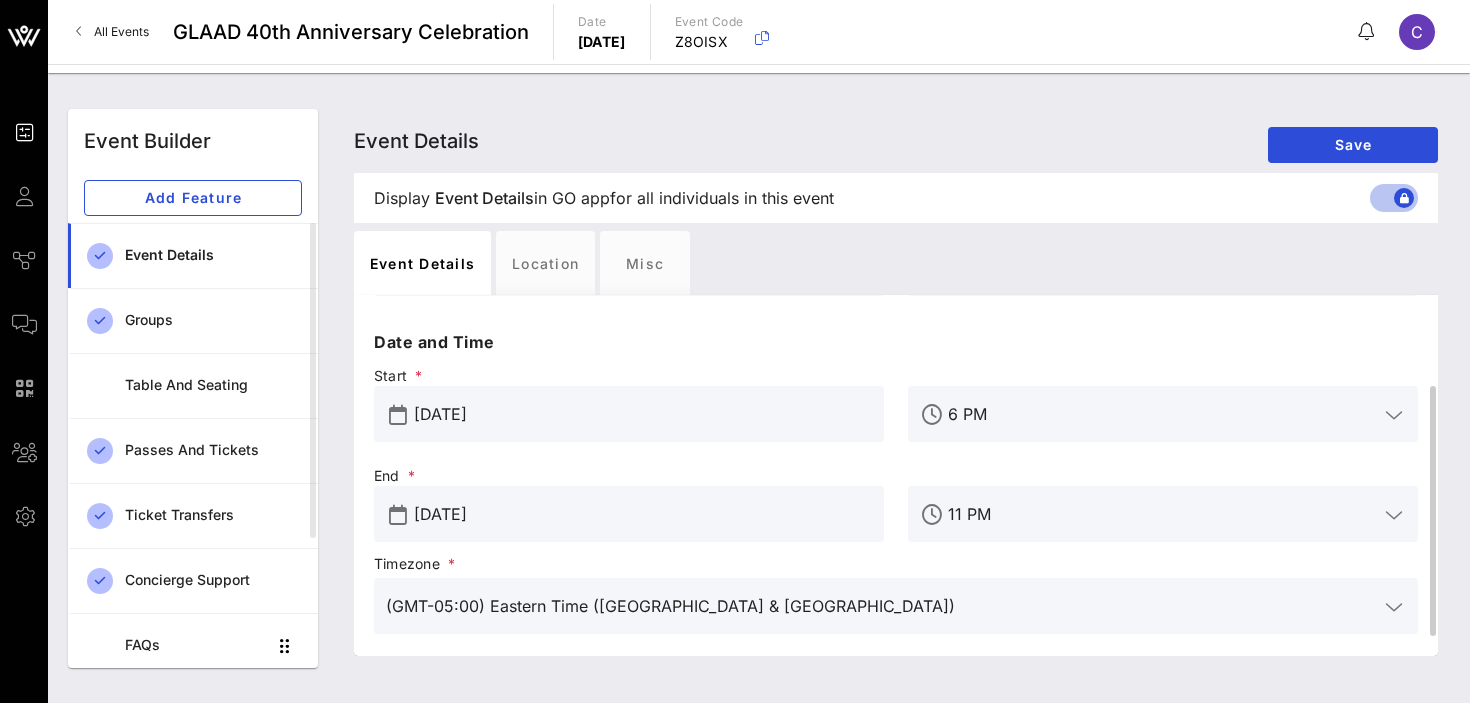 scroll, scrollTop: 159, scrollLeft: 0, axis: vertical 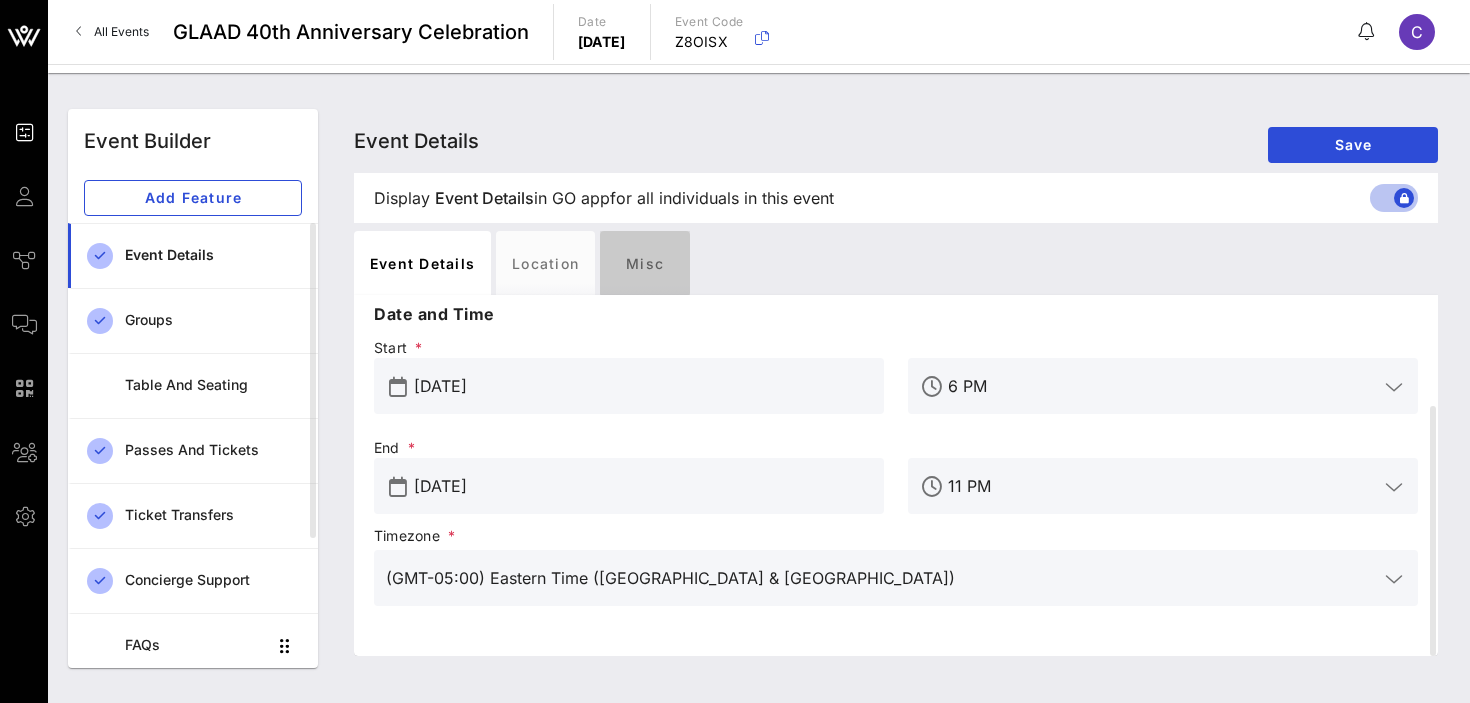 click on "Misc" at bounding box center (645, 263) 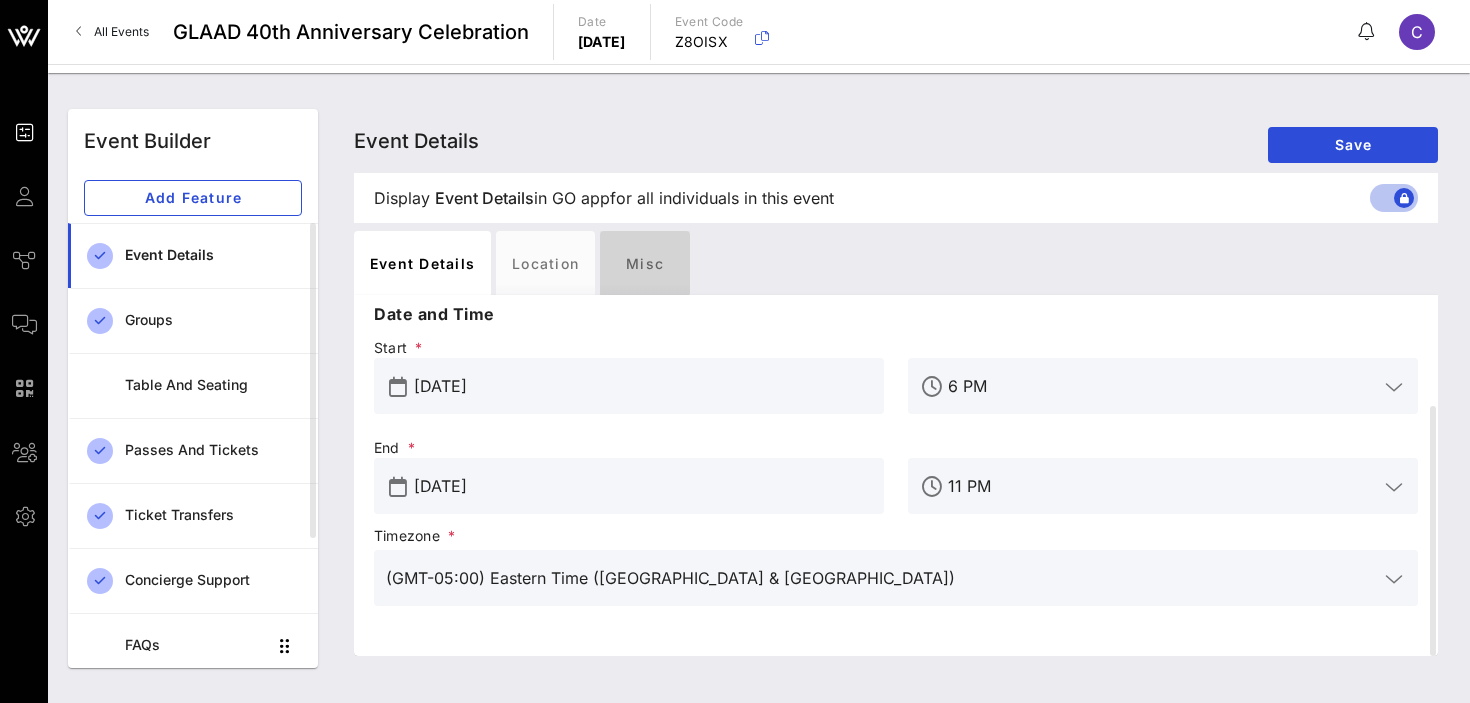 scroll, scrollTop: 25, scrollLeft: 0, axis: vertical 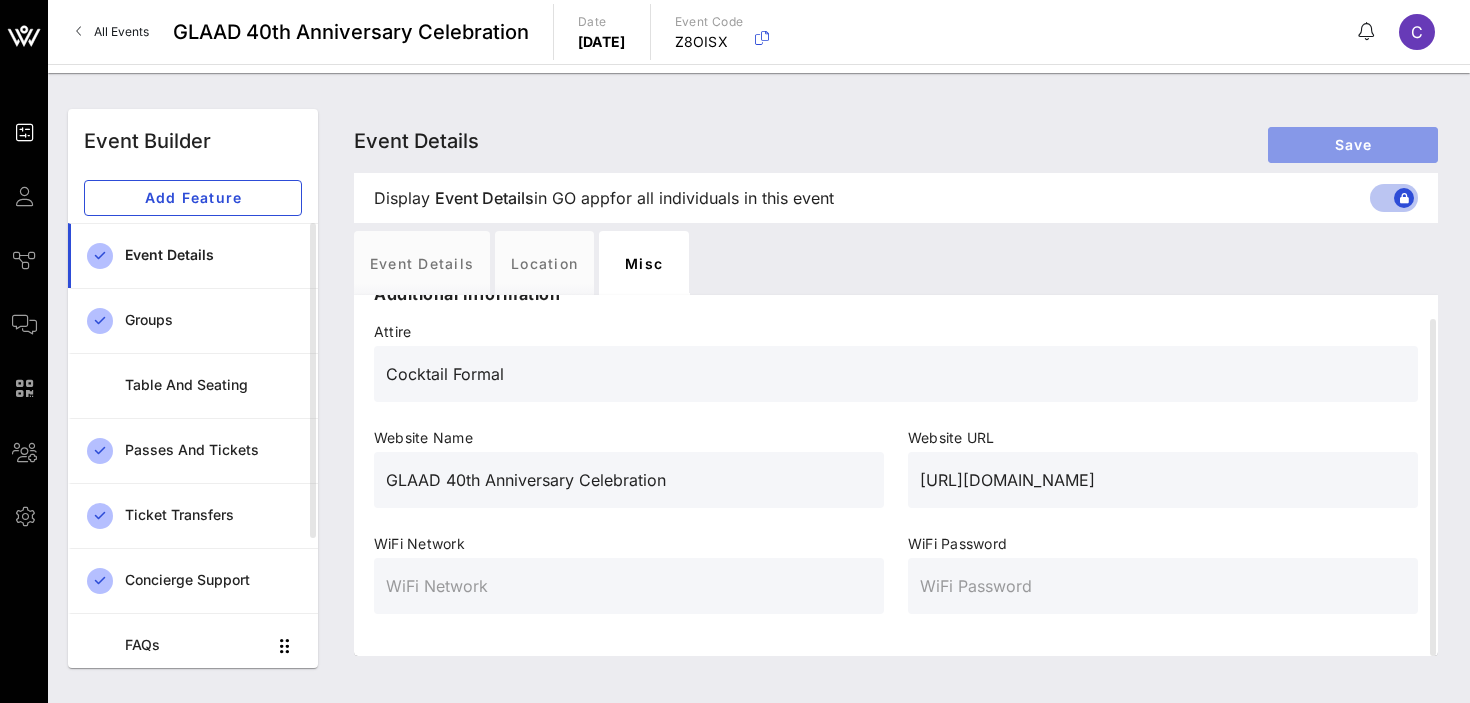 click on "Save" at bounding box center (1353, 144) 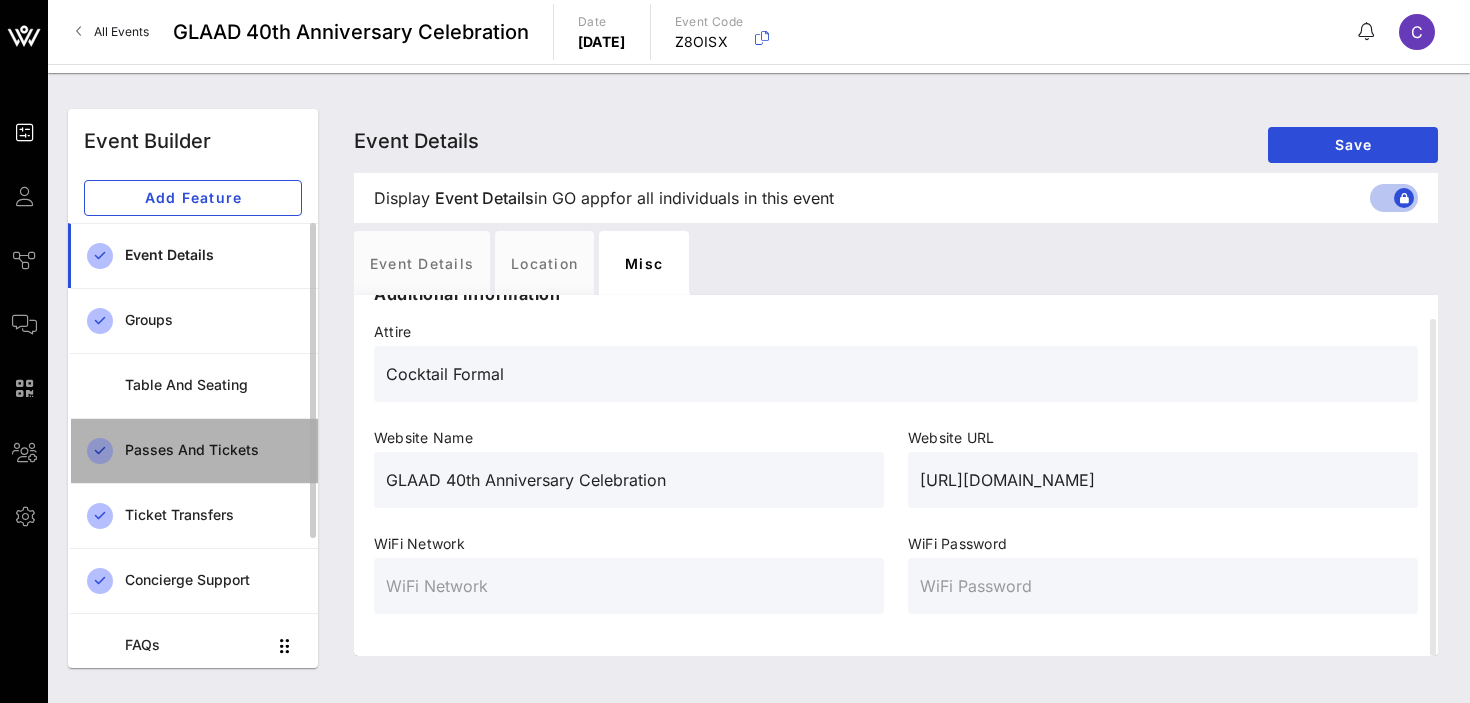 click on "Passes and Tickets" at bounding box center (213, 450) 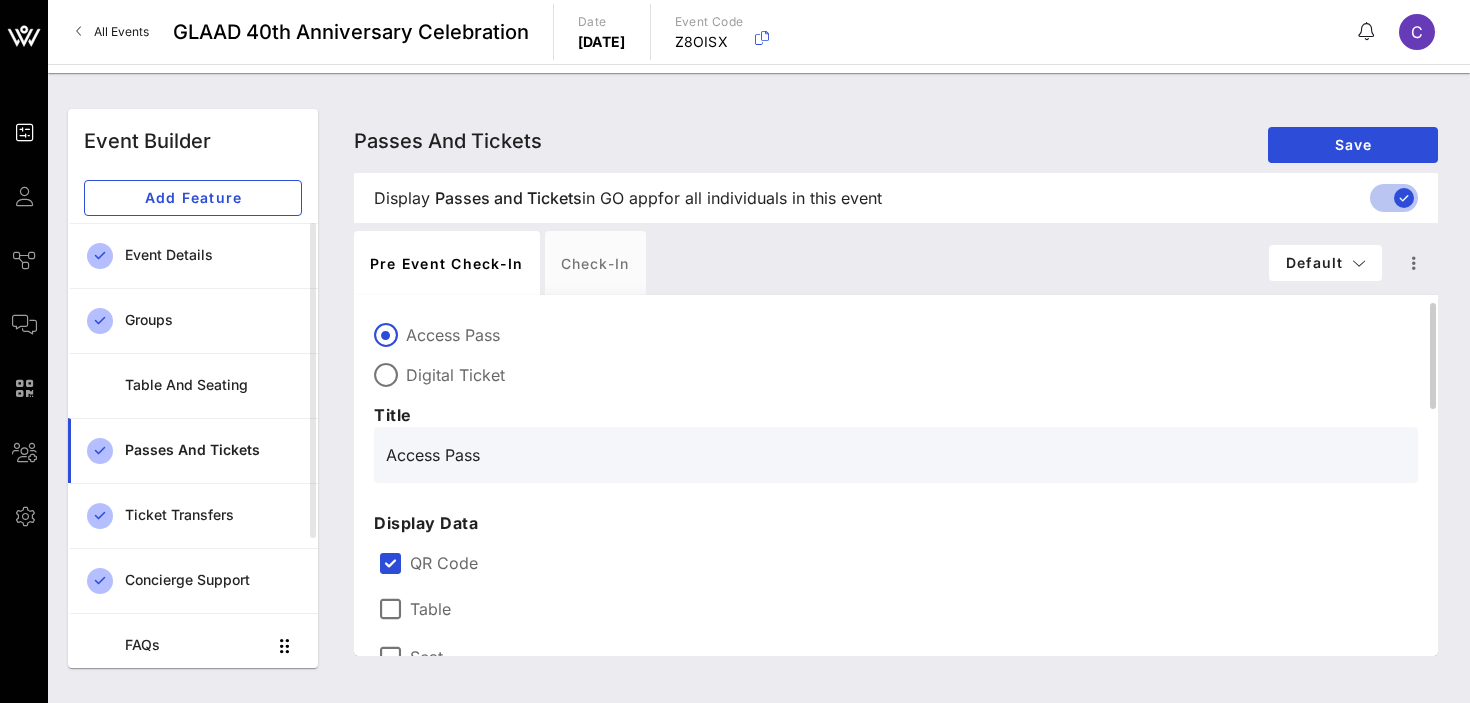 scroll, scrollTop: 31, scrollLeft: 0, axis: vertical 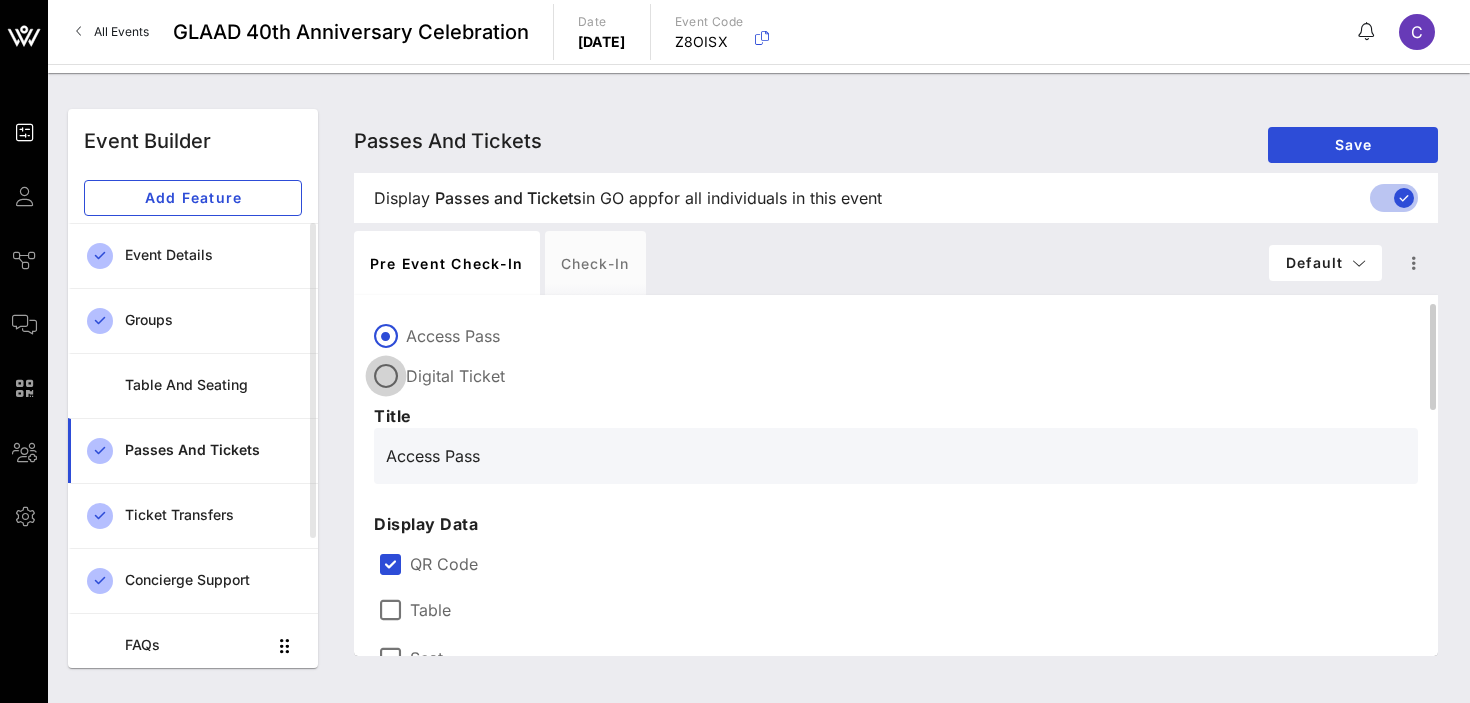 click at bounding box center (386, 376) 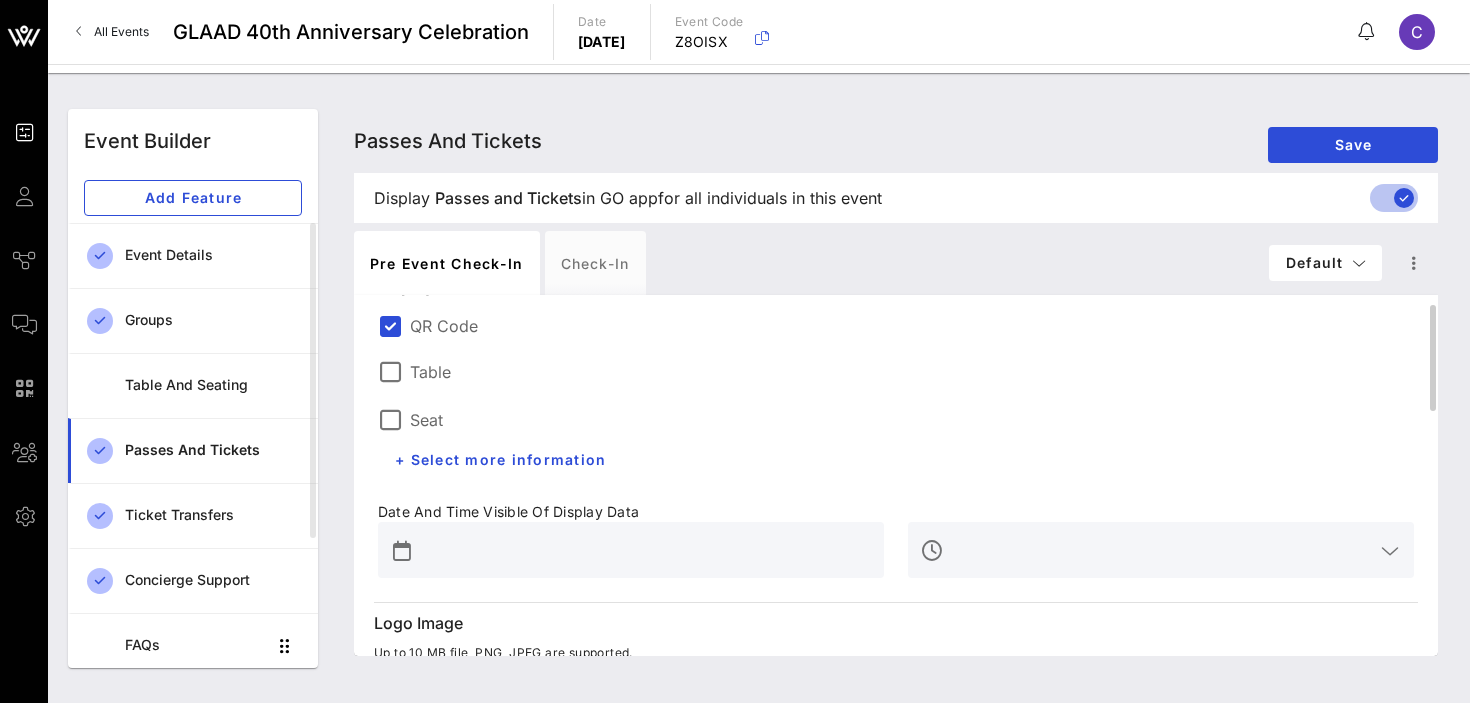 scroll, scrollTop: 275, scrollLeft: 0, axis: vertical 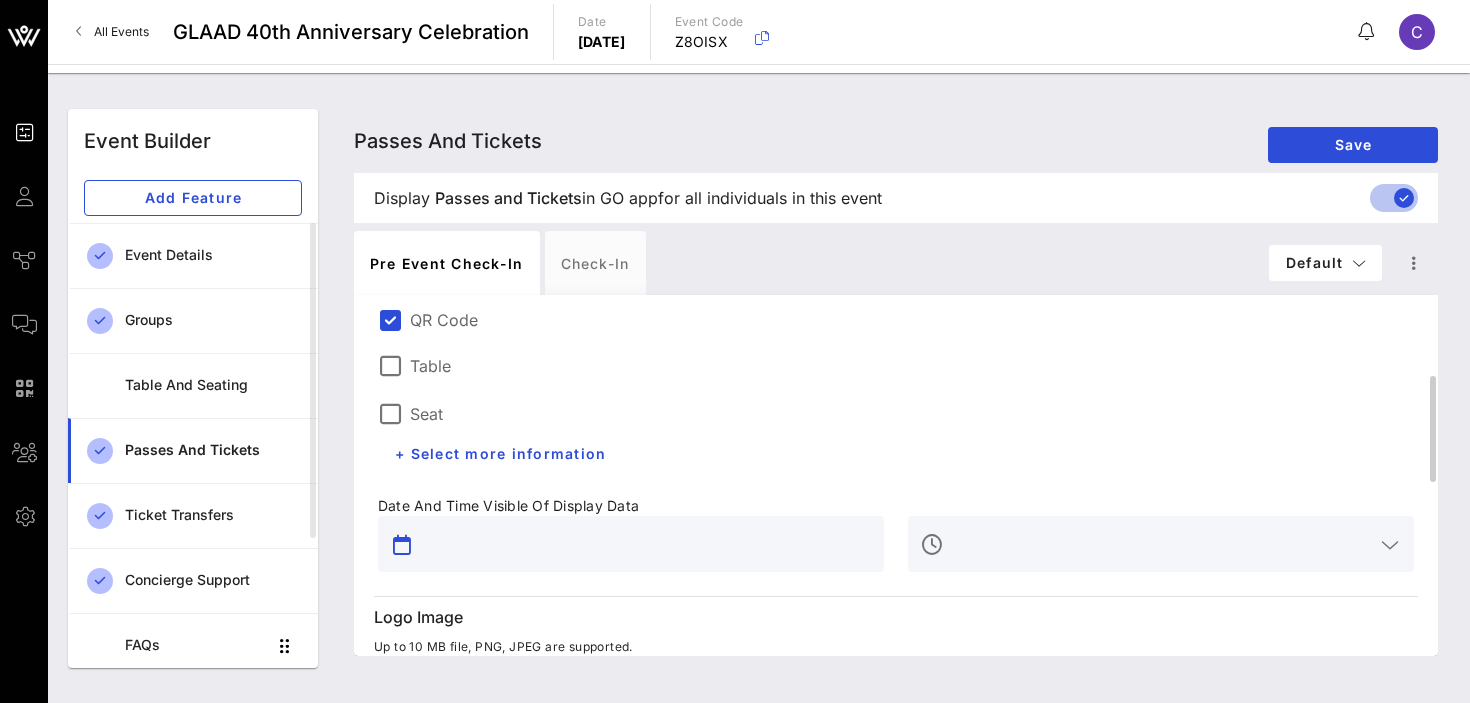 click at bounding box center (645, 544) 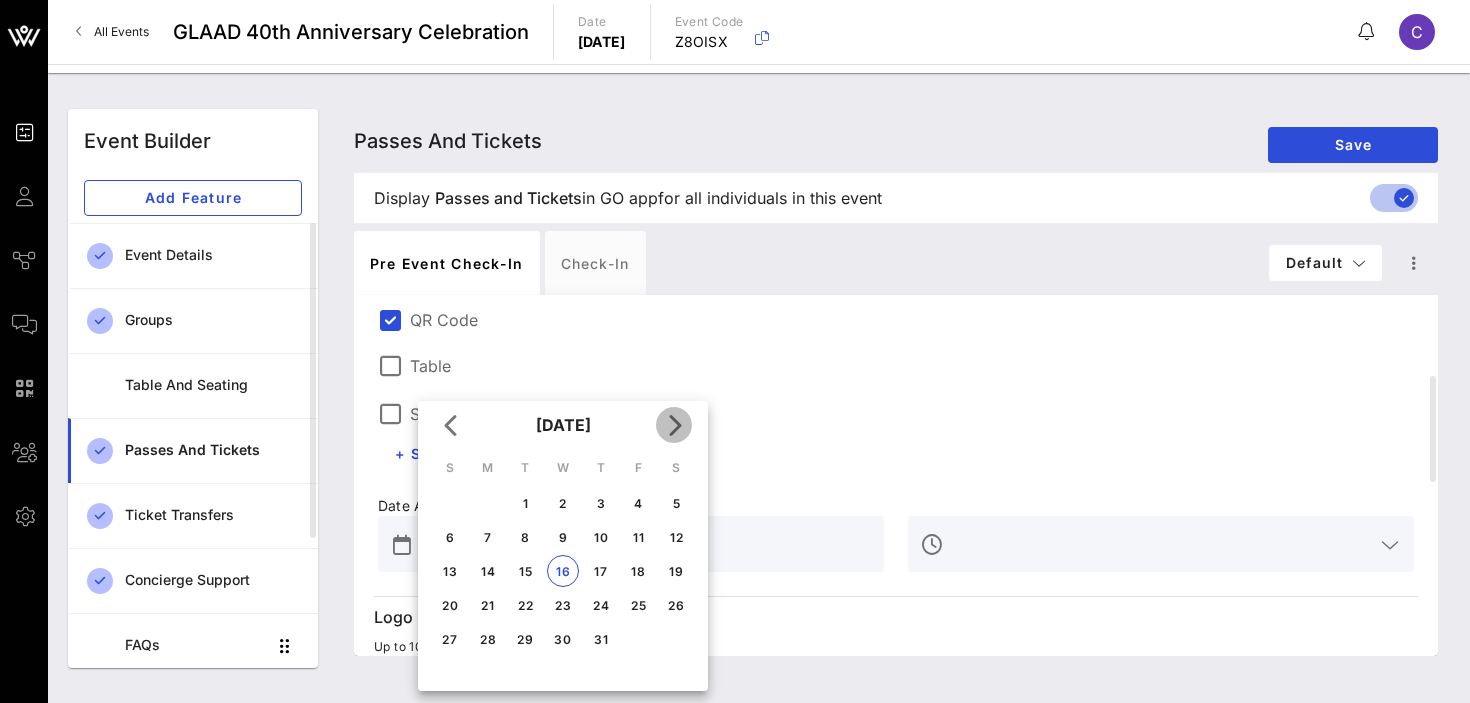 click at bounding box center (674, 425) 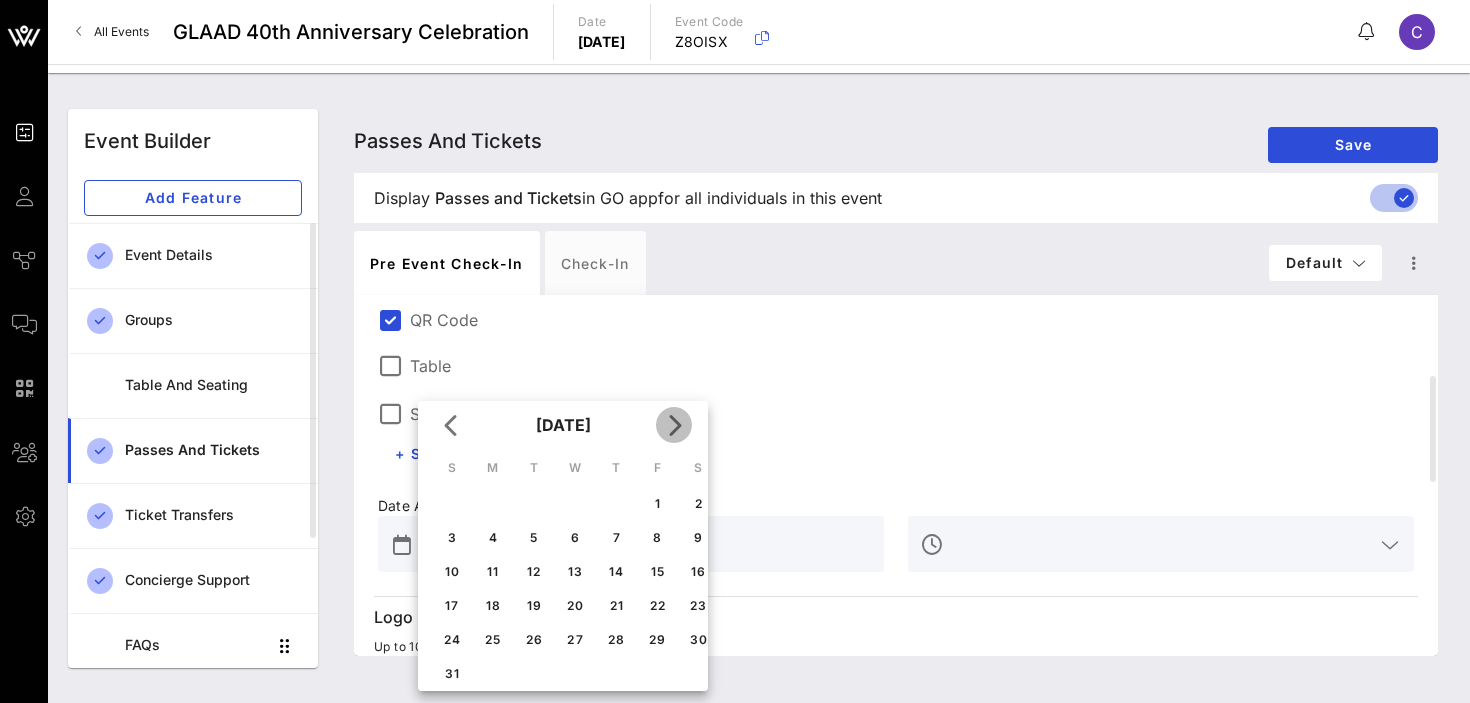 click at bounding box center [674, 425] 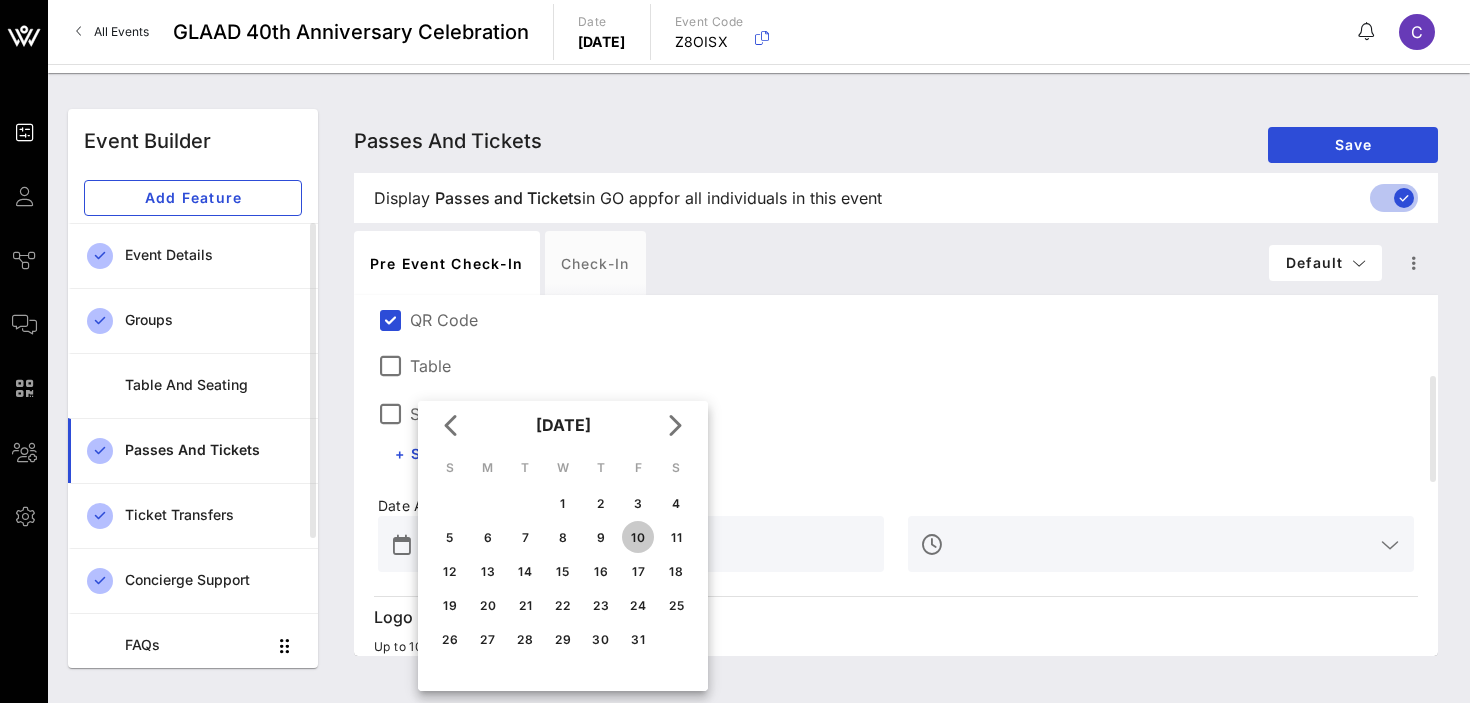 click on "10" at bounding box center (638, 537) 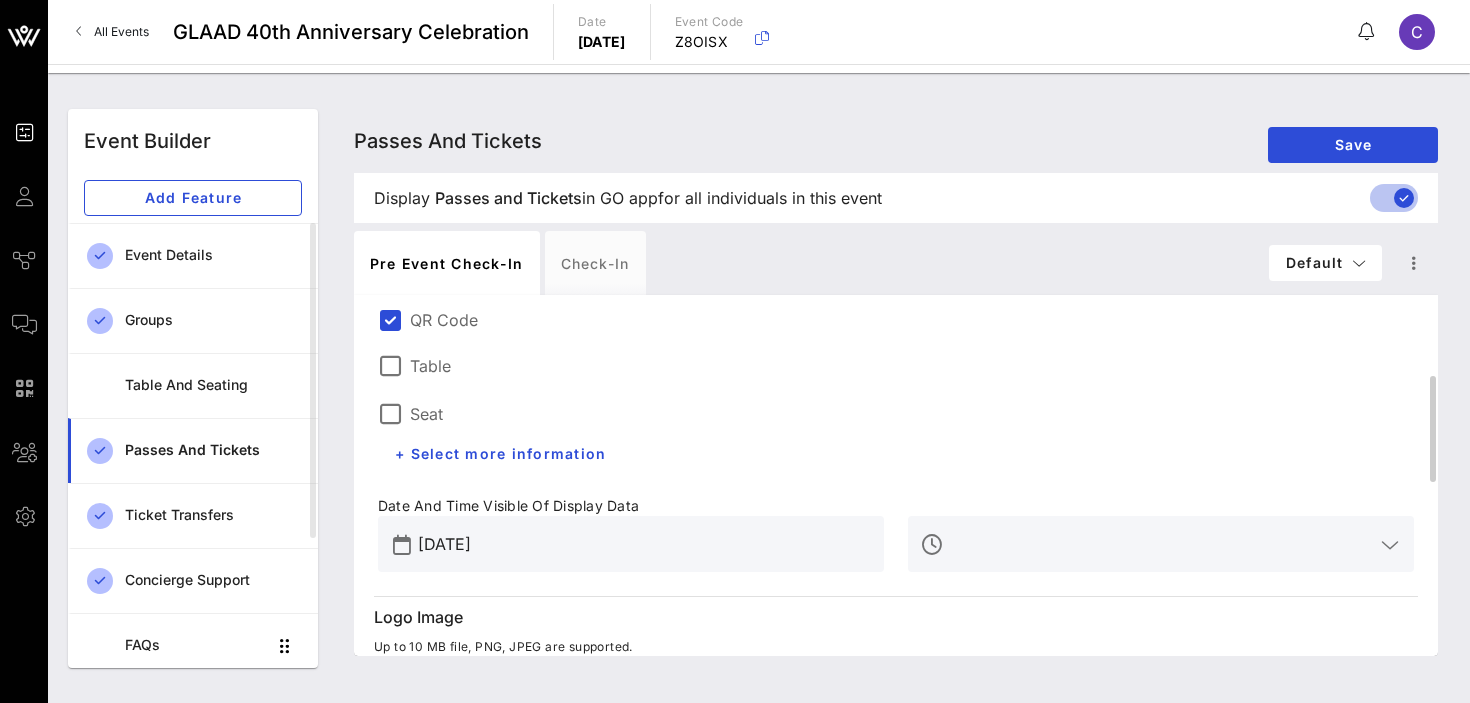 click at bounding box center (1390, 545) 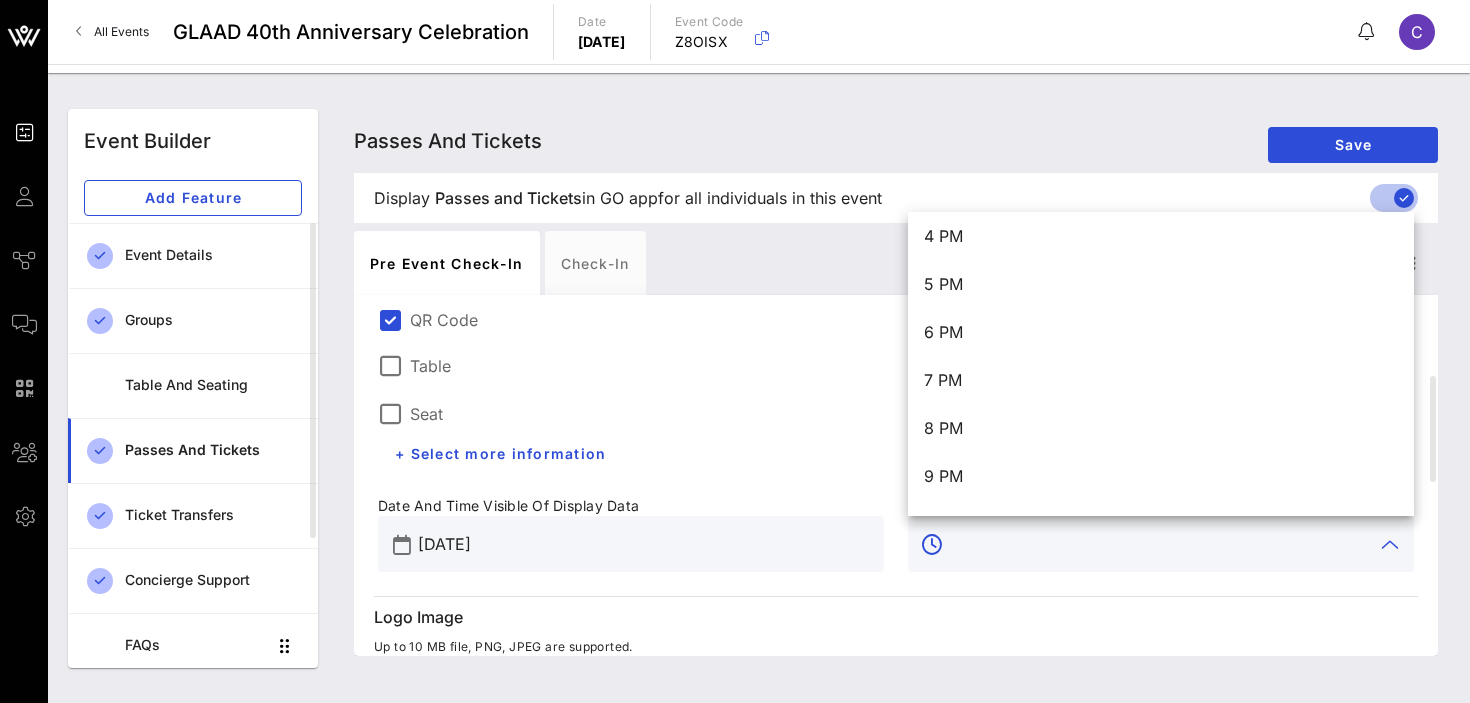 scroll, scrollTop: 751, scrollLeft: 0, axis: vertical 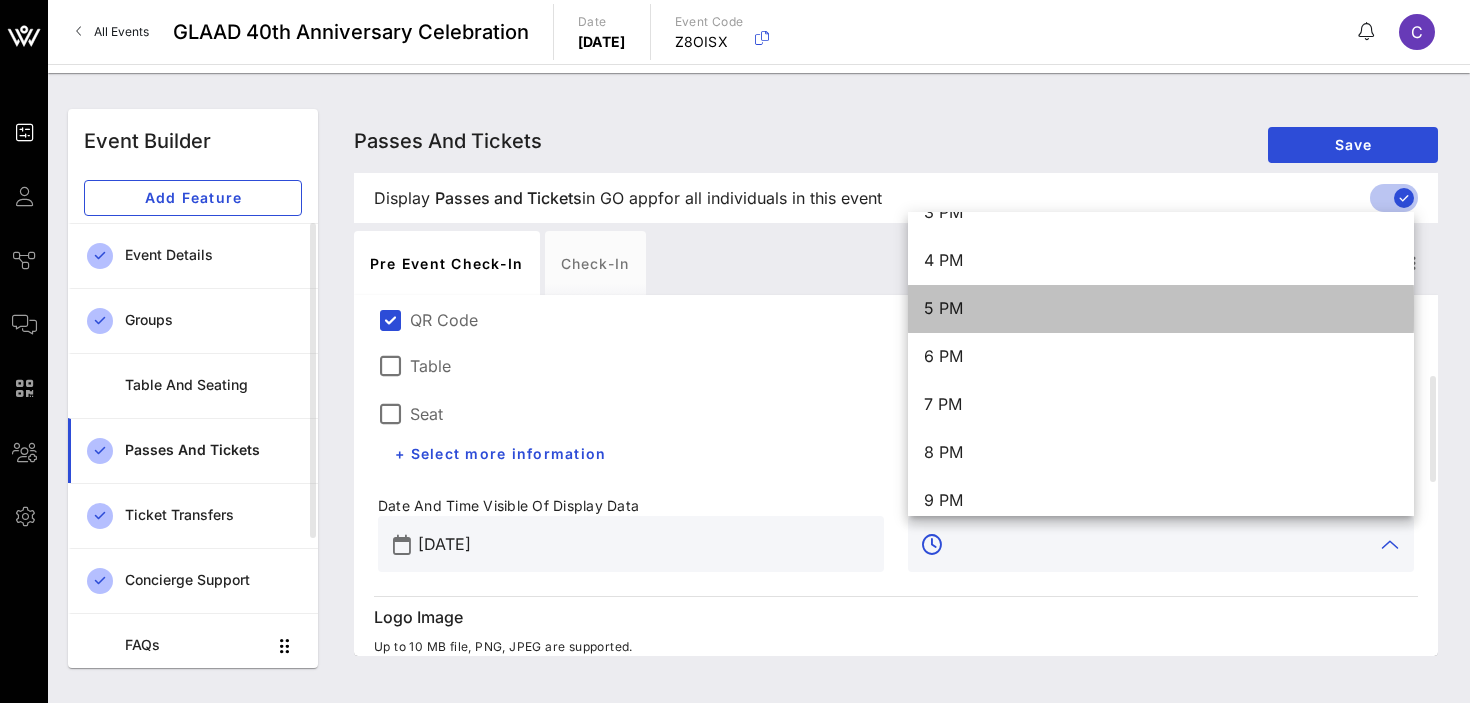 click on "5 PM" at bounding box center (1161, 308) 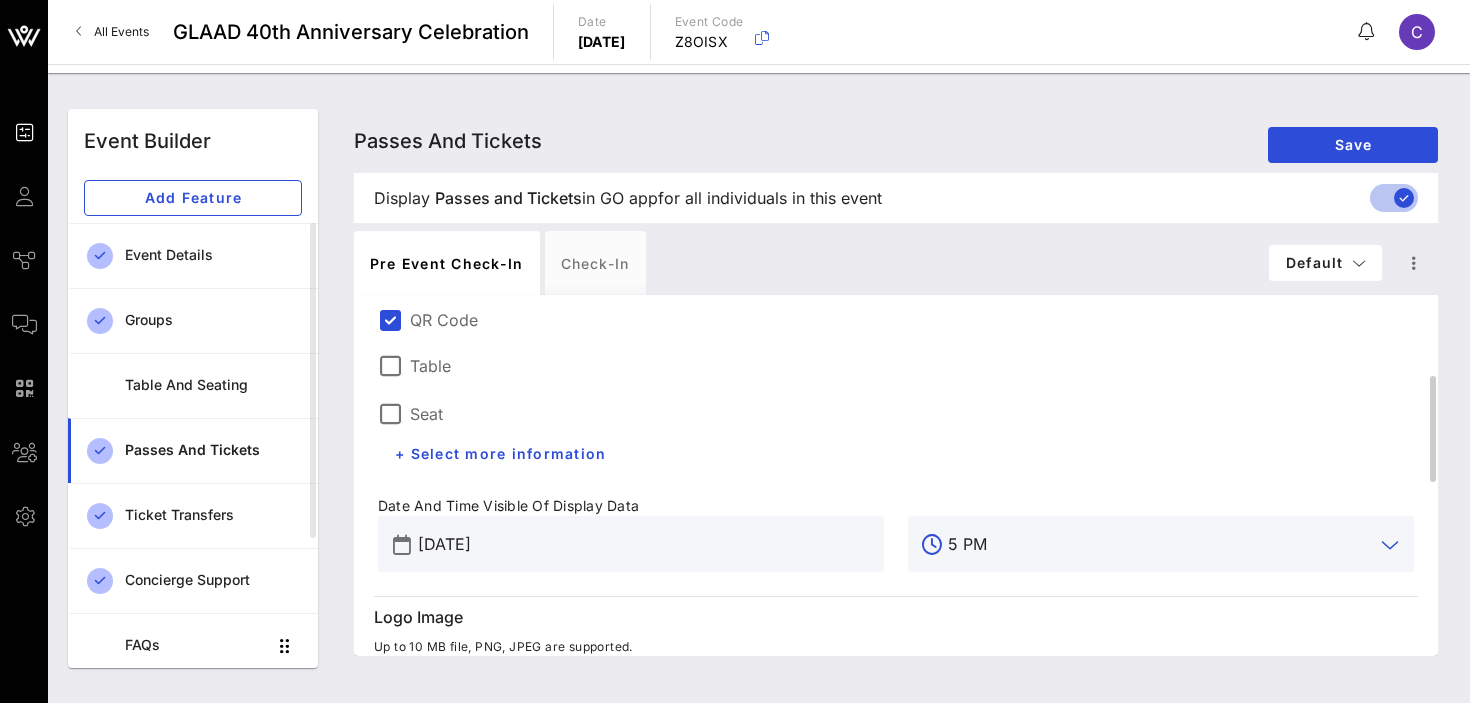 click on "Seat" at bounding box center [631, 412] 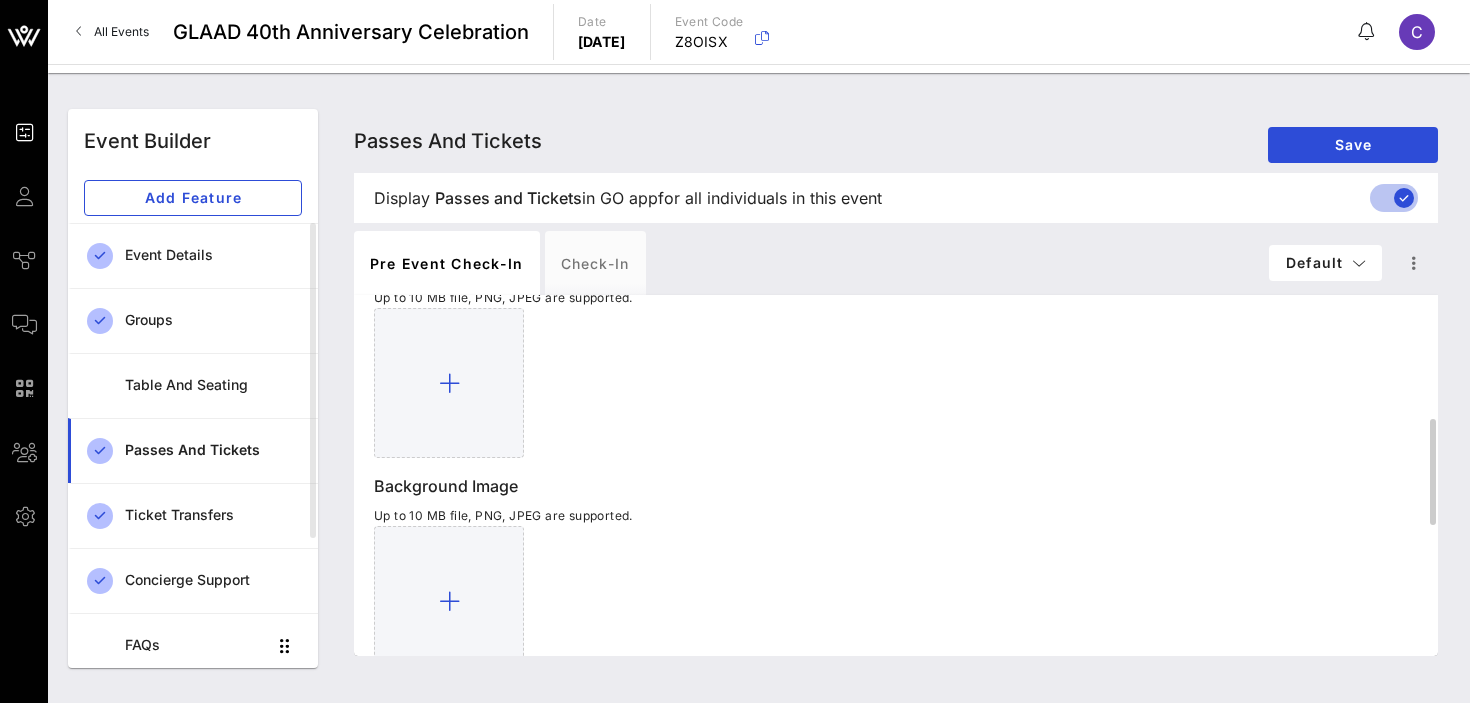 scroll, scrollTop: 635, scrollLeft: 0, axis: vertical 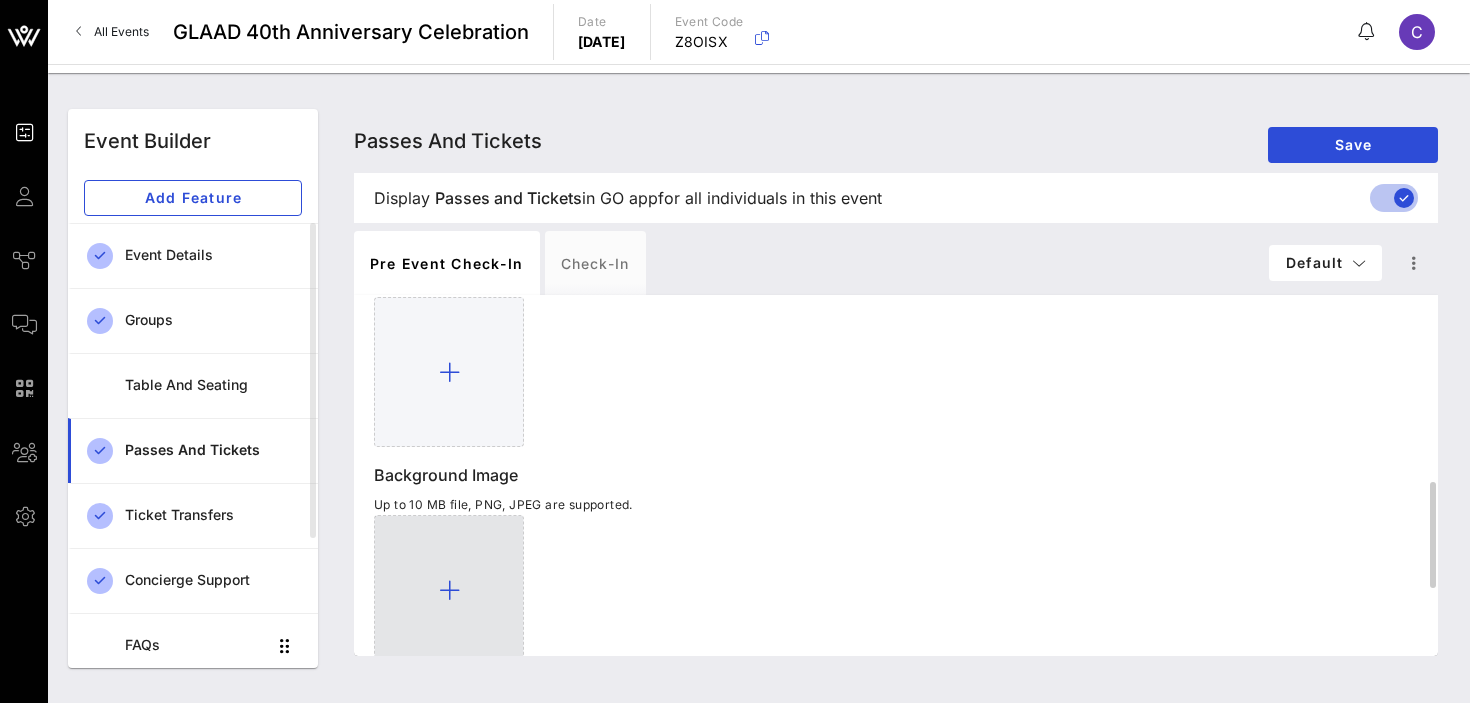 click at bounding box center [449, 590] 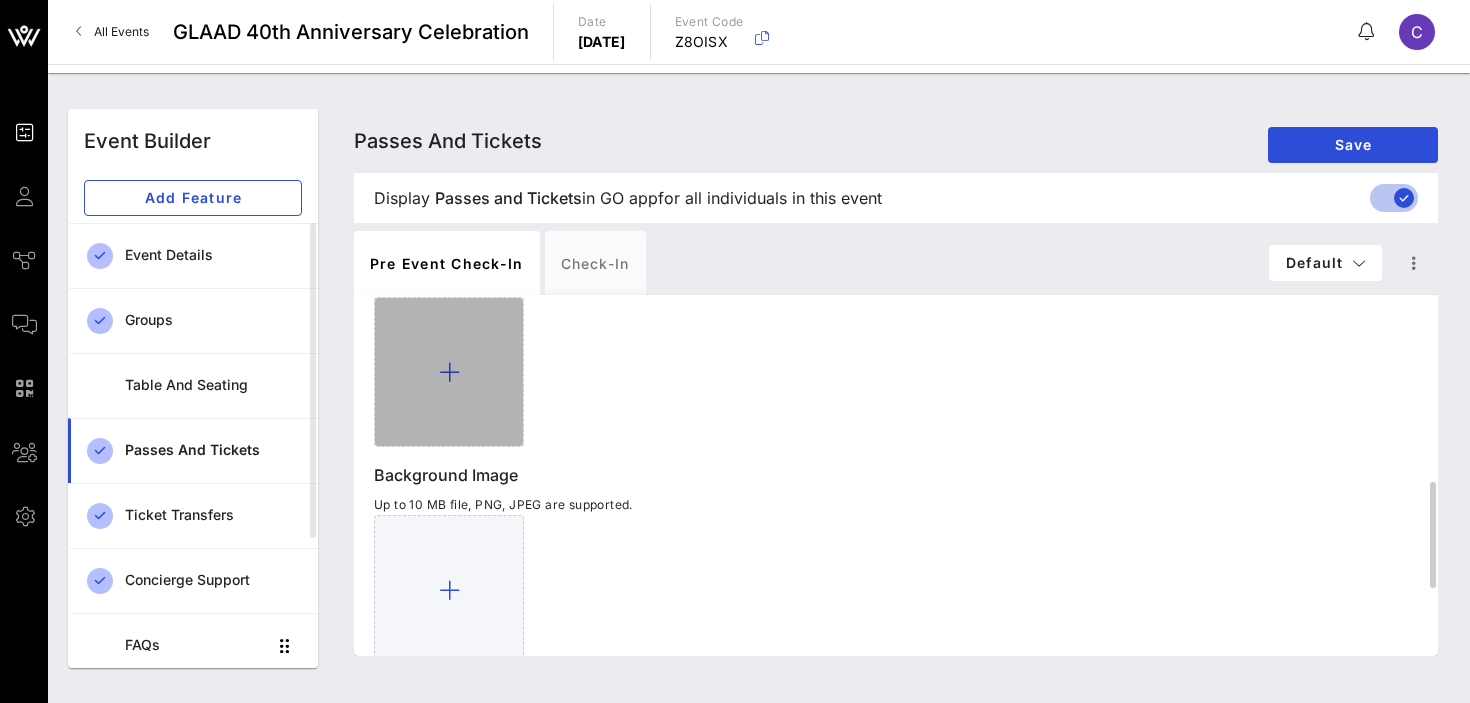 click at bounding box center [449, 372] 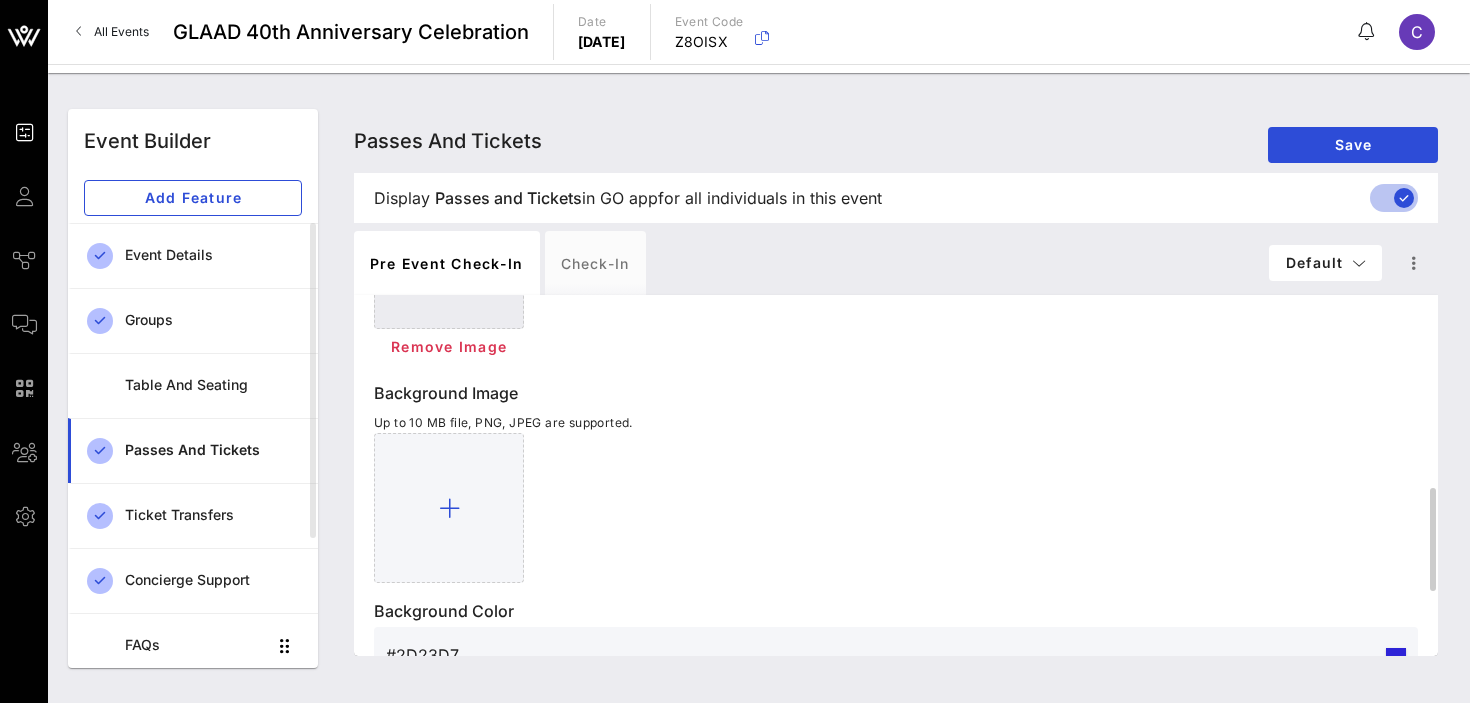 scroll, scrollTop: 756, scrollLeft: 0, axis: vertical 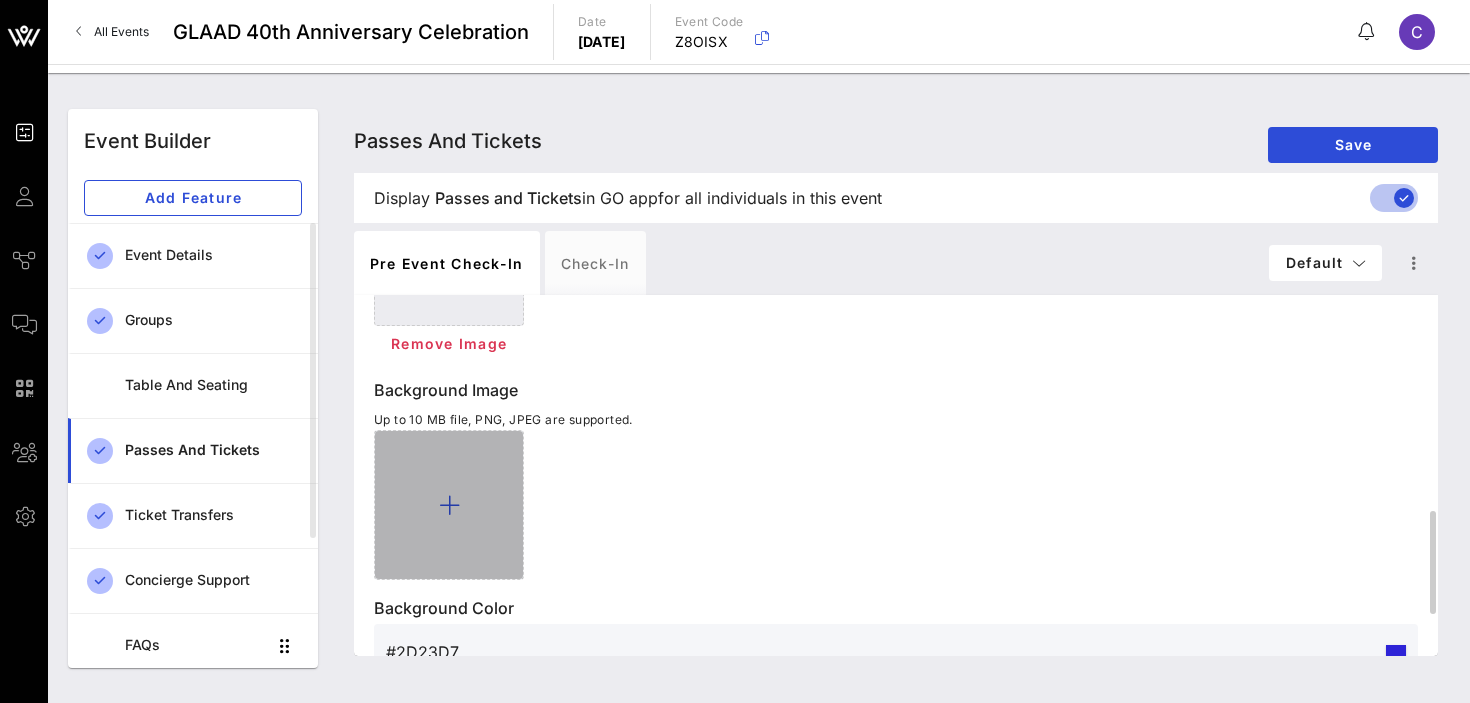 click at bounding box center [449, 505] 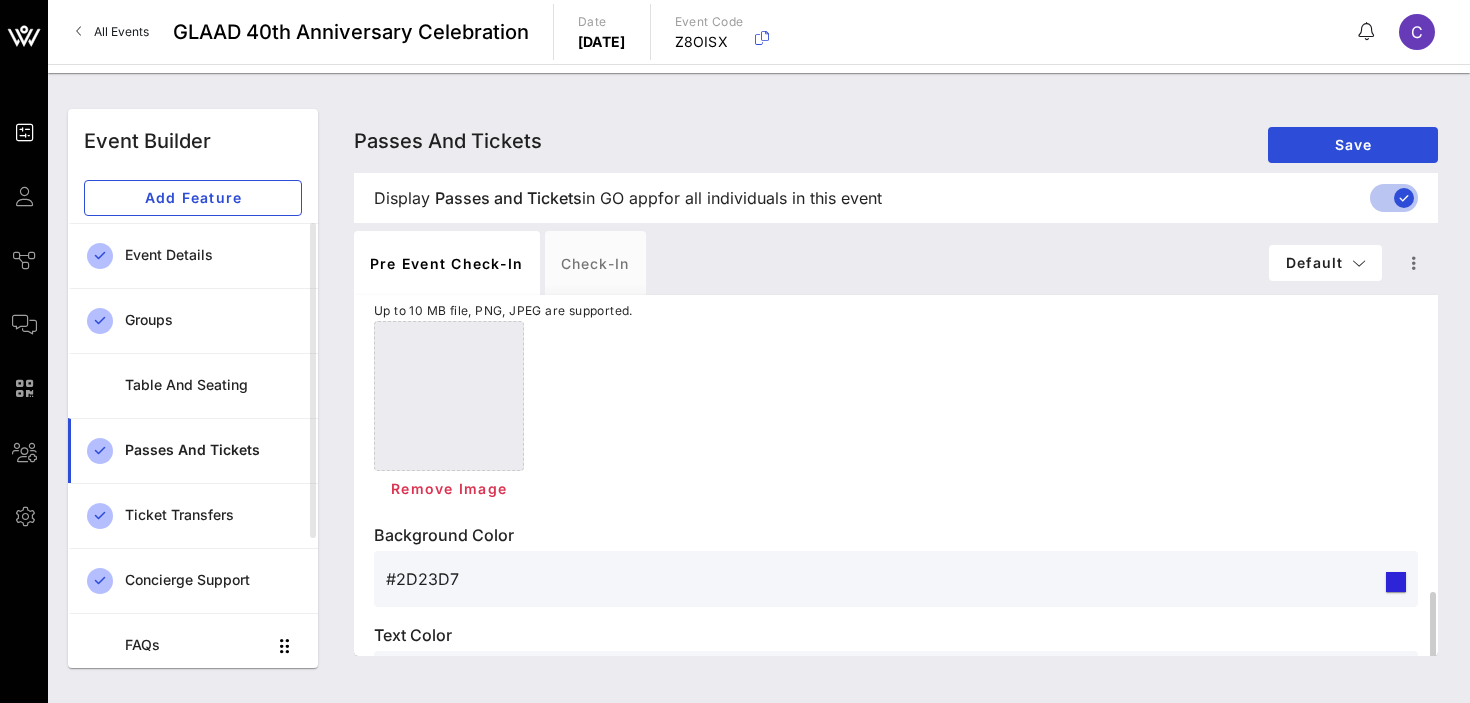 scroll, scrollTop: 936, scrollLeft: 0, axis: vertical 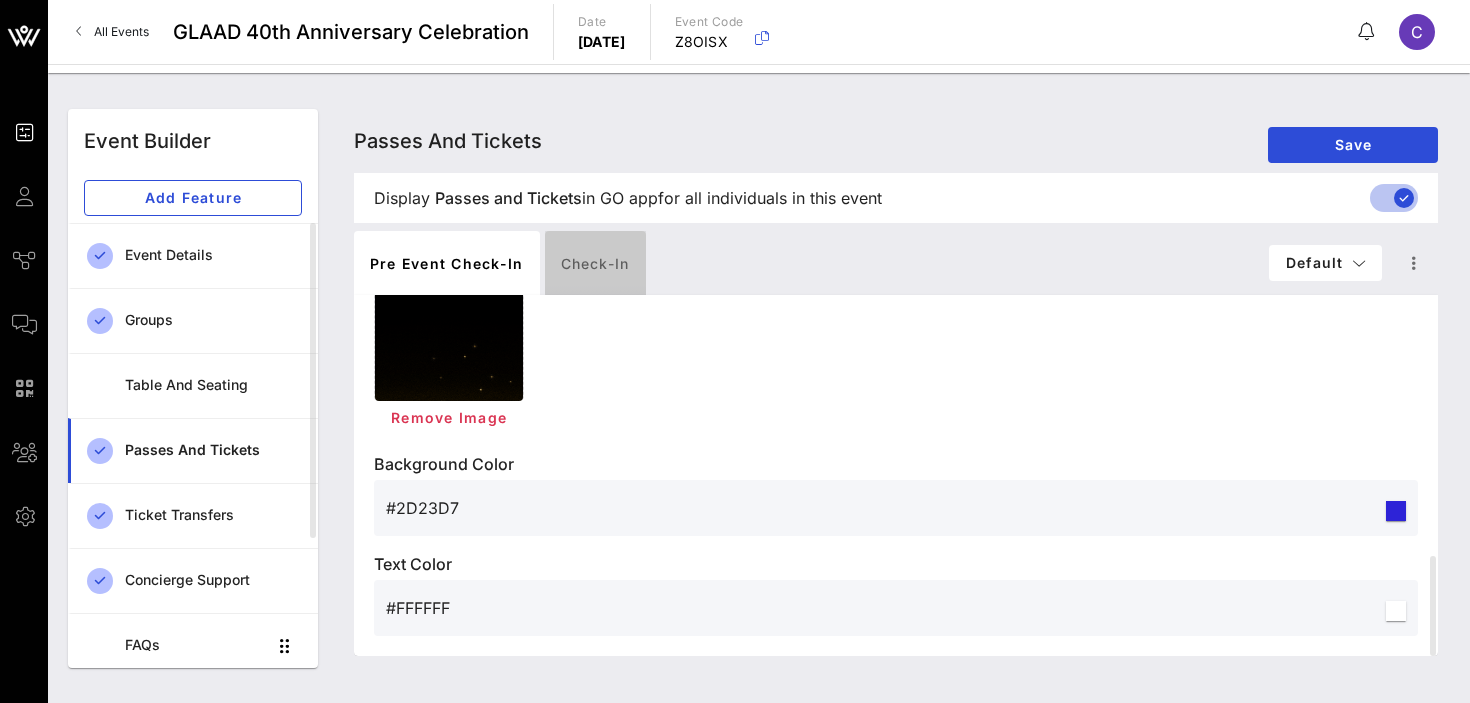 click on "Check-in" at bounding box center (595, 263) 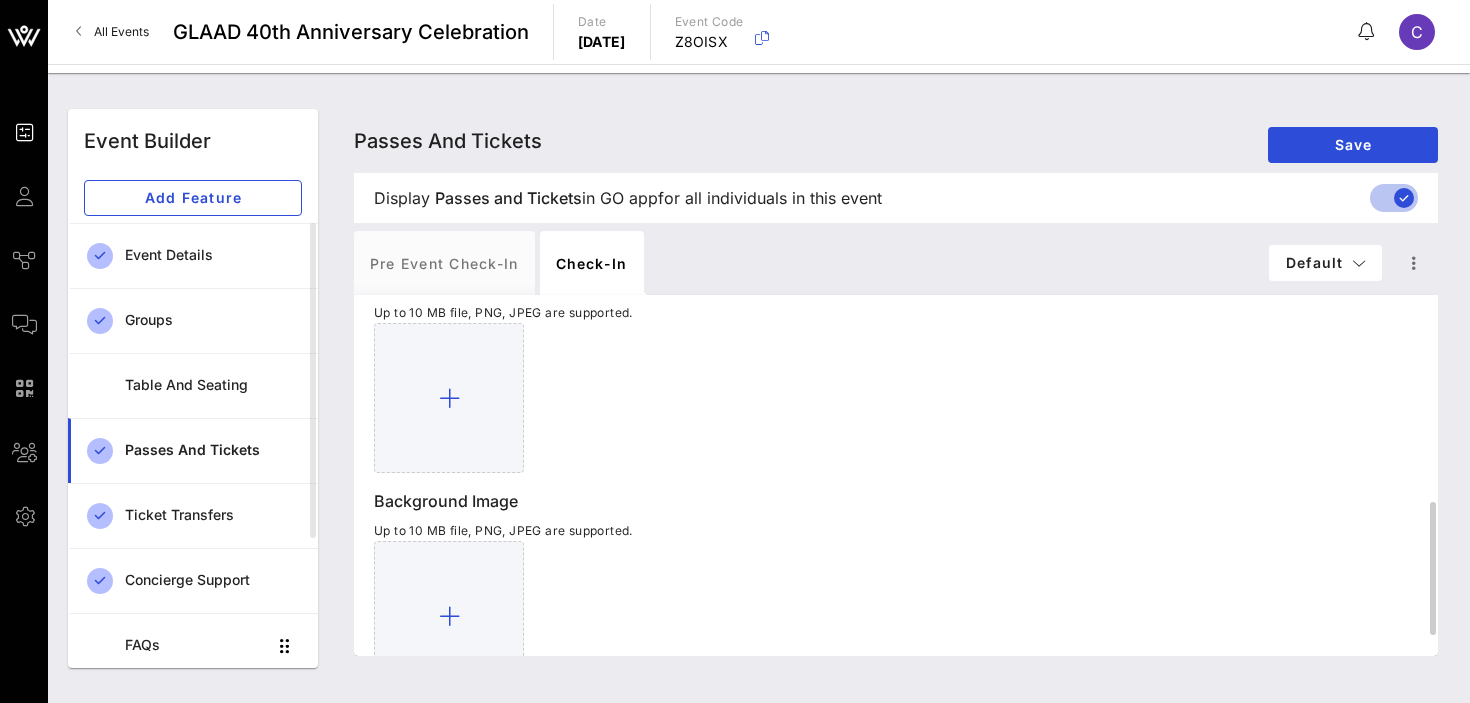 scroll, scrollTop: 333, scrollLeft: 0, axis: vertical 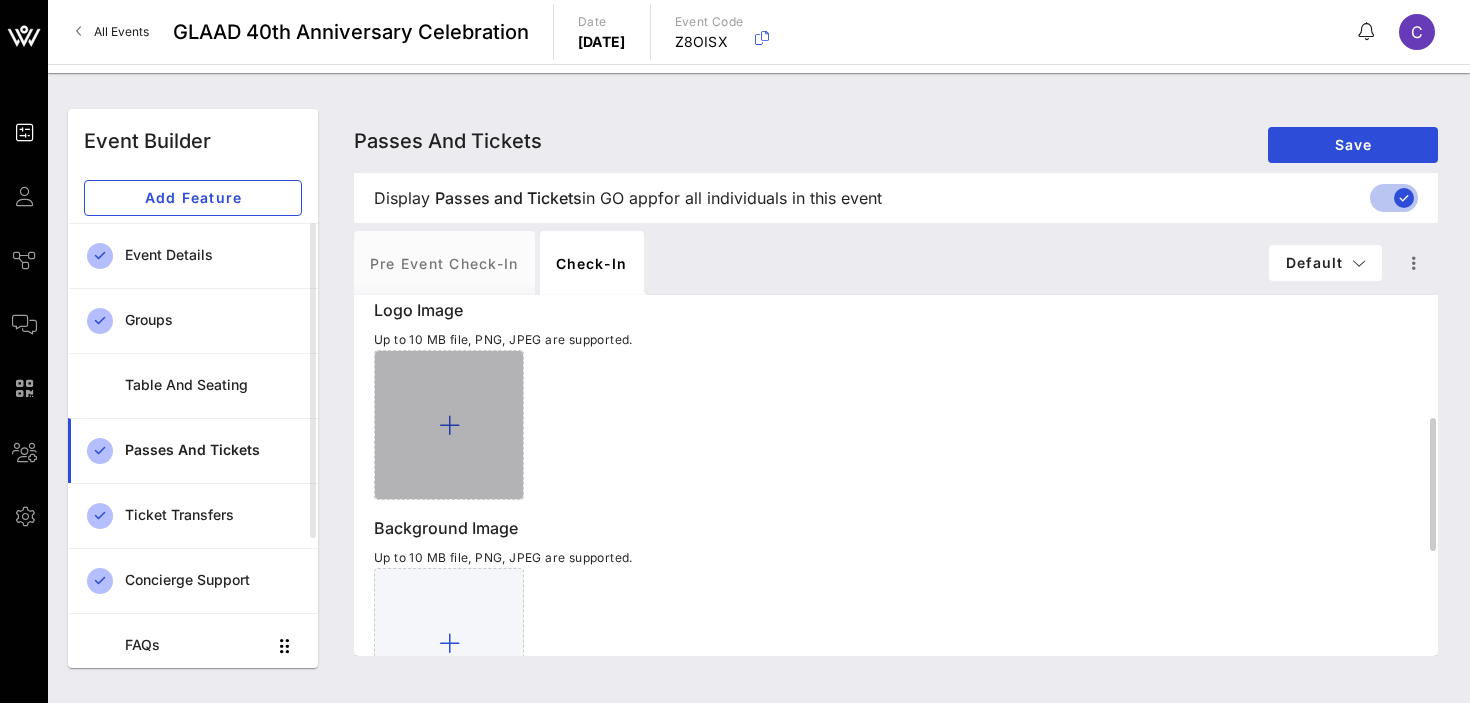click at bounding box center [449, 425] 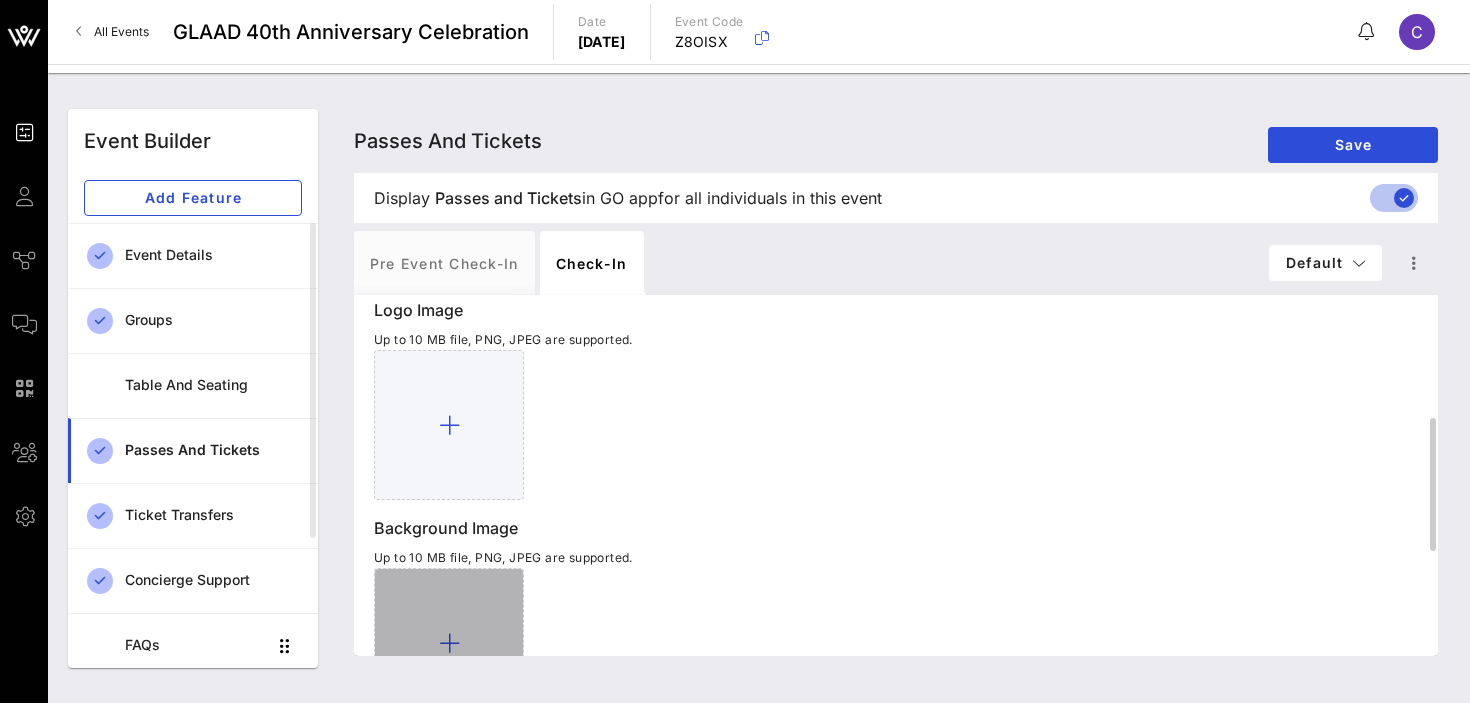 click at bounding box center (449, 643) 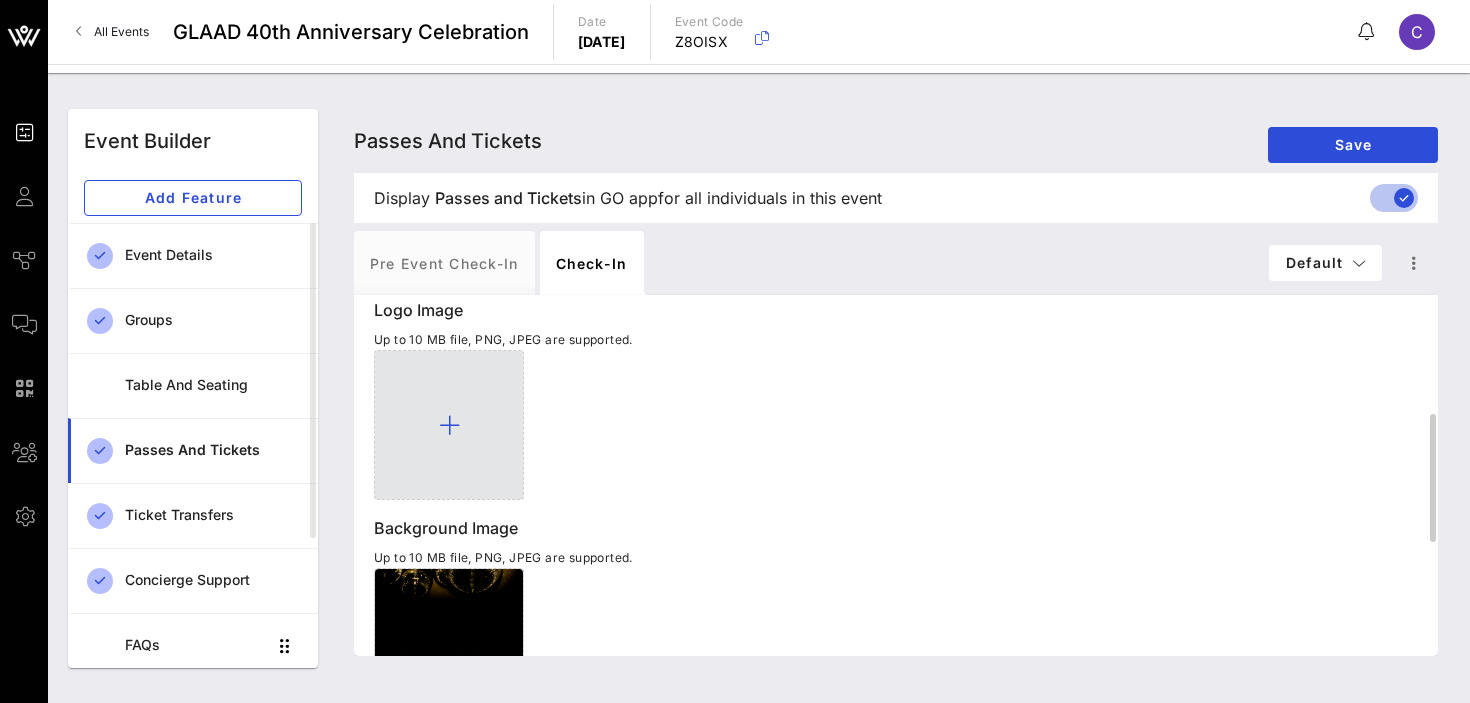click at bounding box center (449, 425) 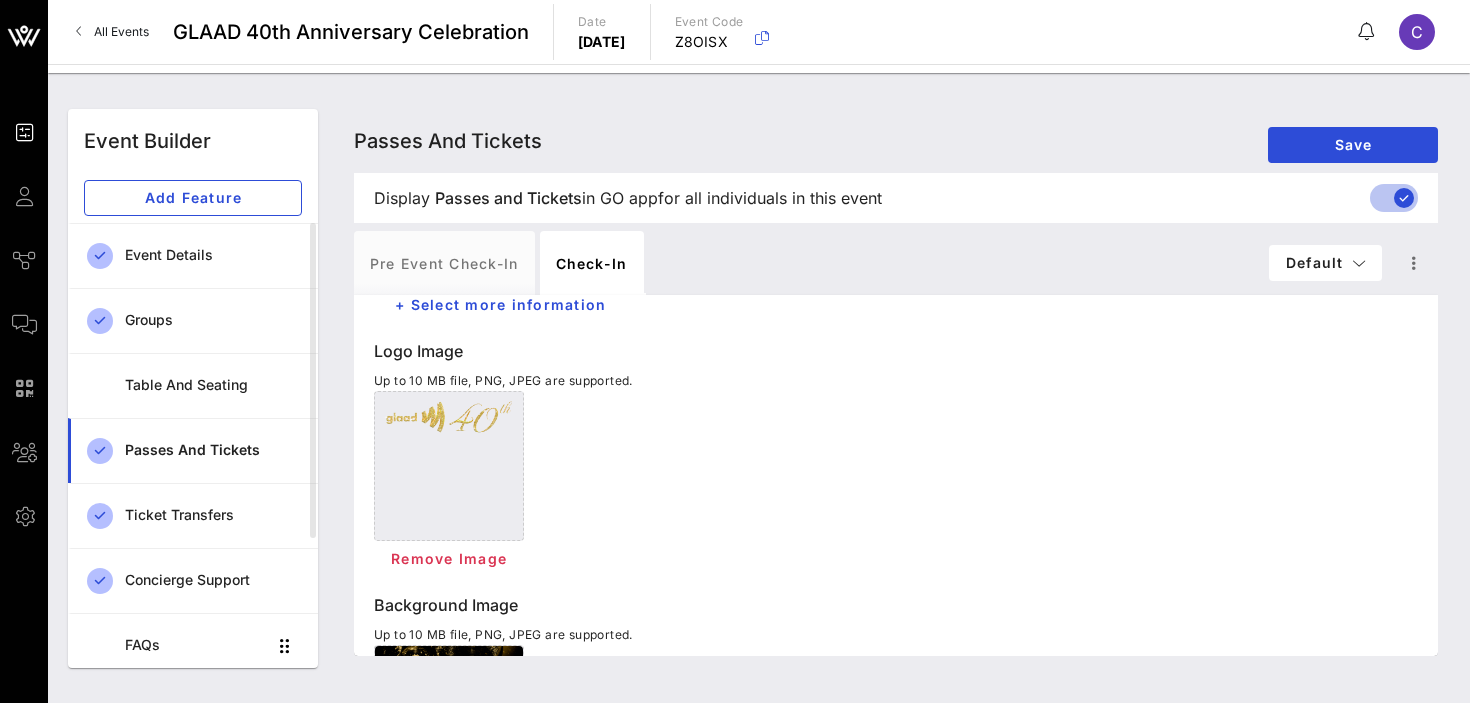 scroll, scrollTop: 0, scrollLeft: 0, axis: both 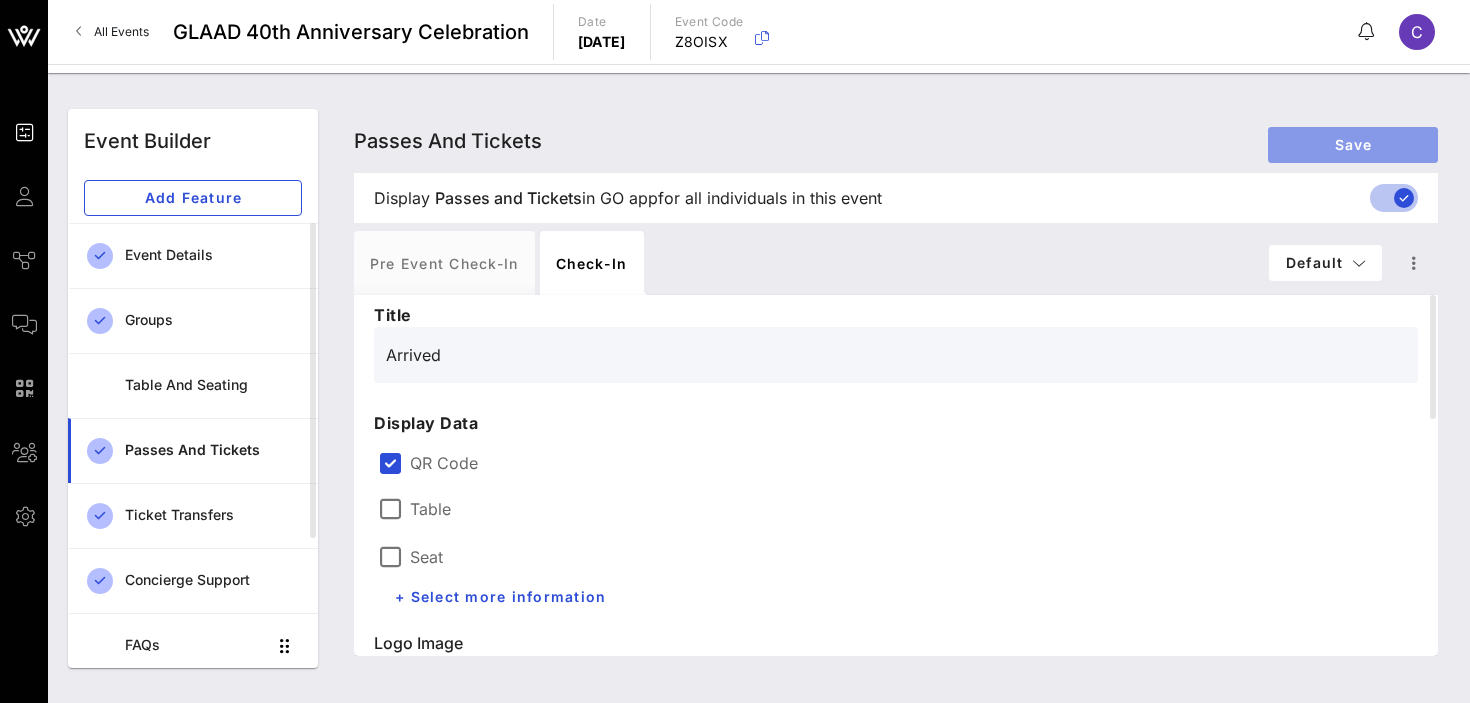 click on "Save" at bounding box center [1353, 144] 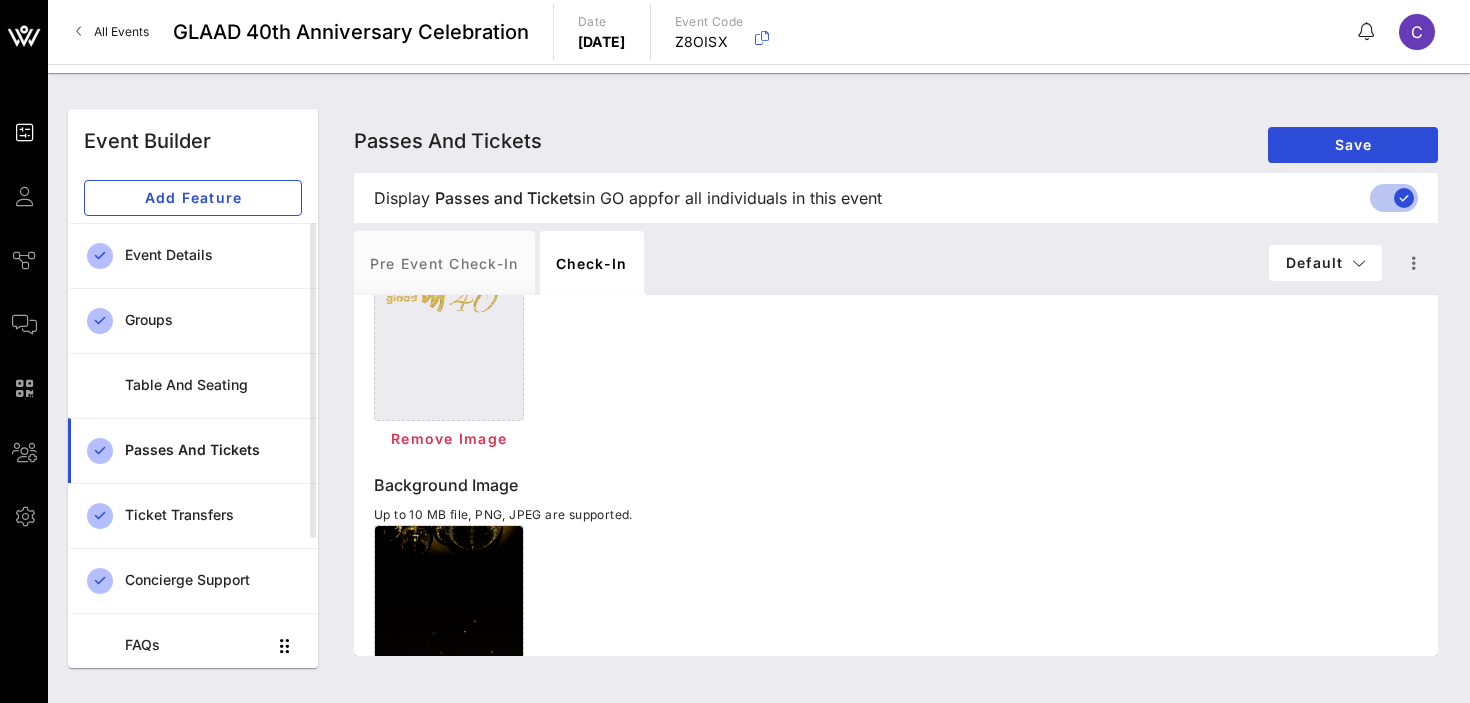 scroll, scrollTop: 0, scrollLeft: 0, axis: both 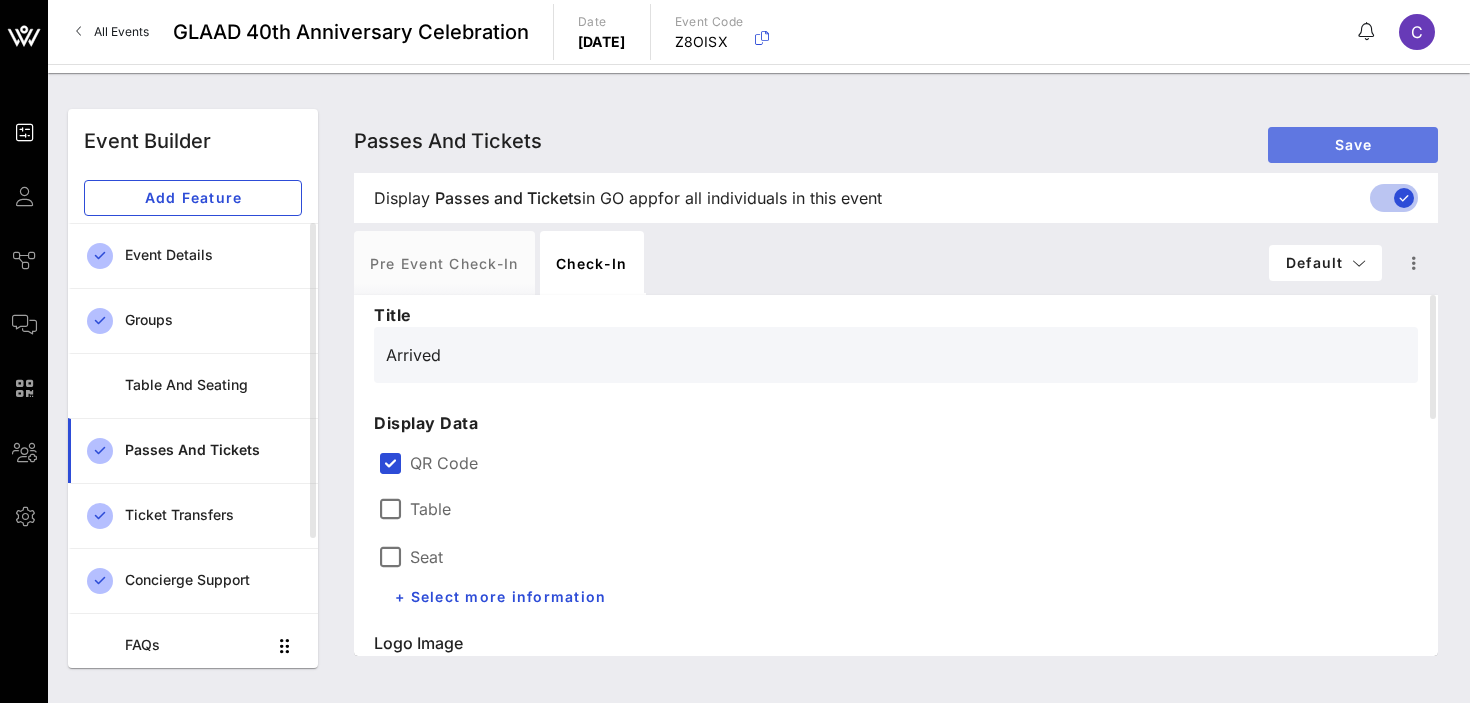 click on "Save" at bounding box center [1353, 144] 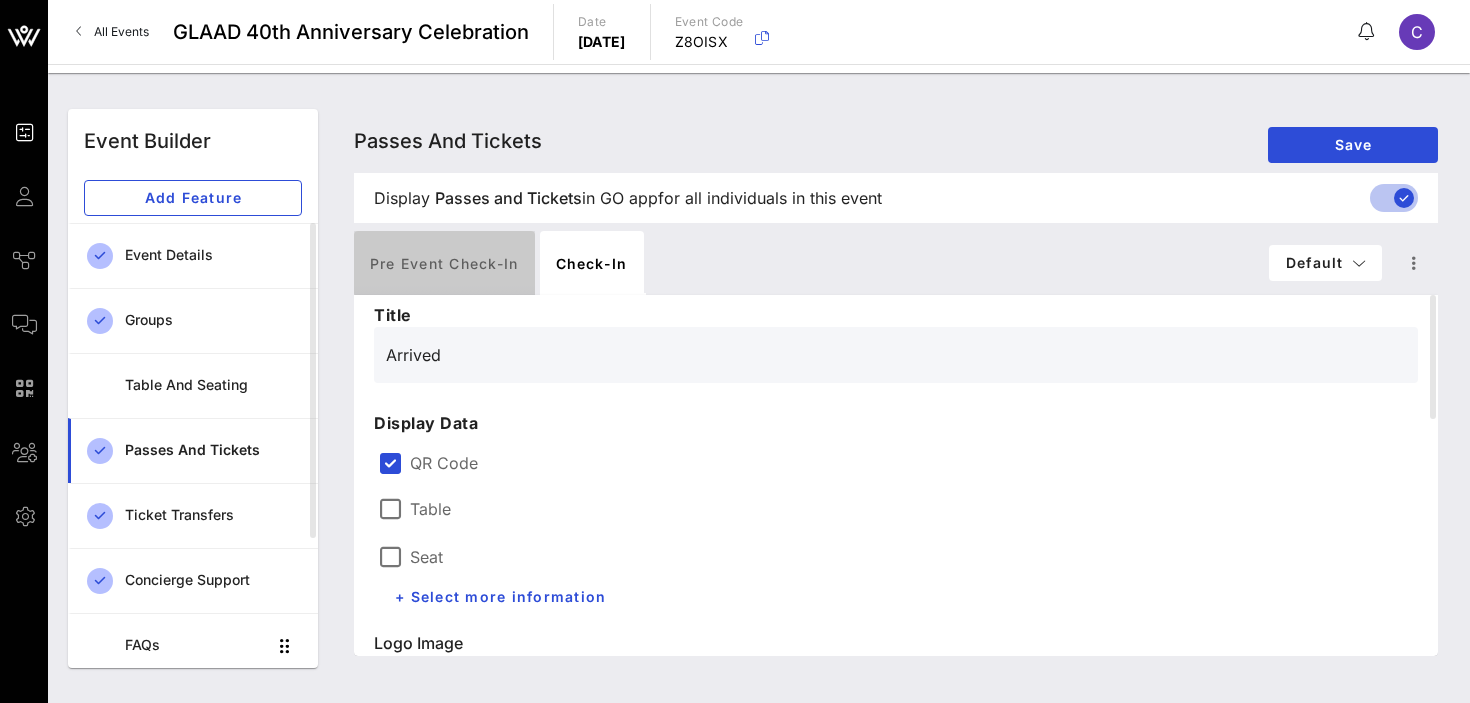 click on "Pre Event Check-in" at bounding box center (444, 263) 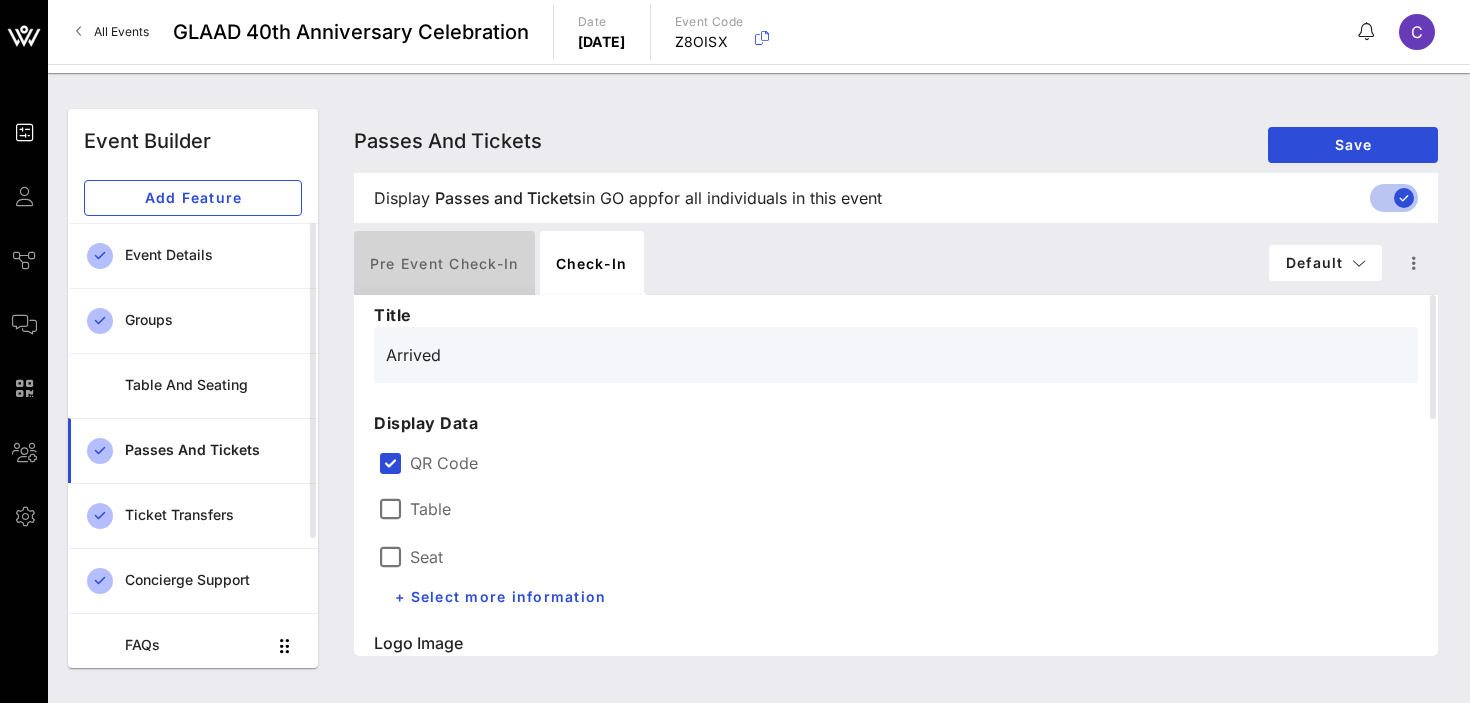 type on "Digital Ticket" 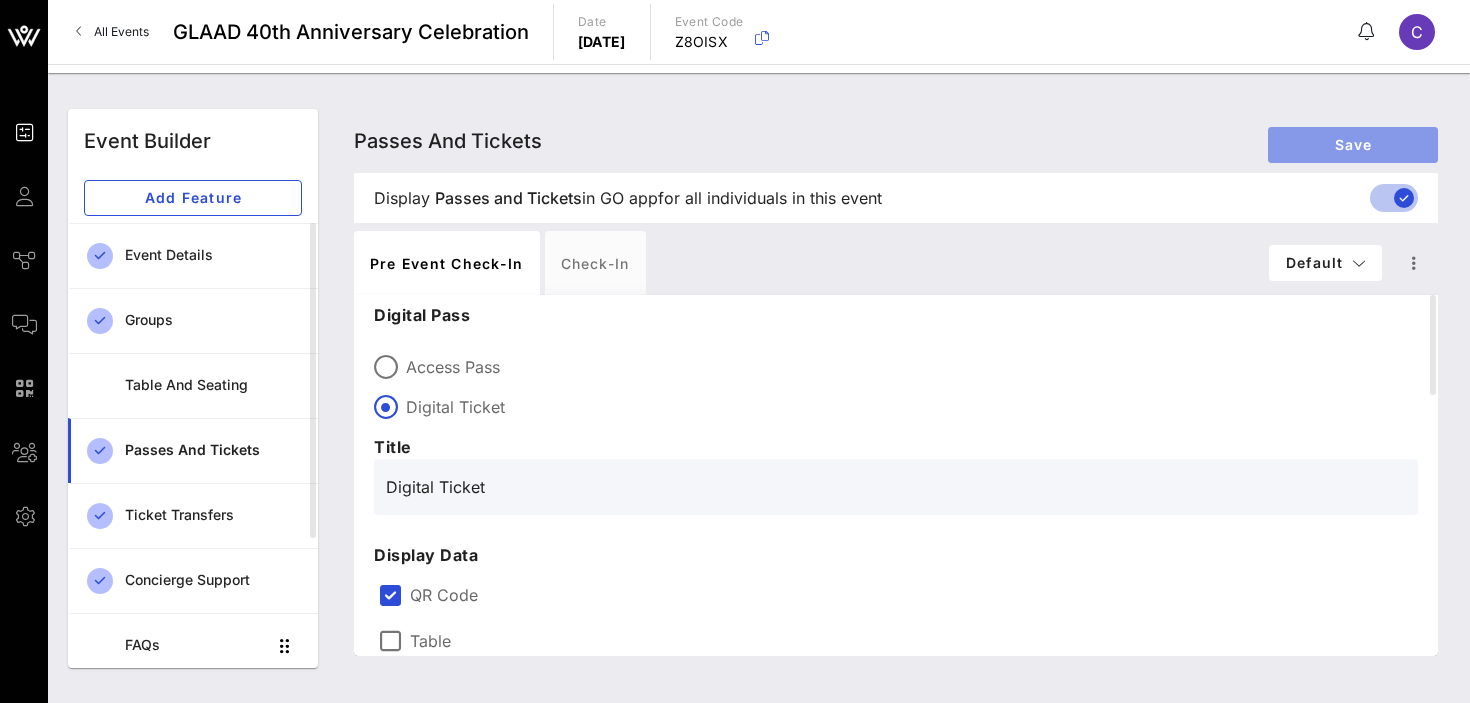 click on "Save" at bounding box center [1353, 144] 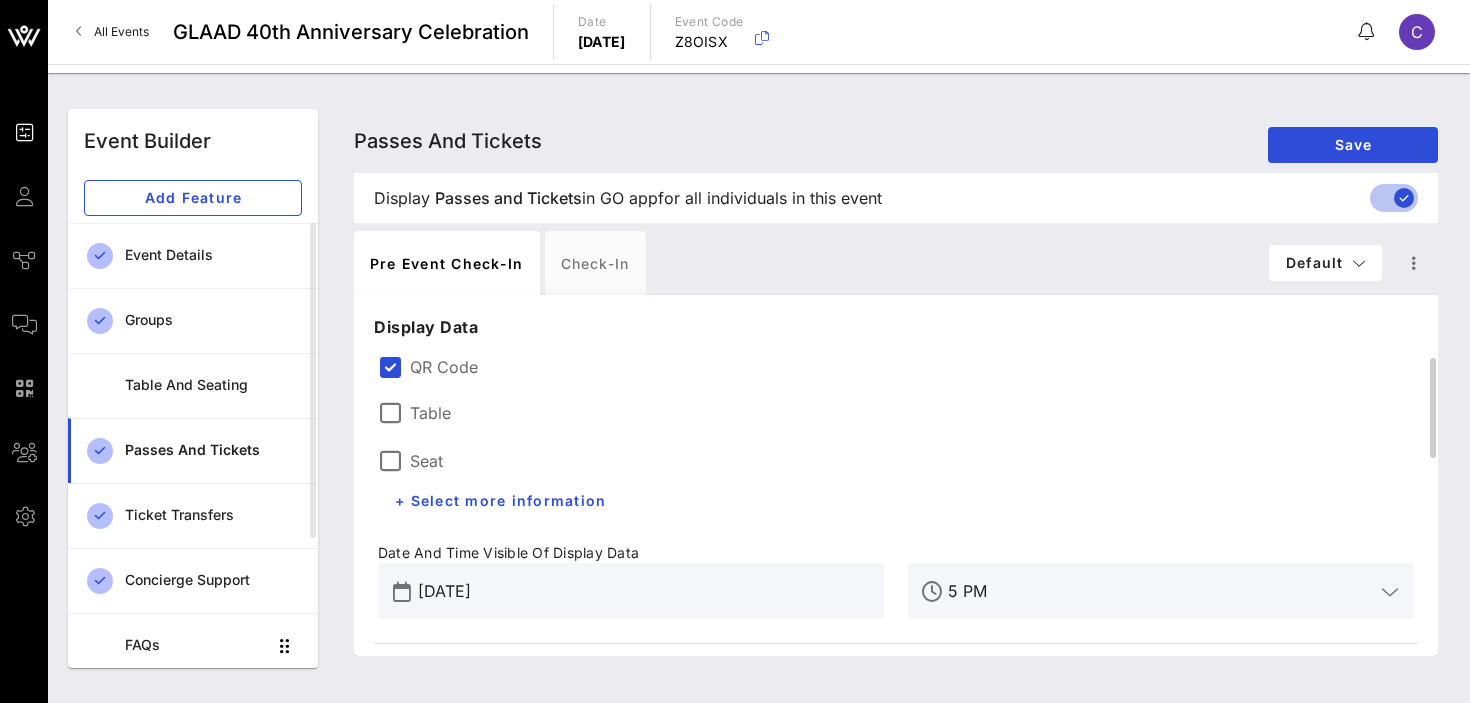 scroll, scrollTop: 213, scrollLeft: 0, axis: vertical 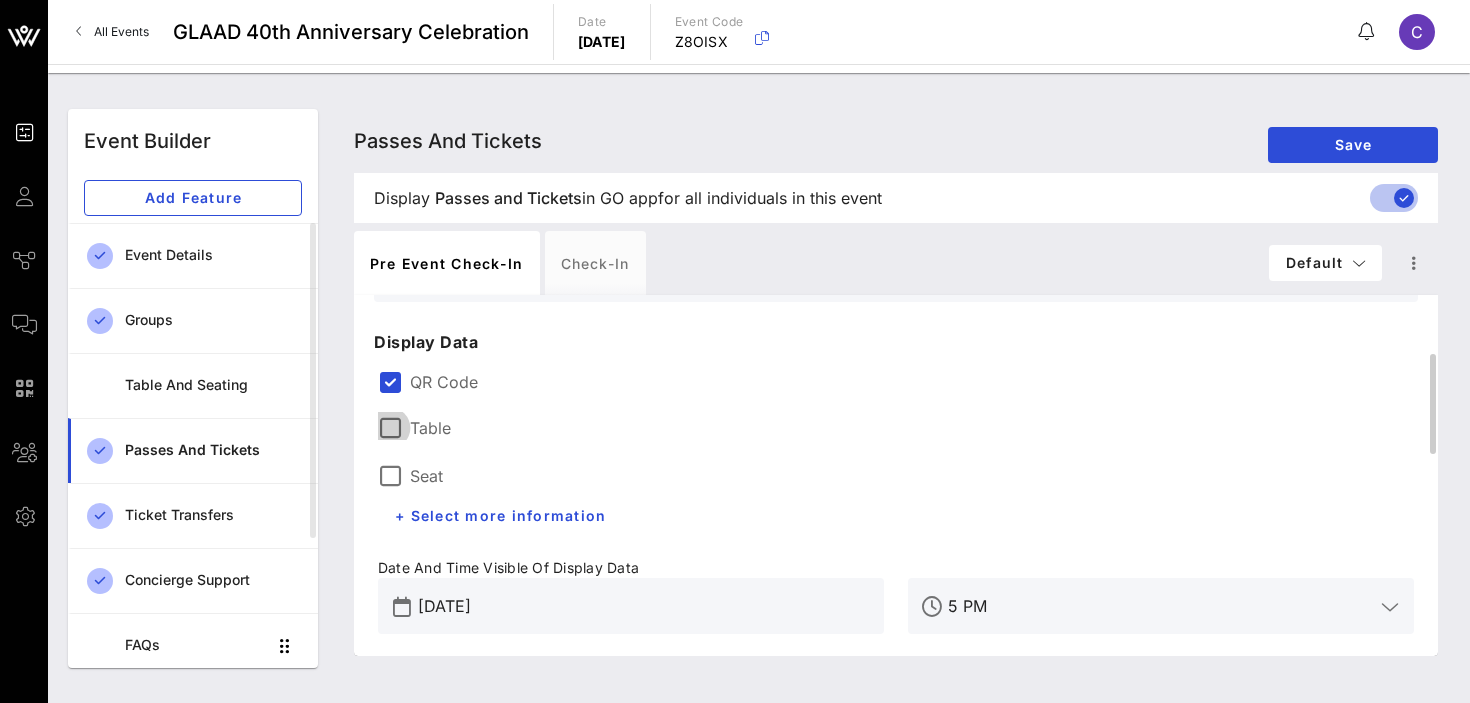 click at bounding box center (390, 428) 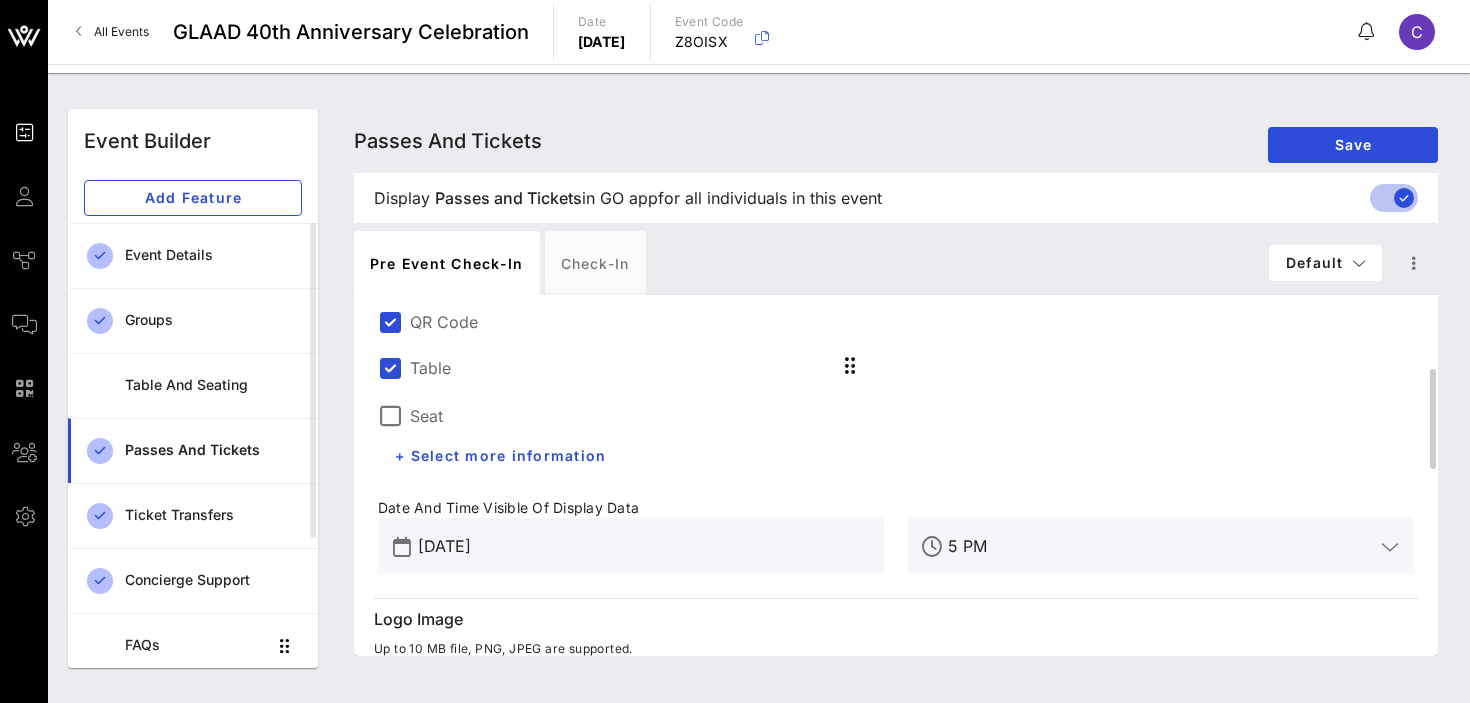 scroll, scrollTop: 274, scrollLeft: 0, axis: vertical 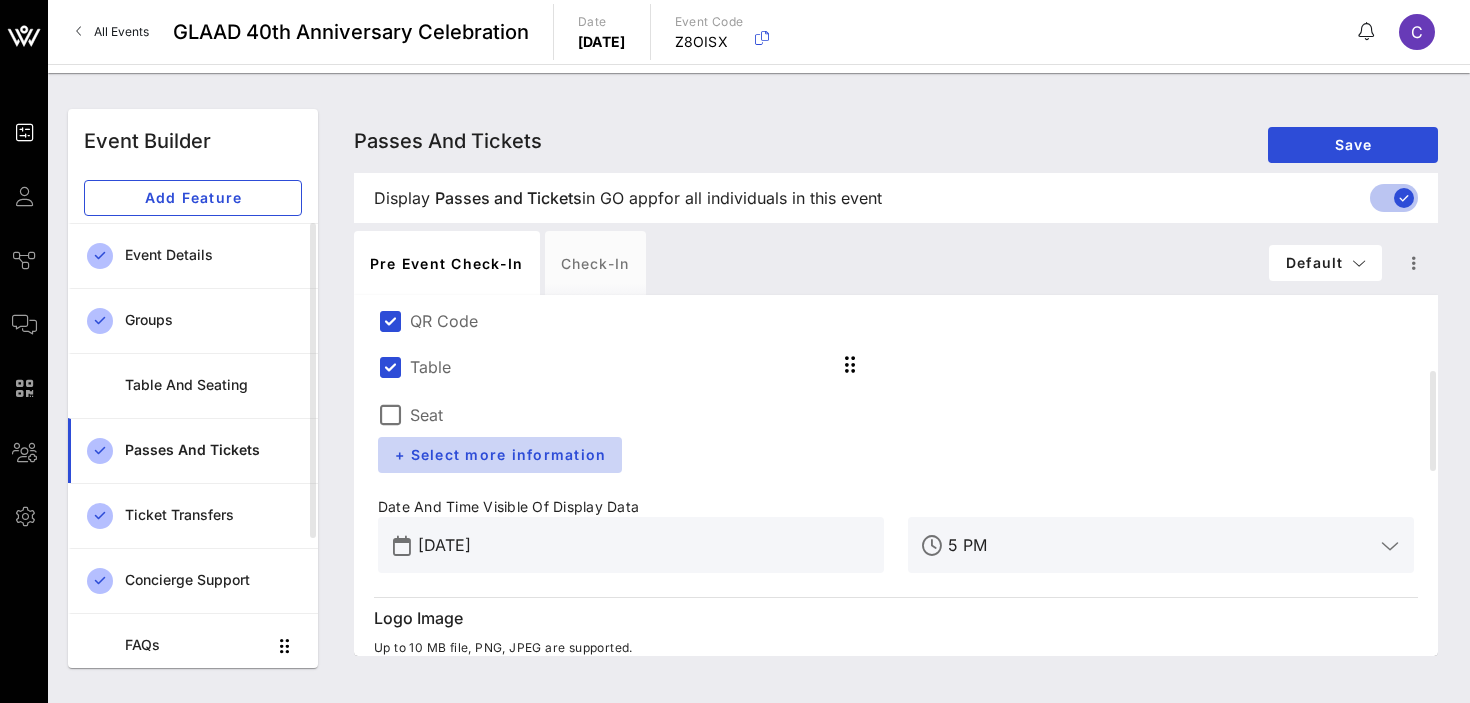 click on "+ Select more information" at bounding box center [500, 454] 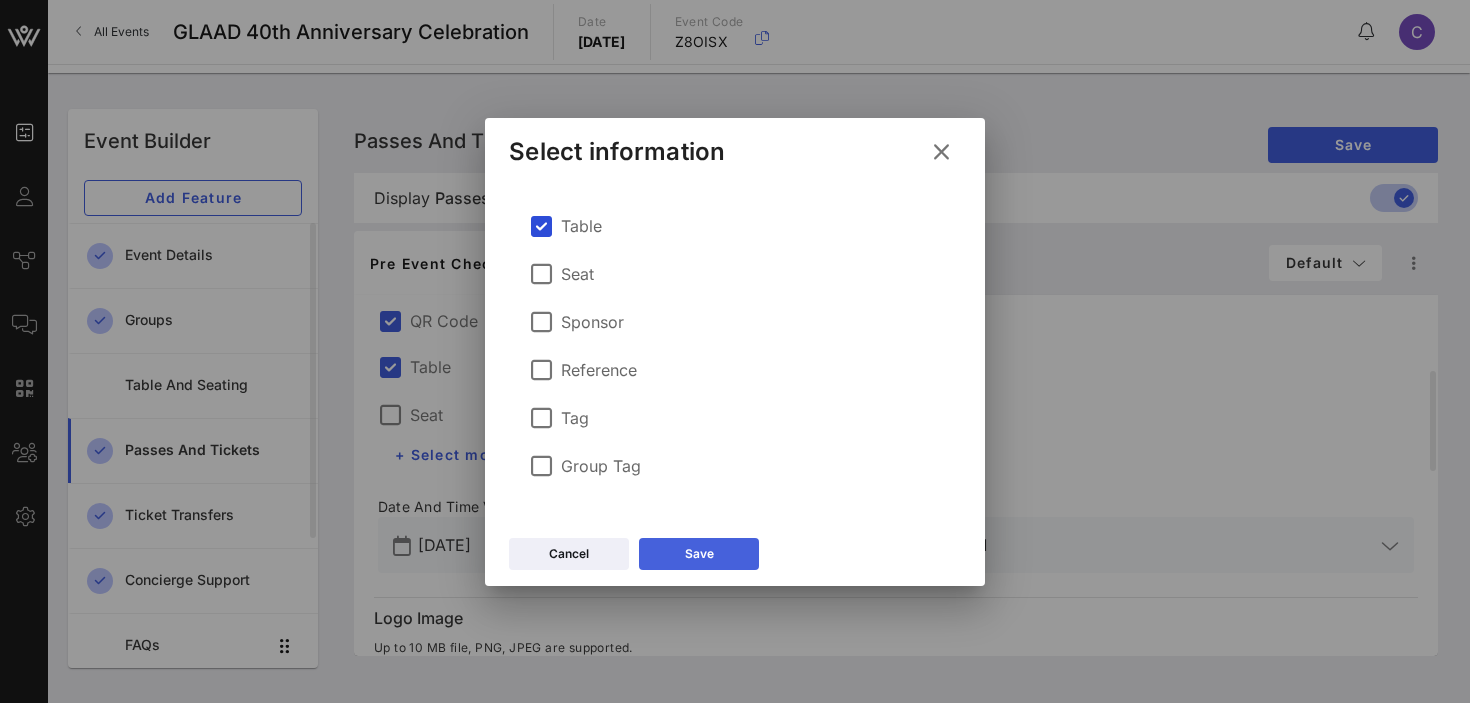 click on "Save" at bounding box center (699, 554) 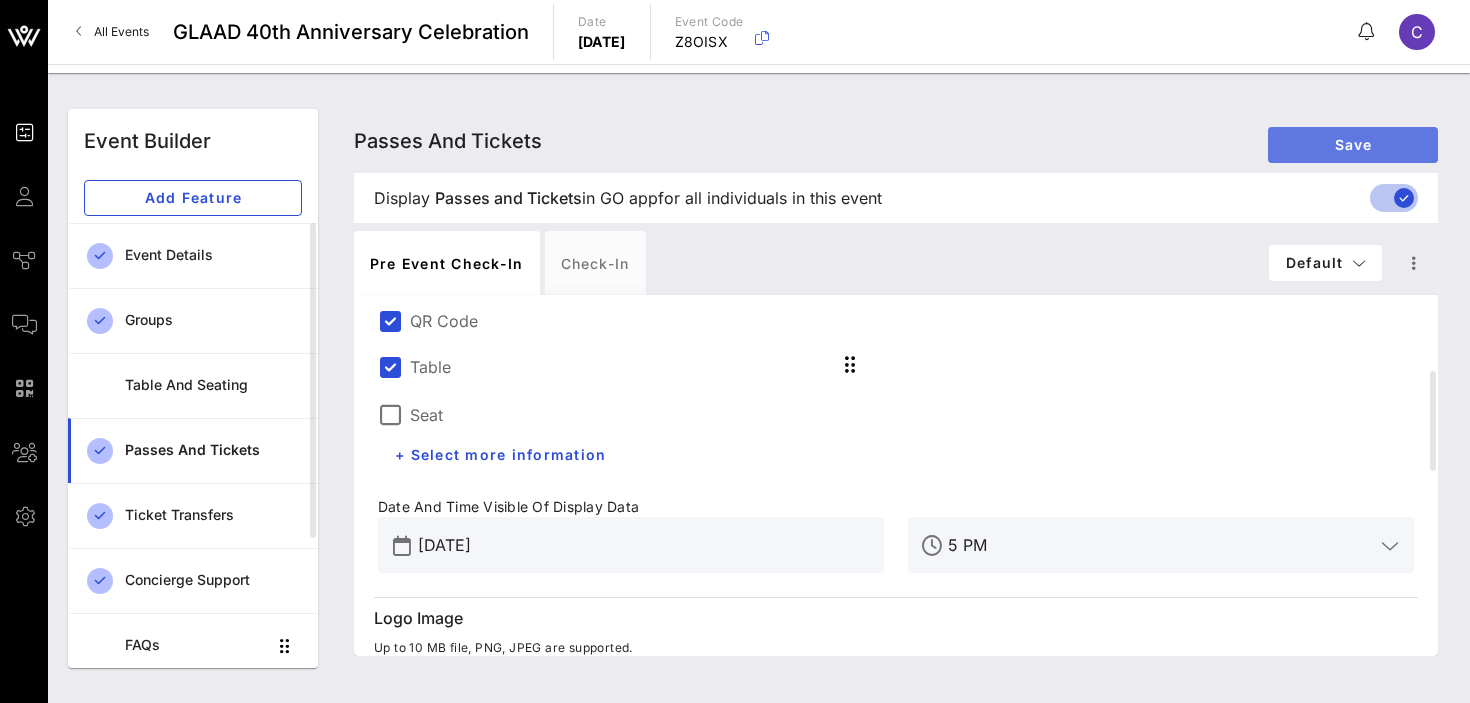 click on "Save" at bounding box center [1353, 144] 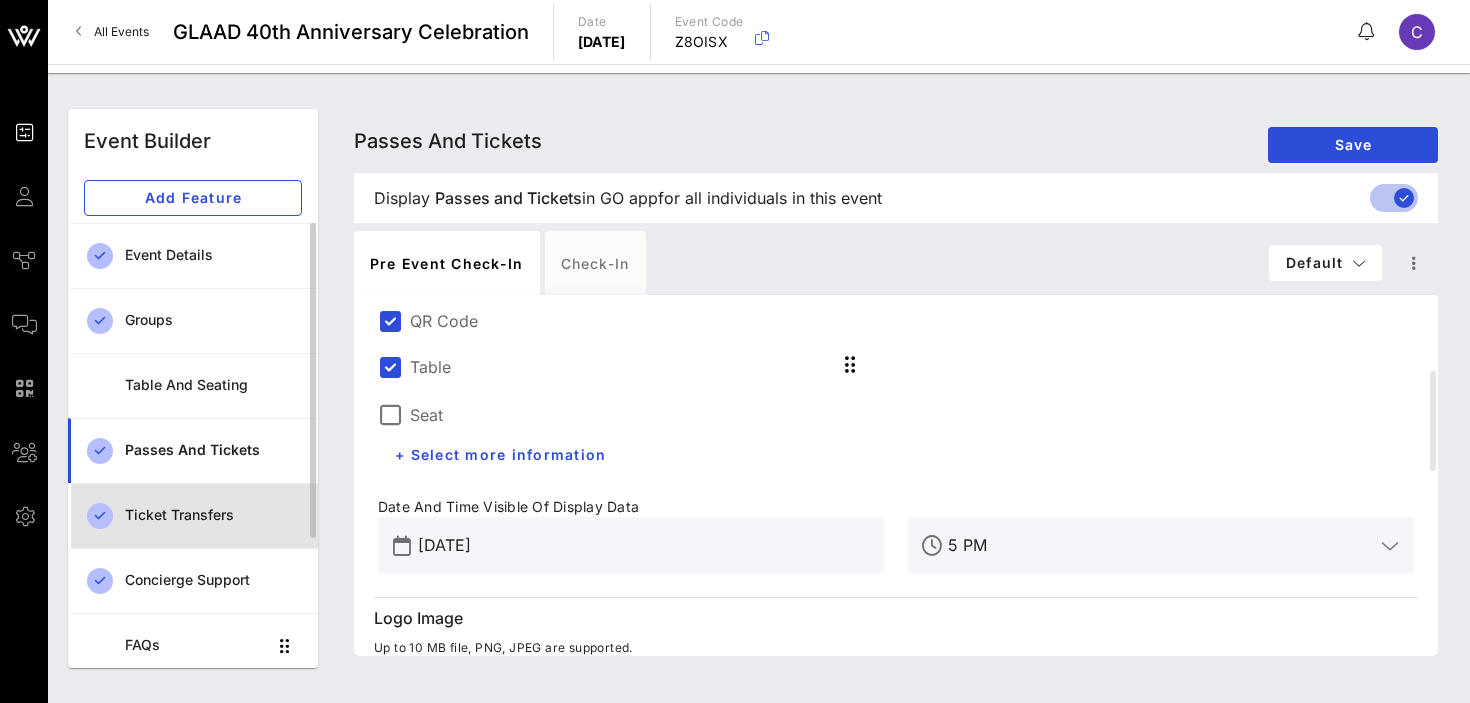 click on "Ticket Transfers" at bounding box center (213, 515) 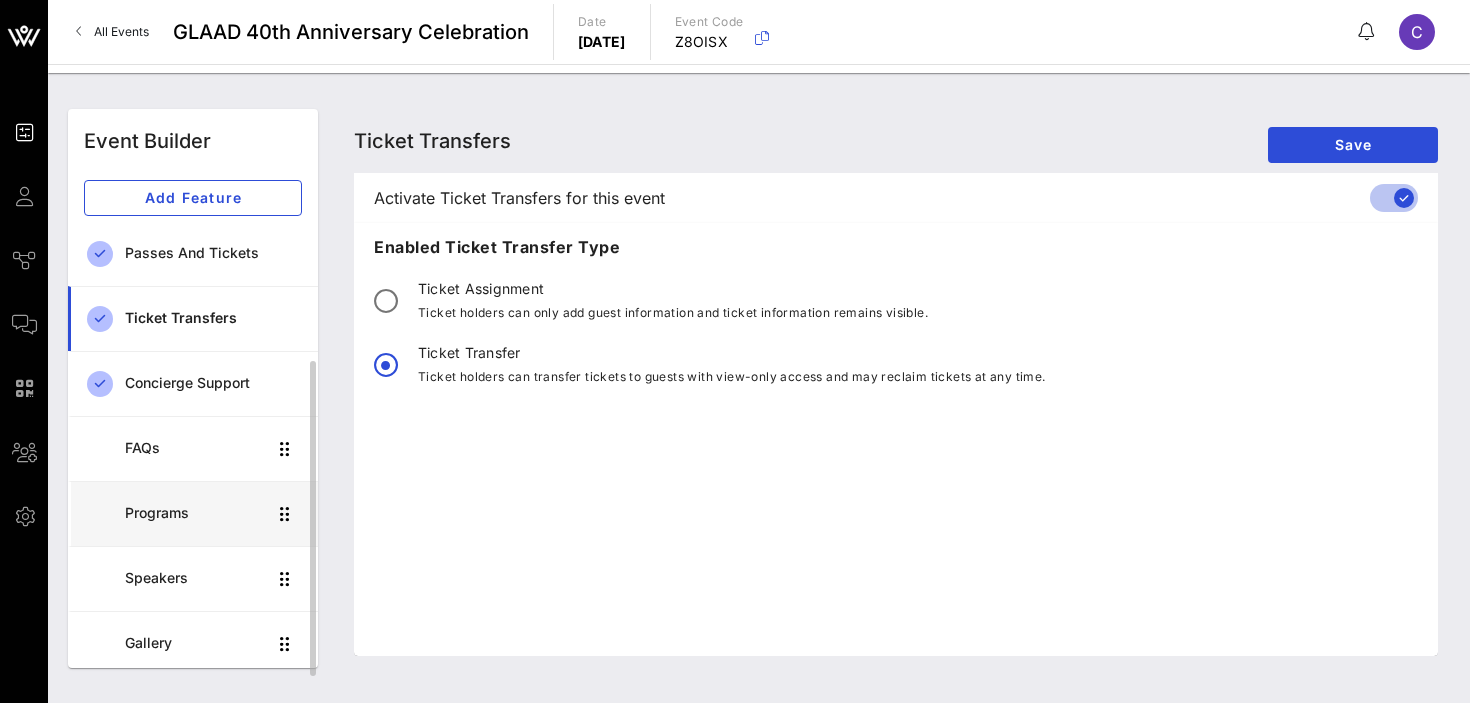 scroll, scrollTop: 0, scrollLeft: 0, axis: both 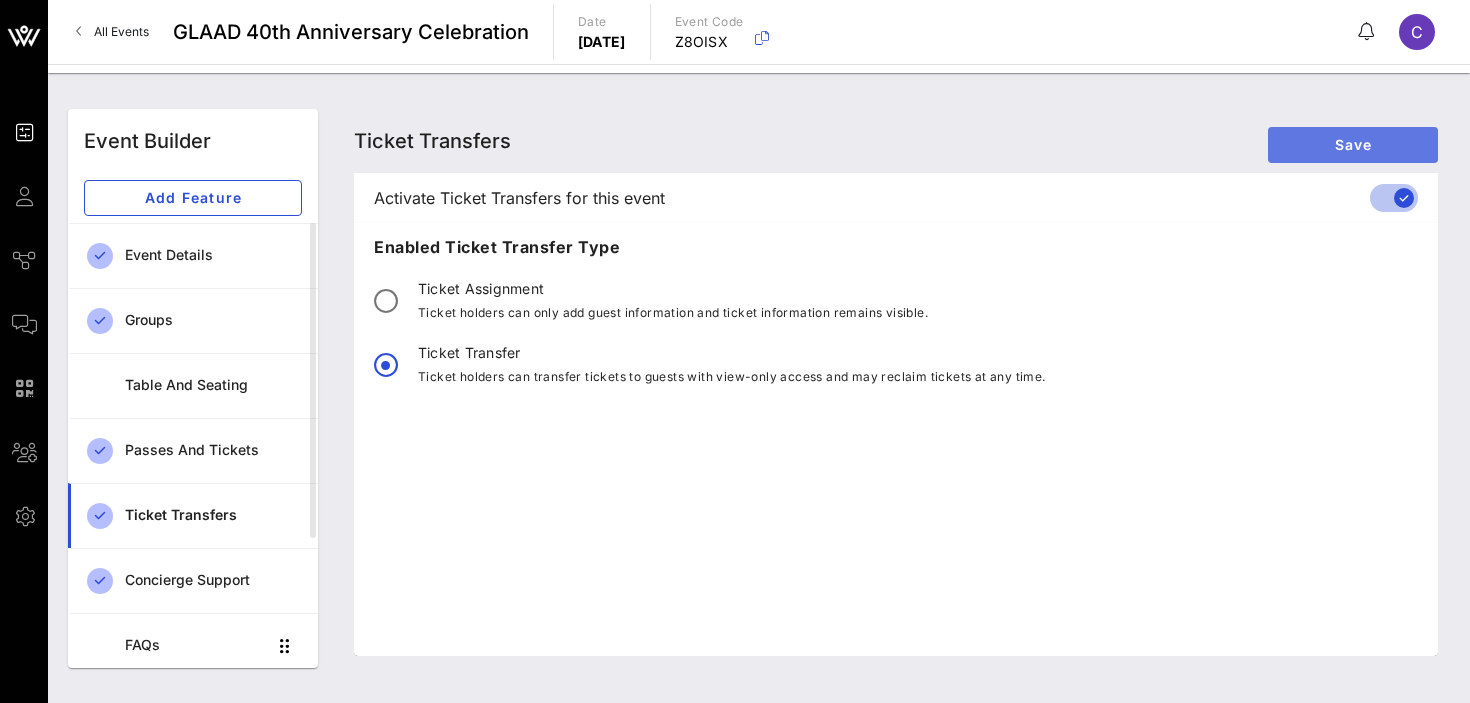 click on "Save" at bounding box center (1353, 144) 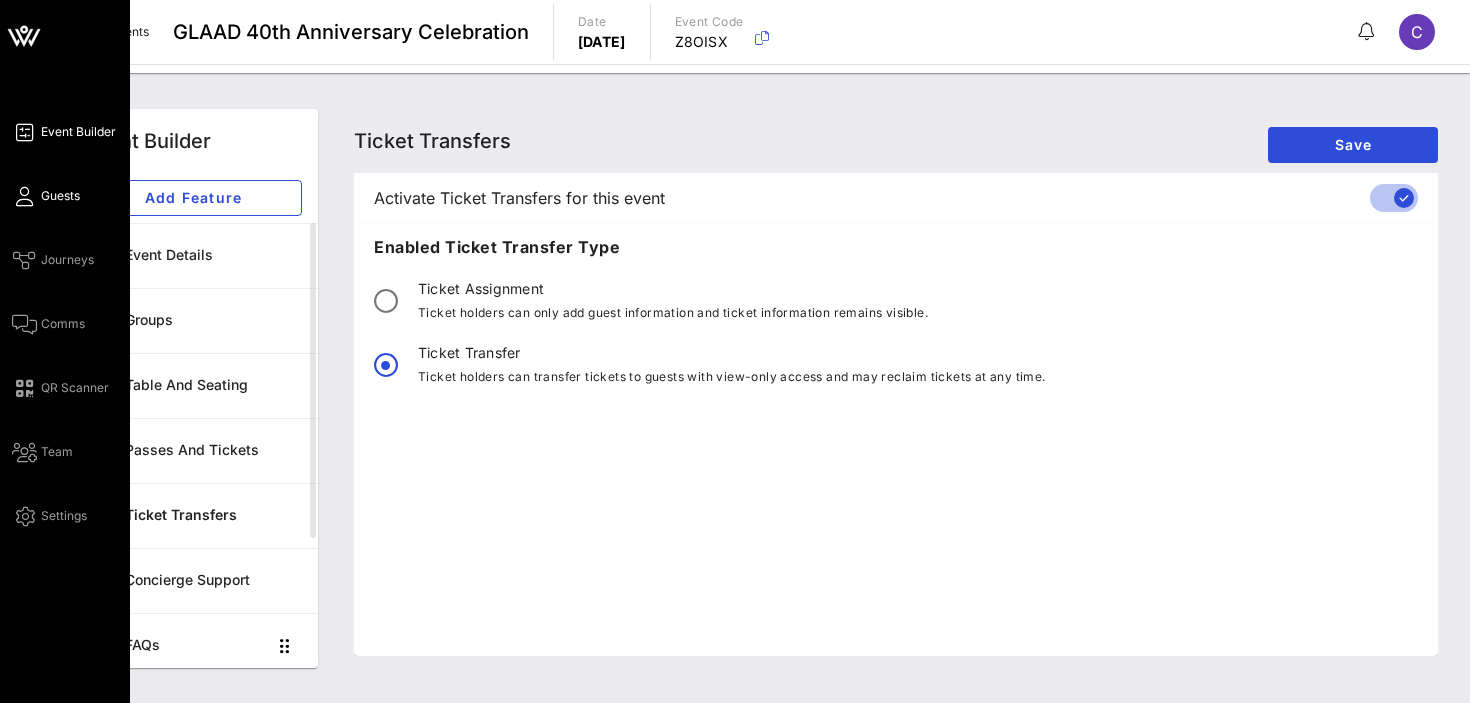 click on "Guests" at bounding box center [60, 196] 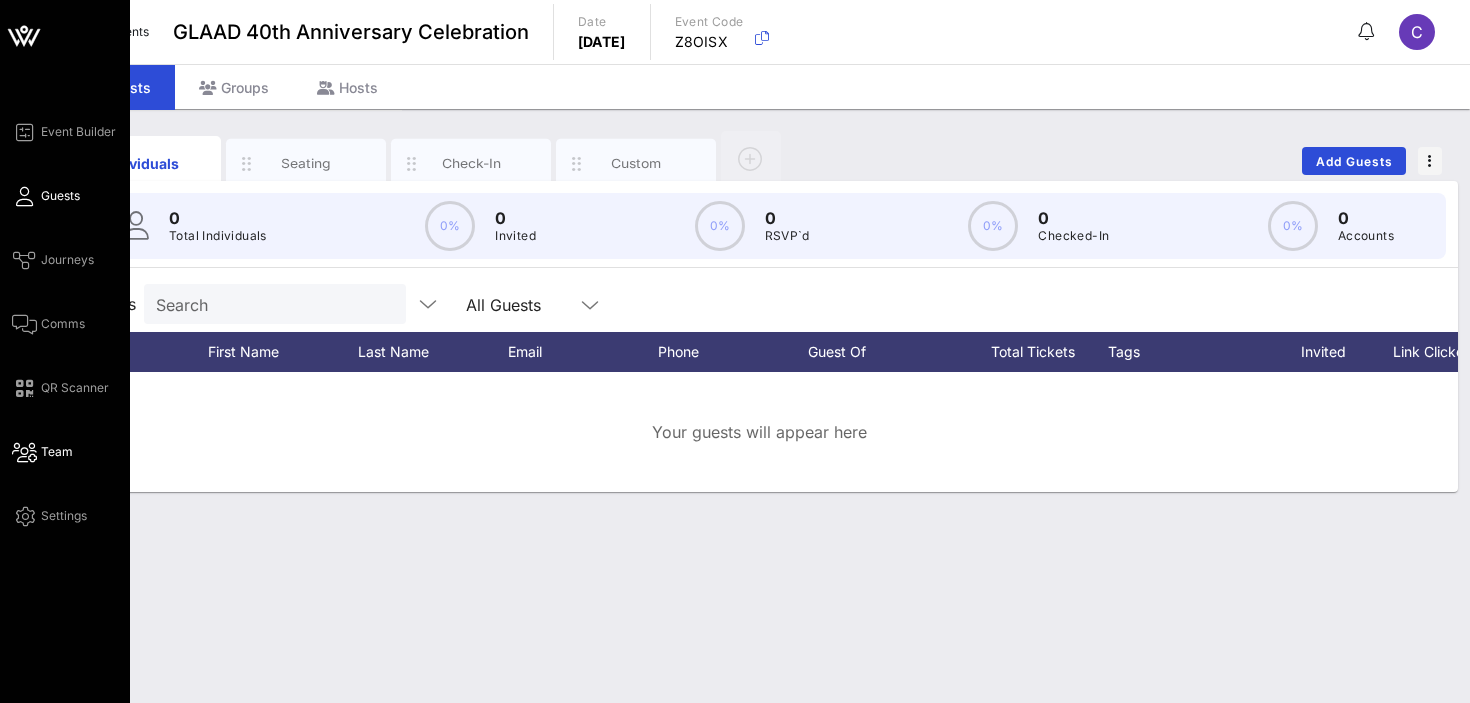 click on "Team" at bounding box center [57, 452] 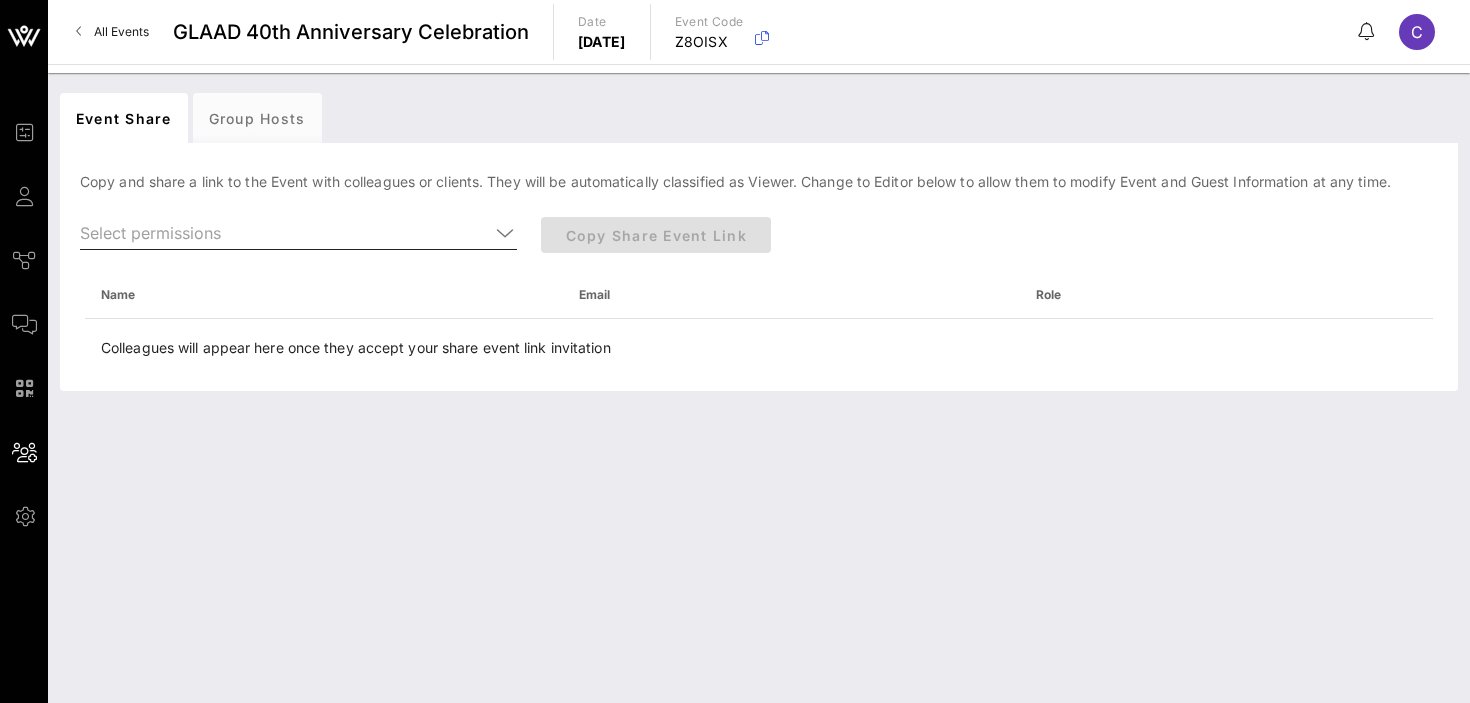 click at bounding box center [505, 233] 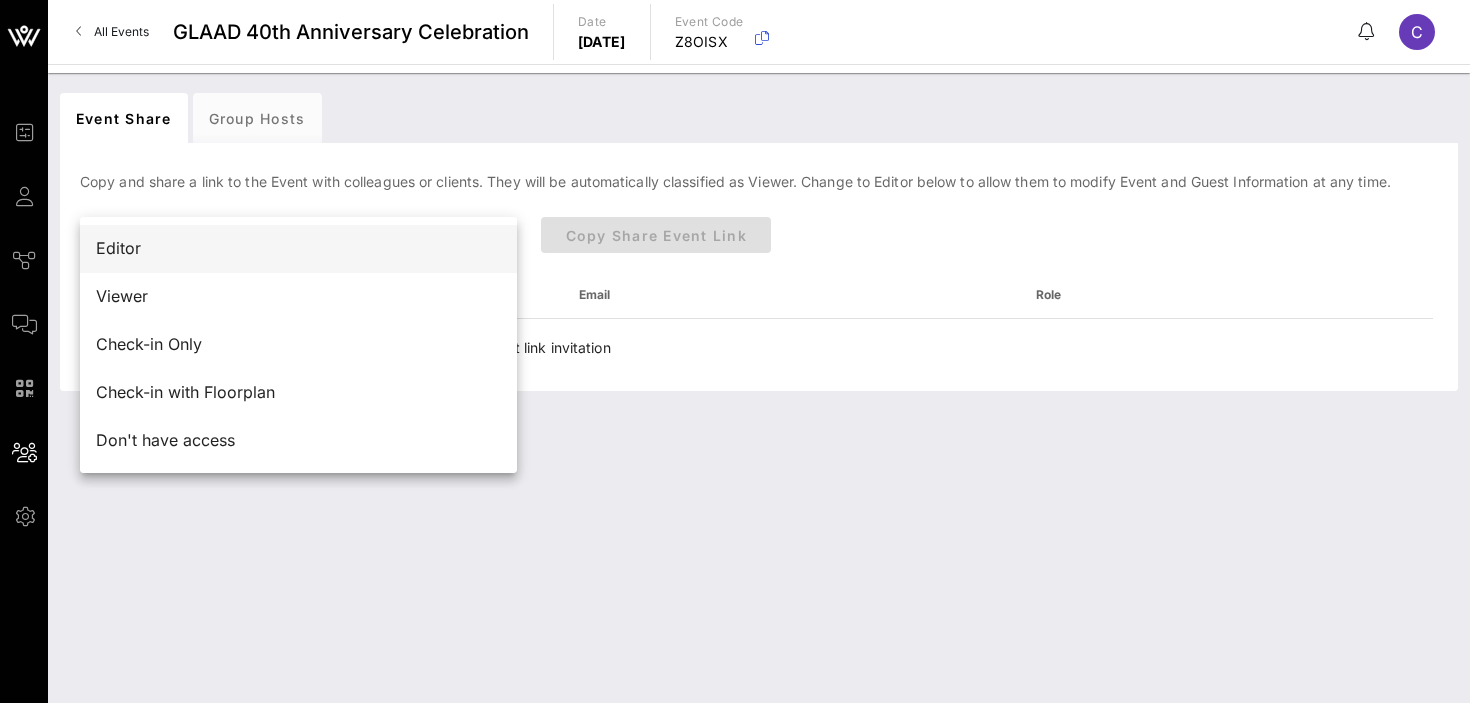 click on "Editor" at bounding box center [298, 248] 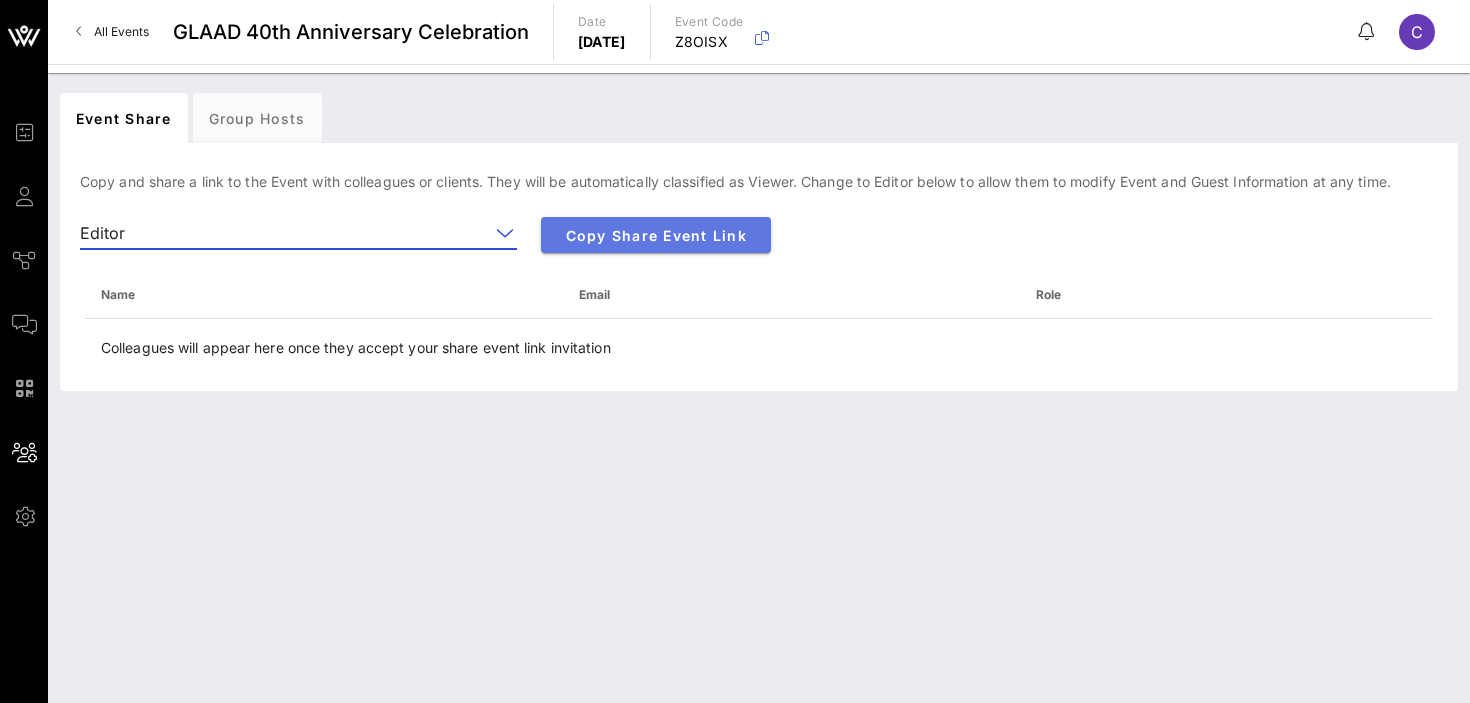 click on "Copy Share Event Link" at bounding box center [656, 235] 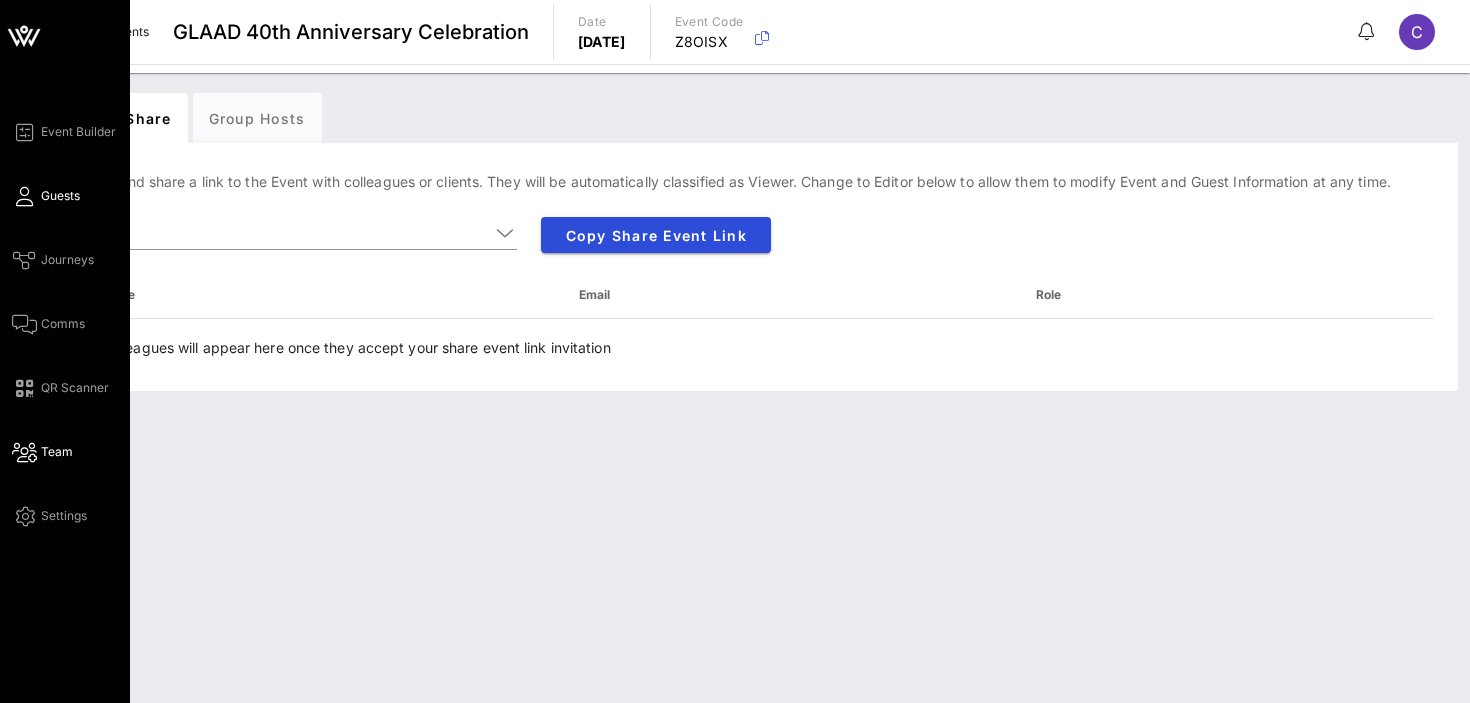 click on "Guests" at bounding box center (60, 196) 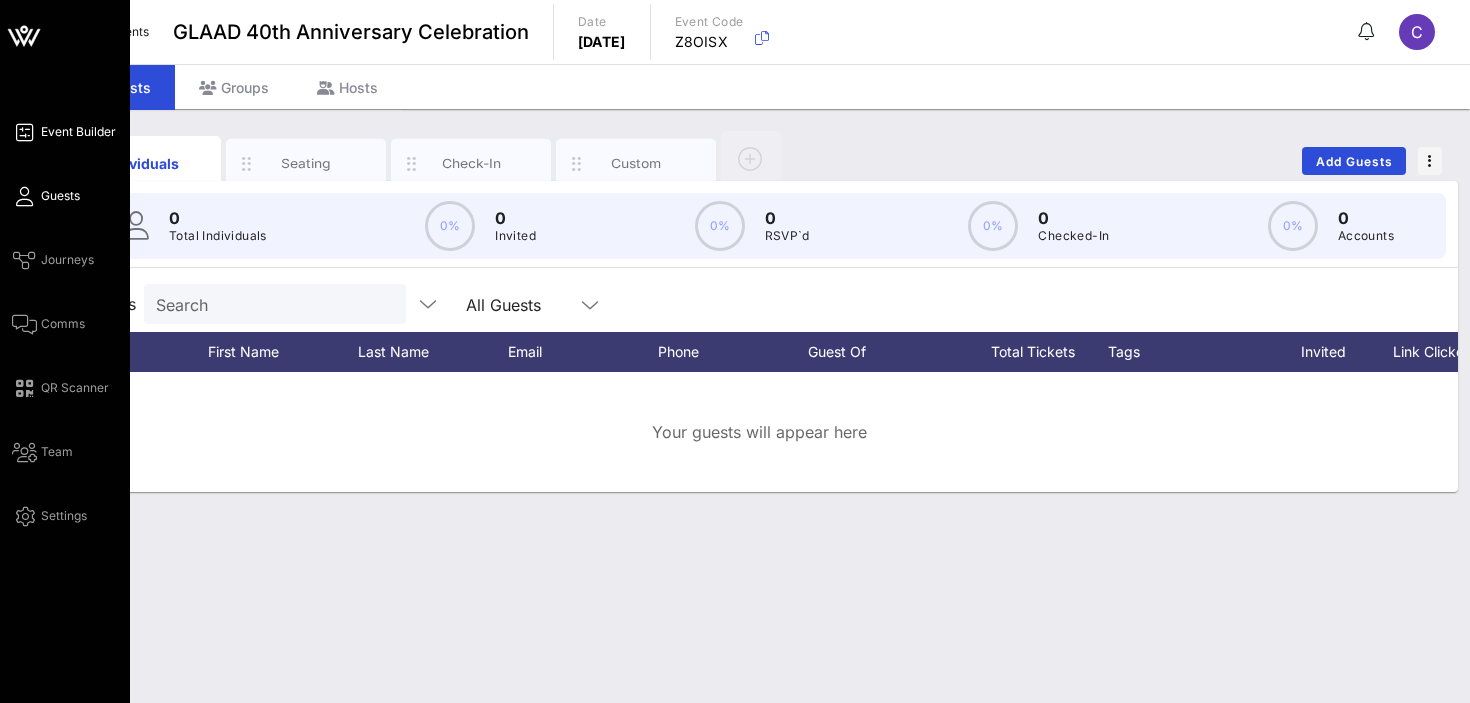click on "Event Builder" at bounding box center [78, 132] 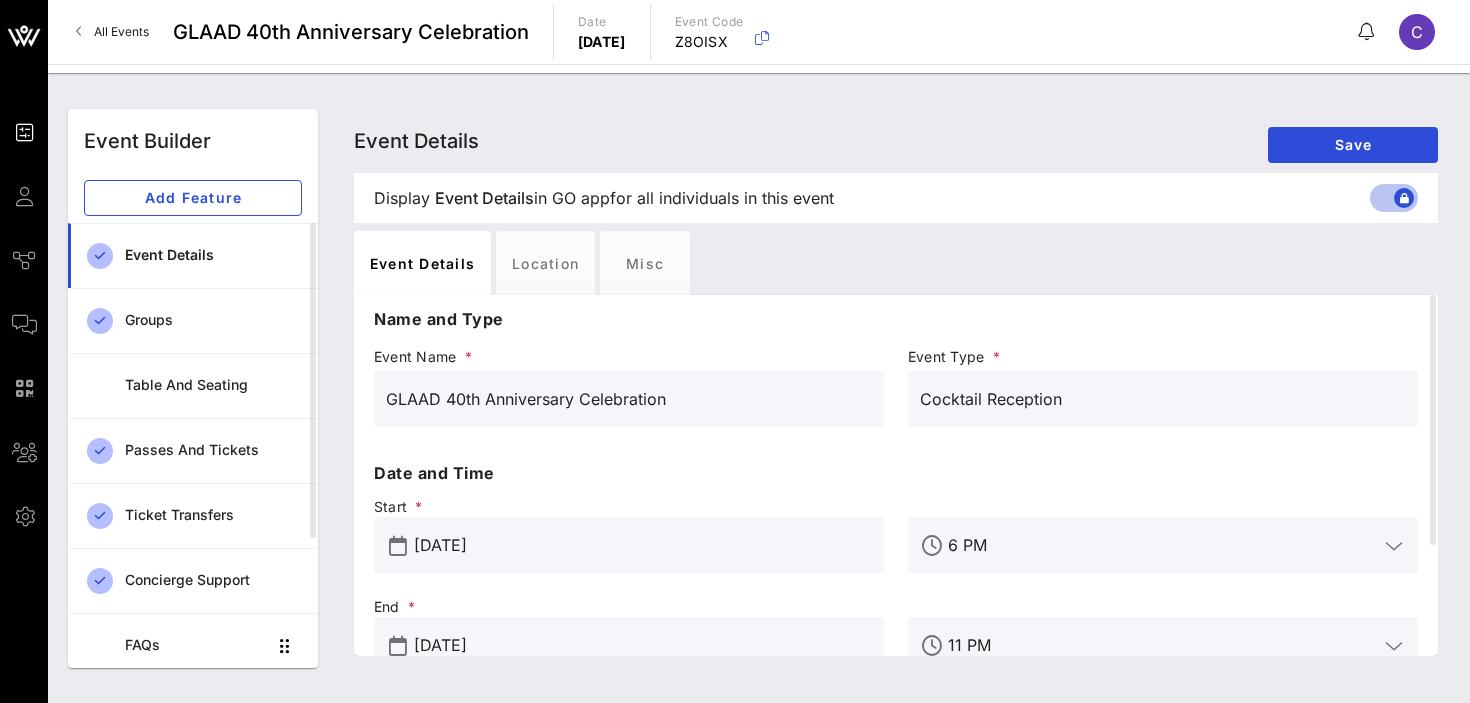 click on "All Events" at bounding box center (121, 31) 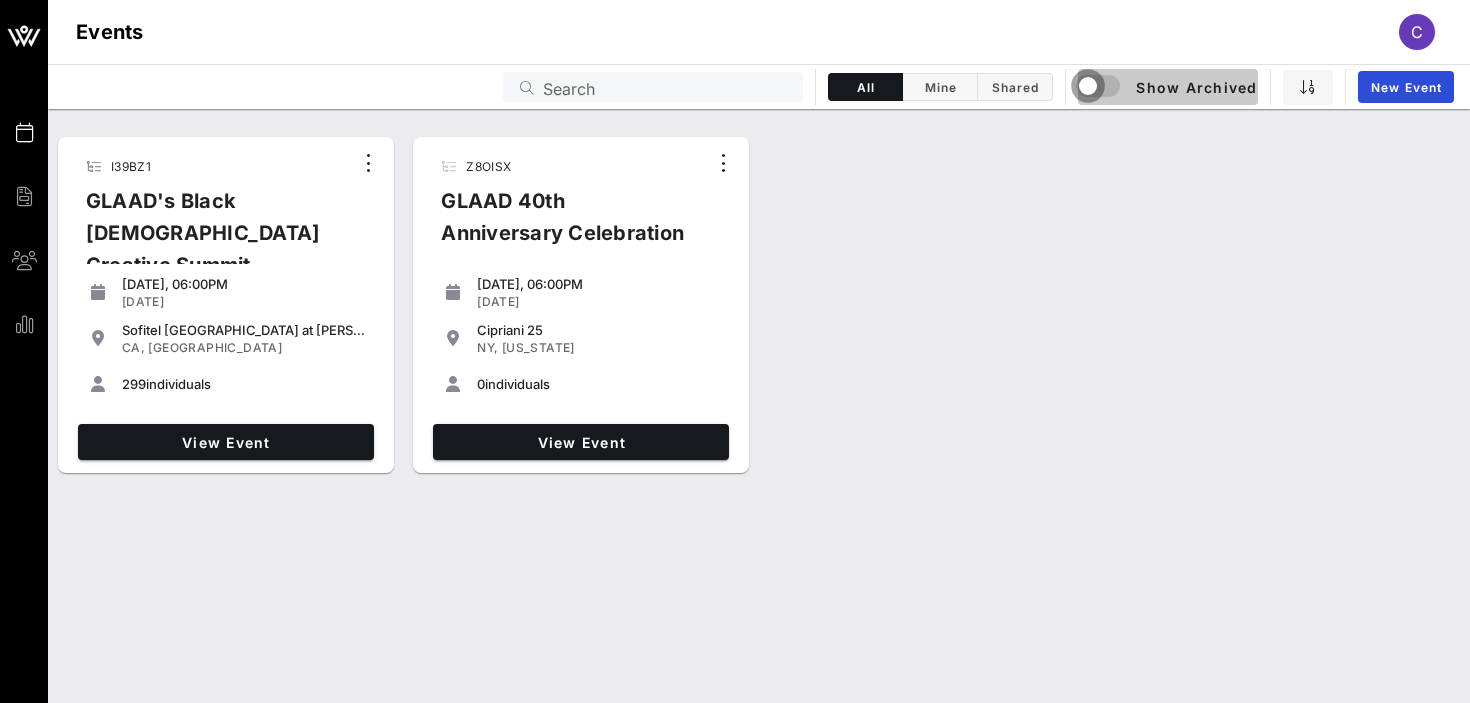 click at bounding box center [1088, 86] 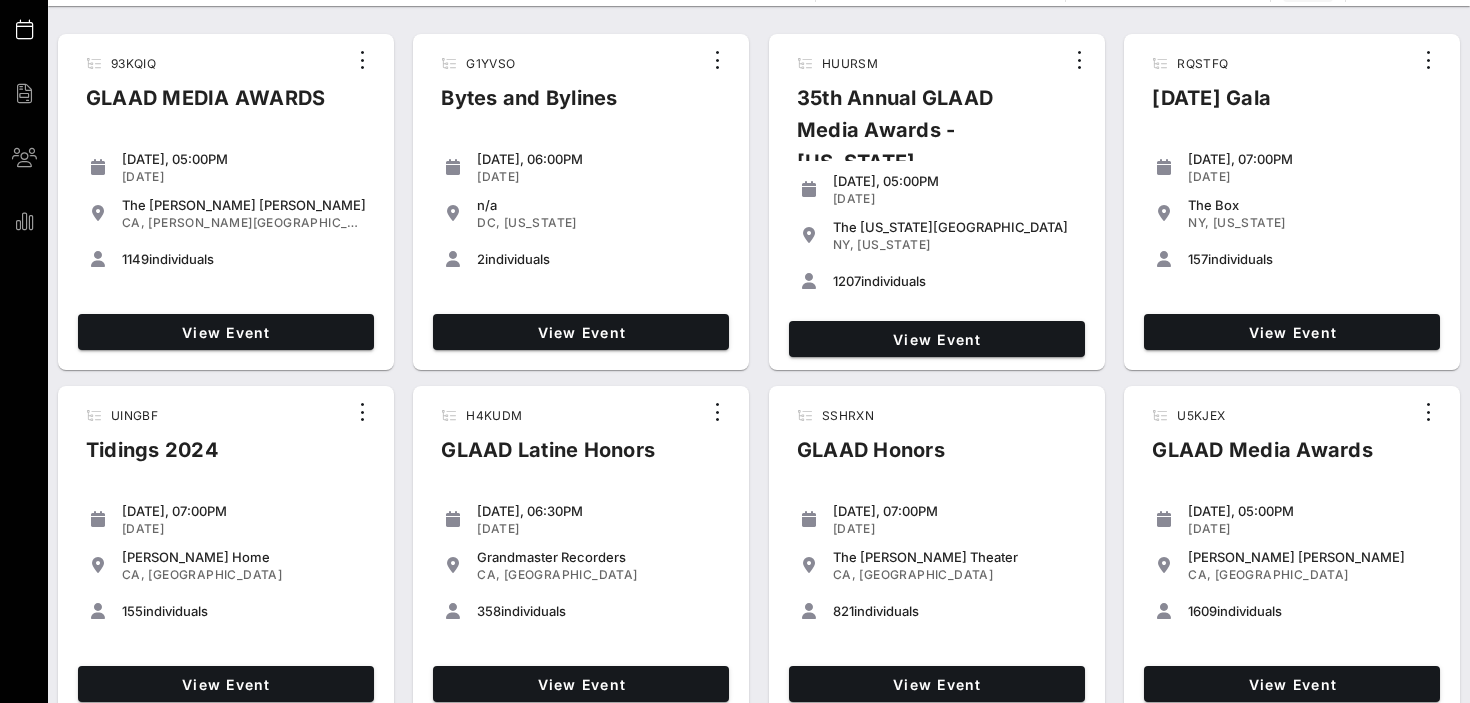 scroll, scrollTop: 102, scrollLeft: 0, axis: vertical 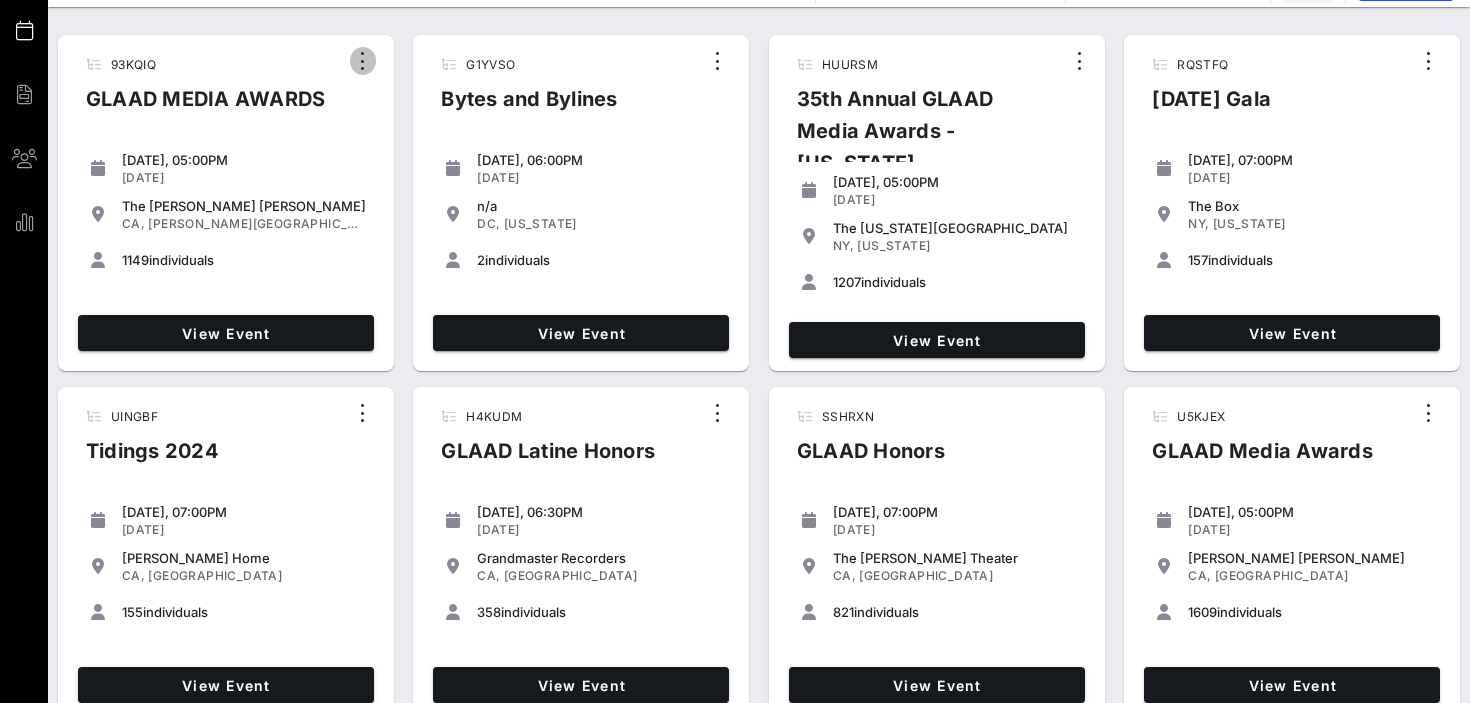 click at bounding box center [363, 61] 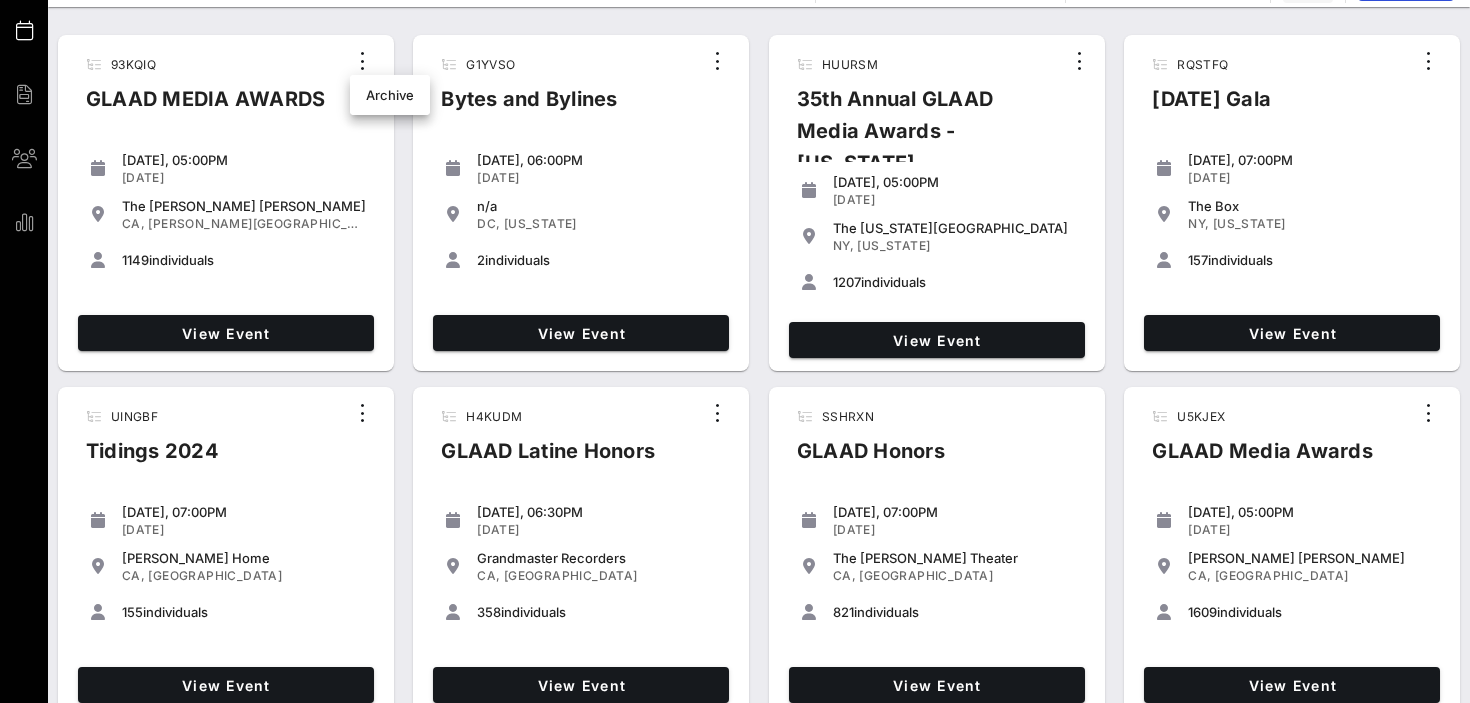 click on "GLAAD MEDIA AWARDS" at bounding box center [206, 107] 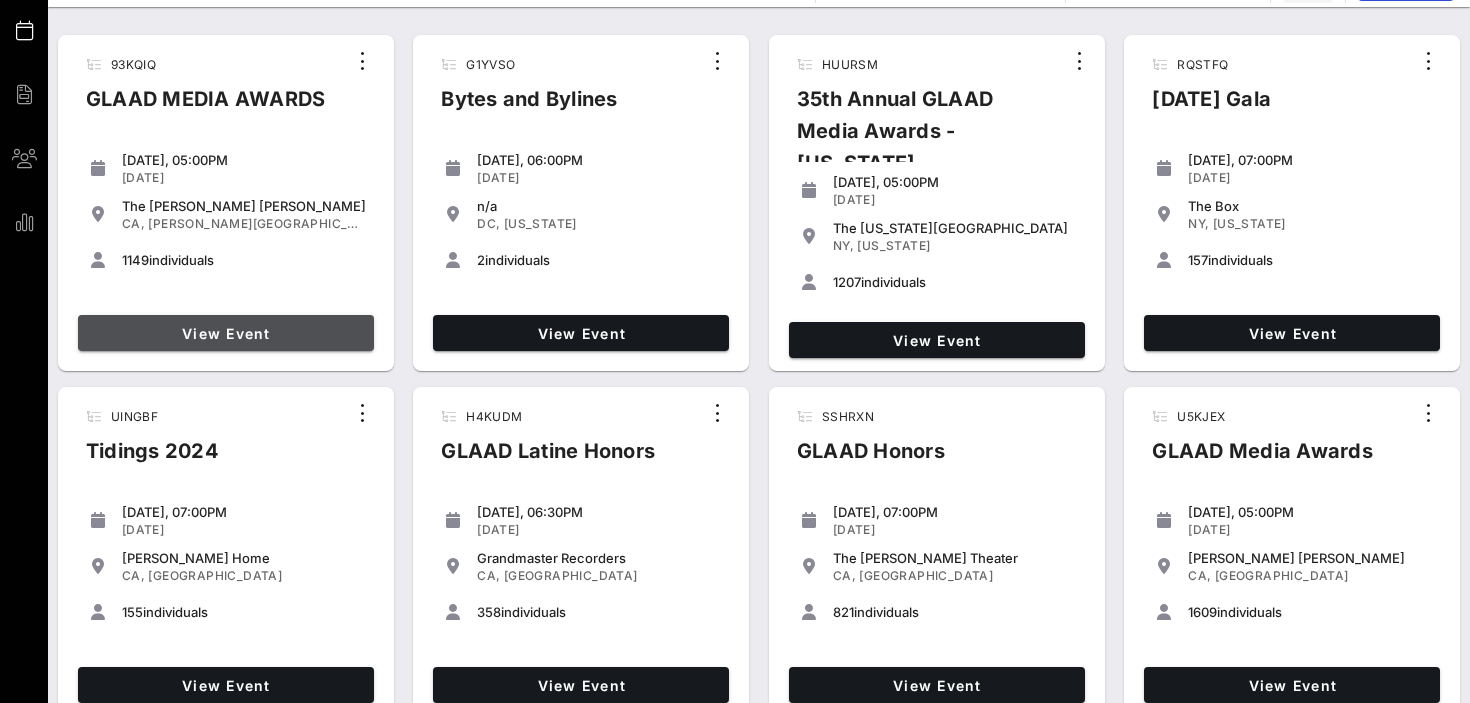 click on "View Event" at bounding box center [226, 333] 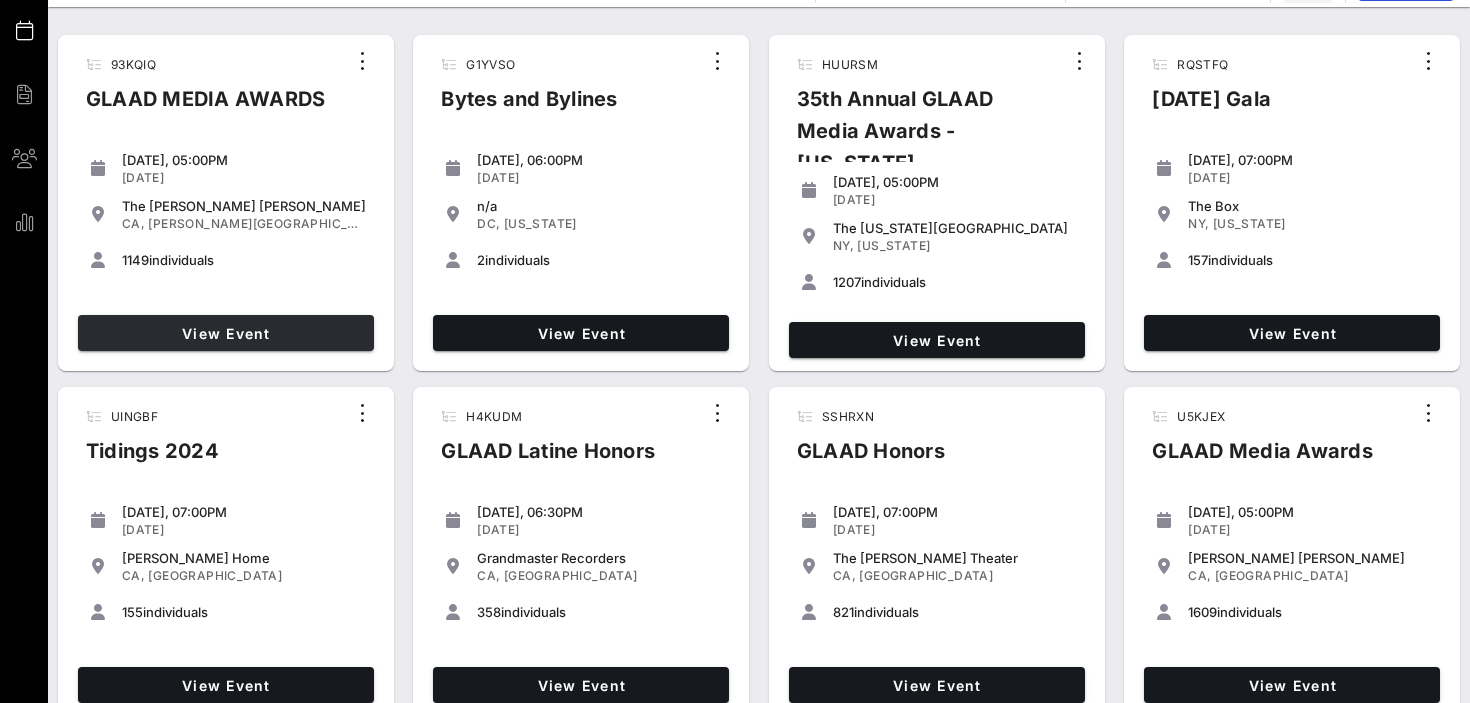 scroll, scrollTop: 0, scrollLeft: 0, axis: both 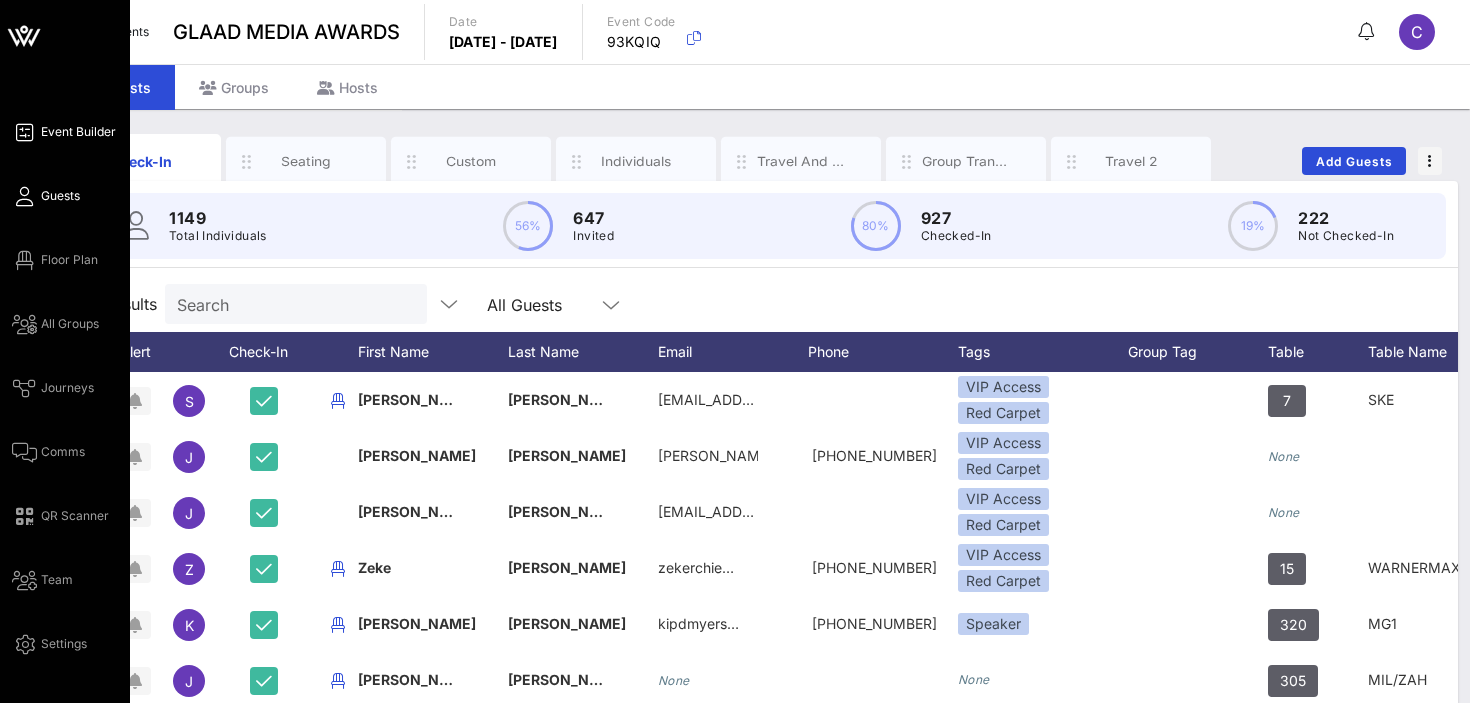 click on "Event Builder" at bounding box center (78, 132) 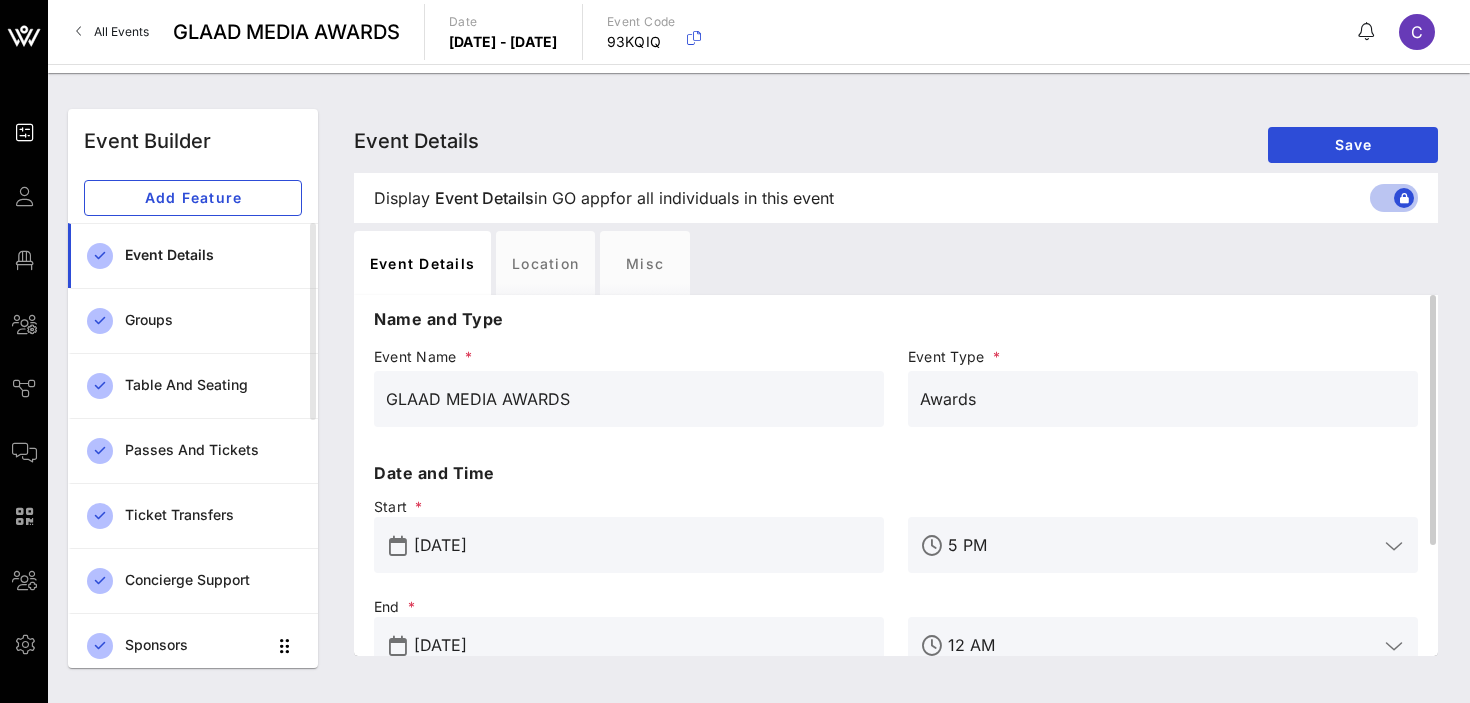 click on "GLAAD MEDIA AWARDS" at bounding box center (629, 399) 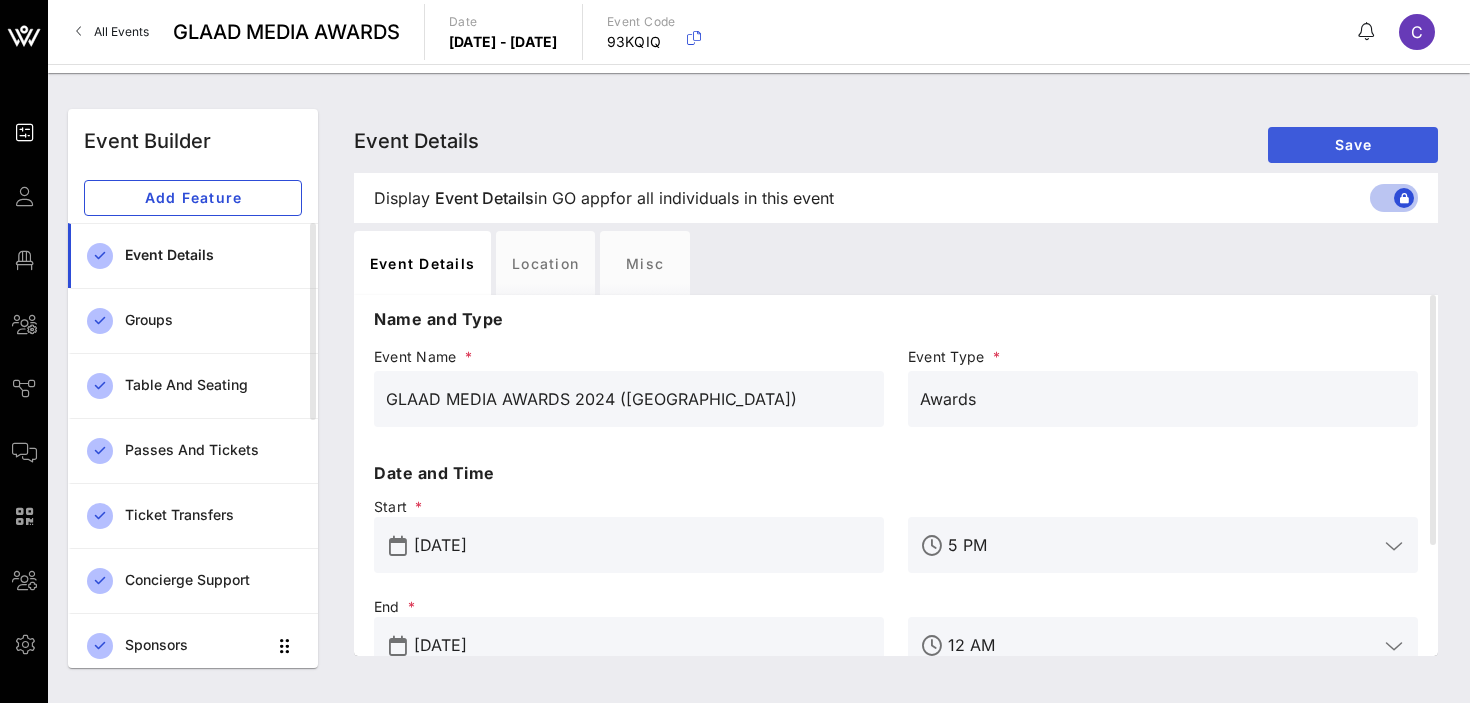 type on "GLAAD MEDIA AWARDS 2024 ([GEOGRAPHIC_DATA])" 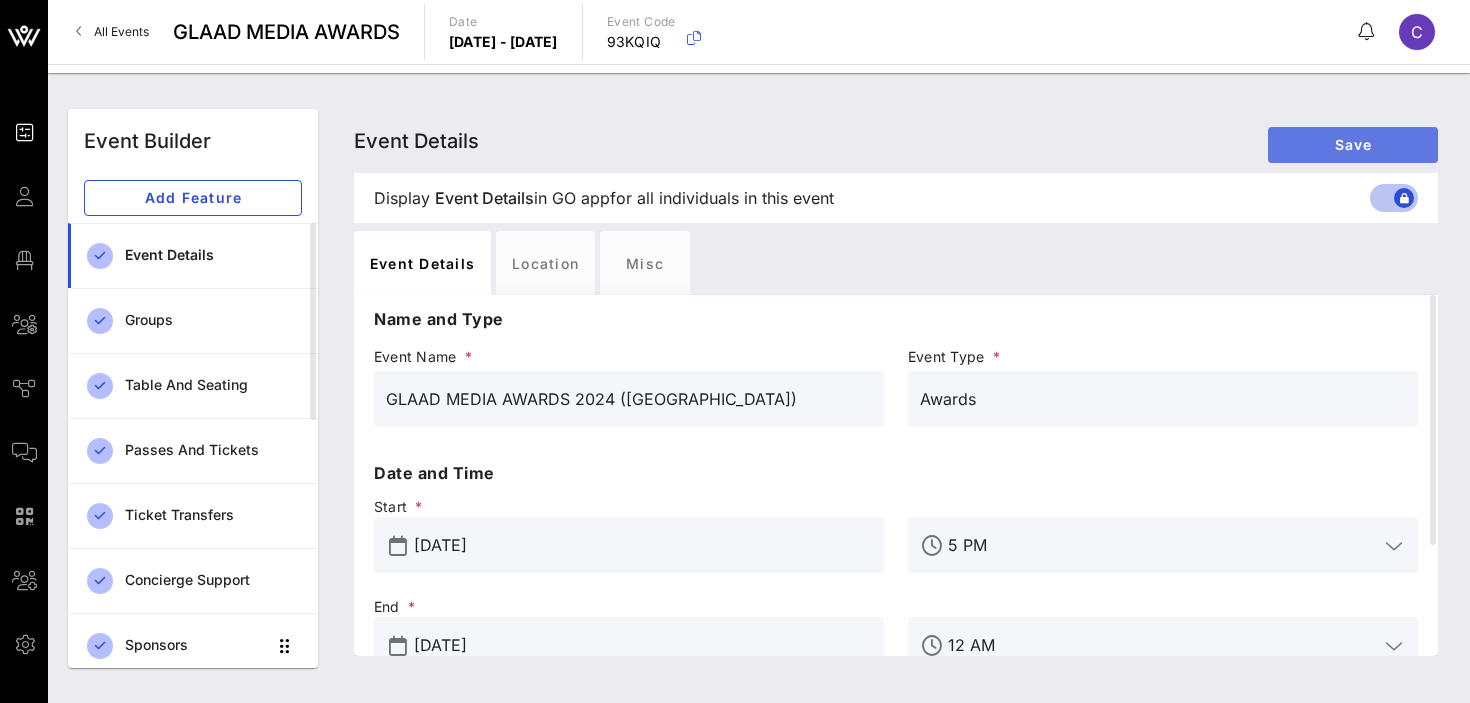 click on "Save" at bounding box center (1353, 144) 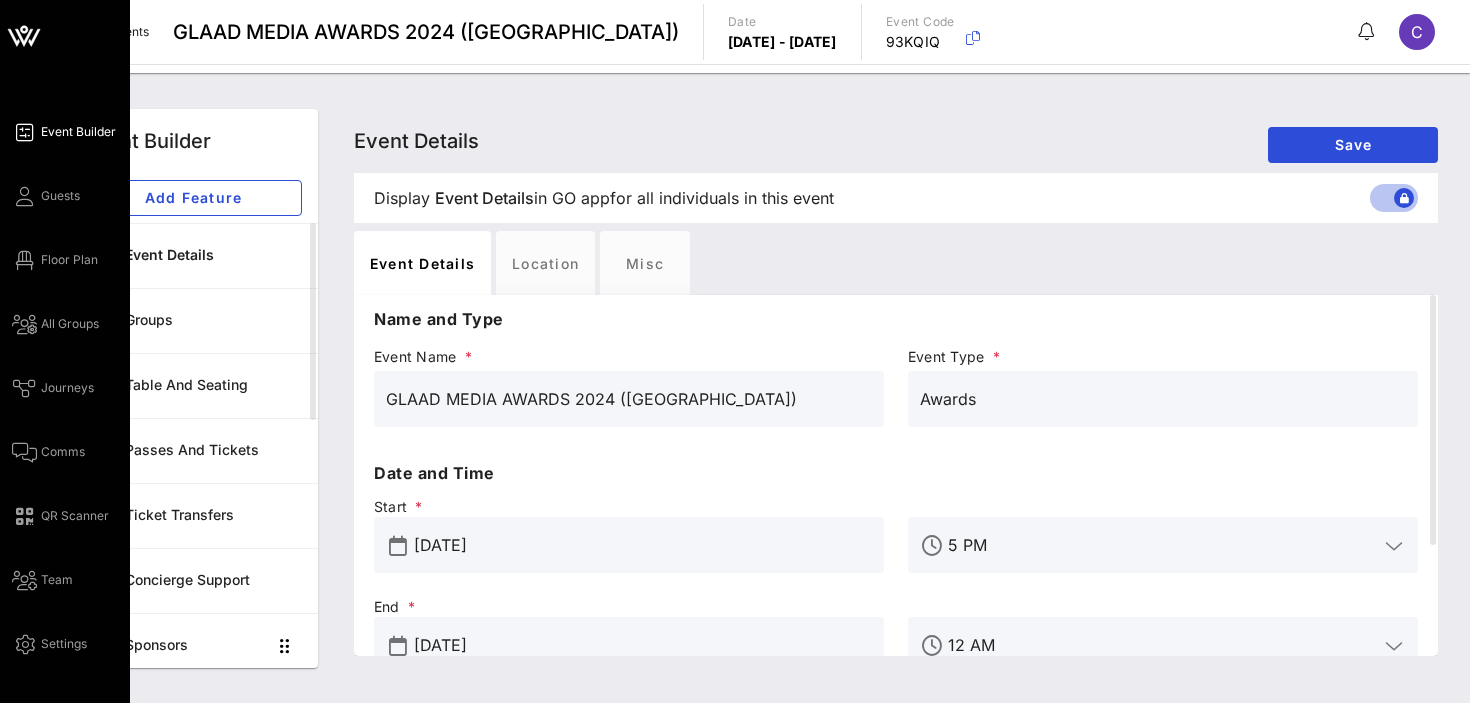 click 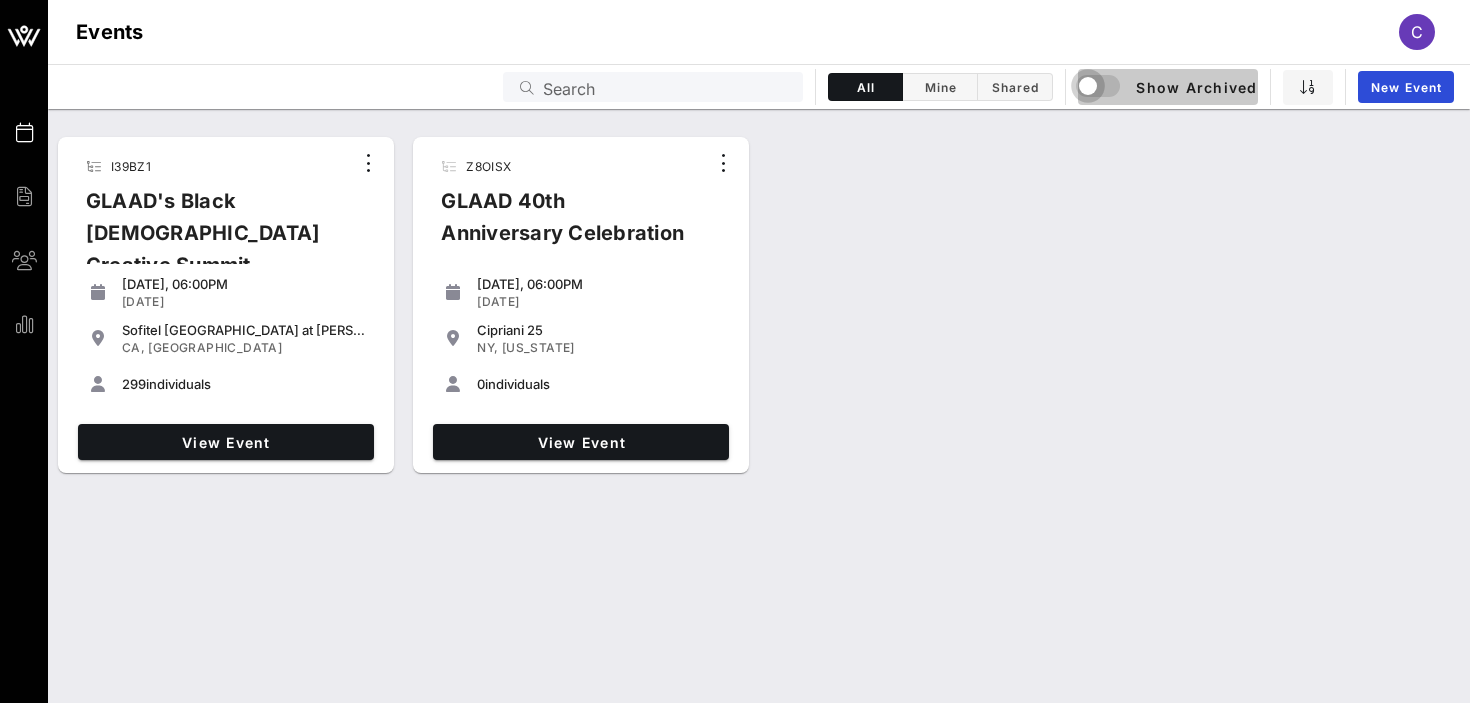 click at bounding box center (1088, 86) 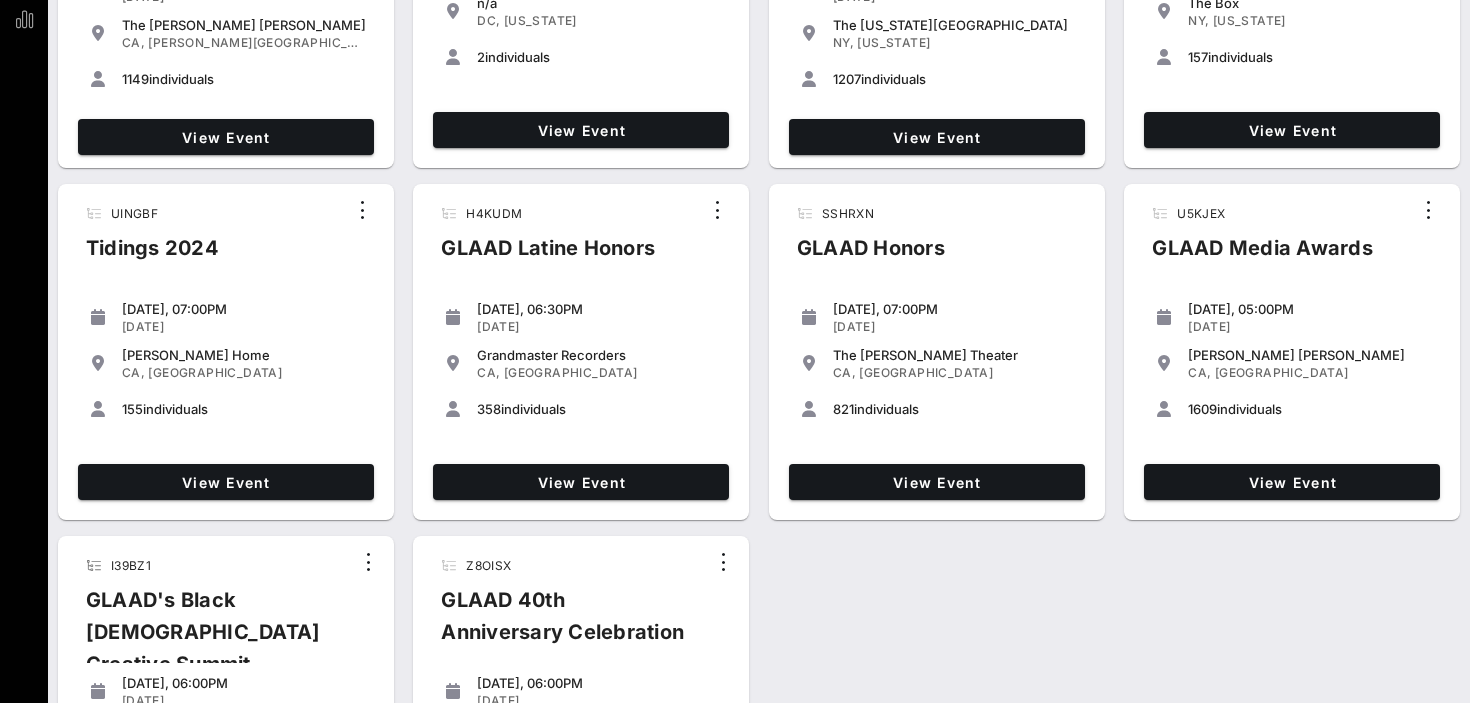 scroll, scrollTop: 336, scrollLeft: 0, axis: vertical 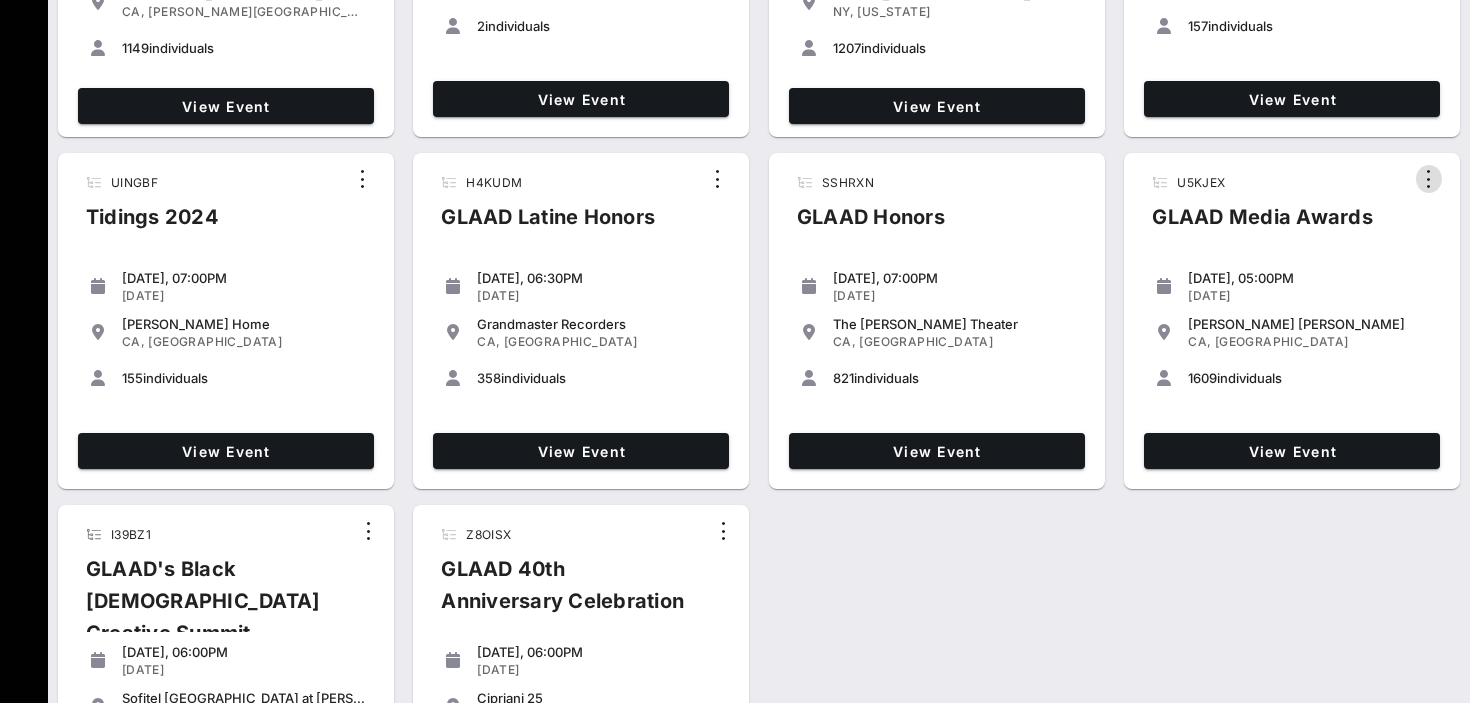 click at bounding box center [1429, 179] 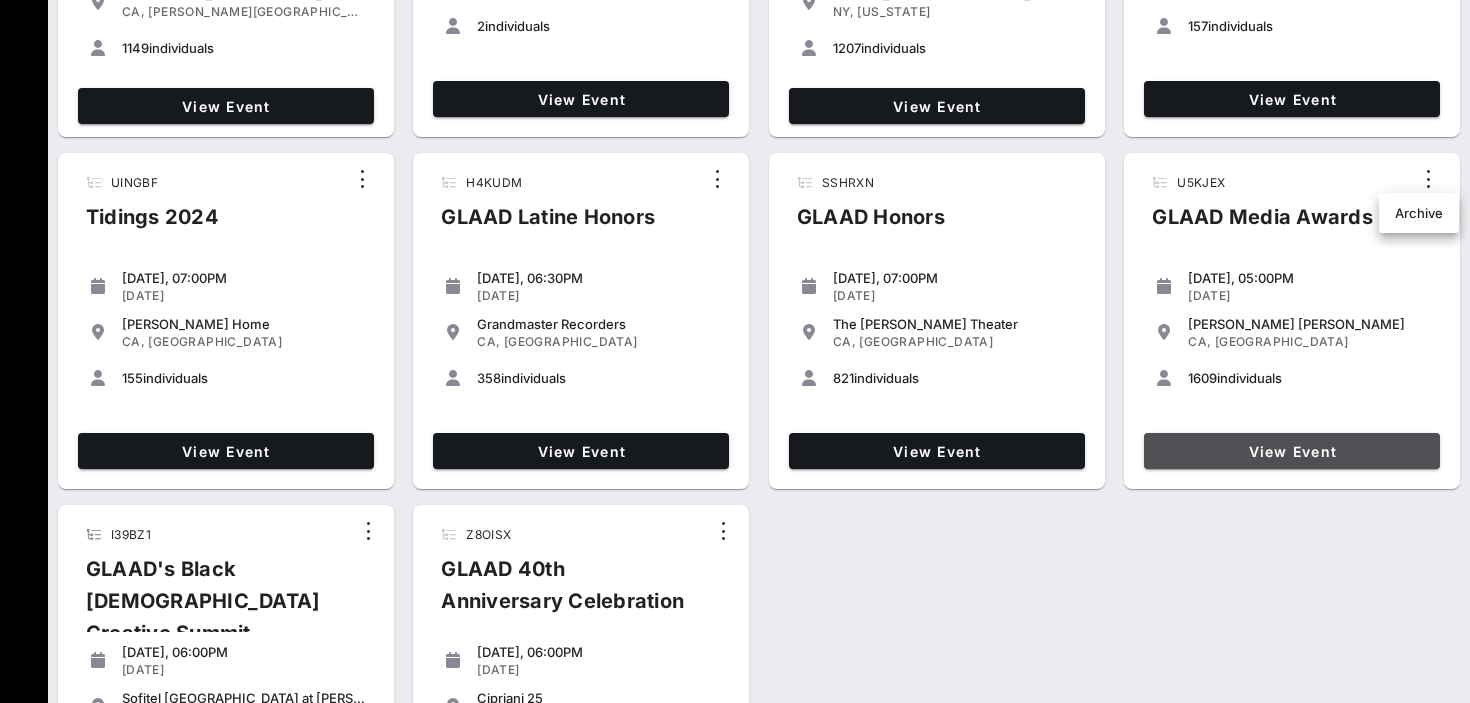 click on "View Event" at bounding box center (1292, 451) 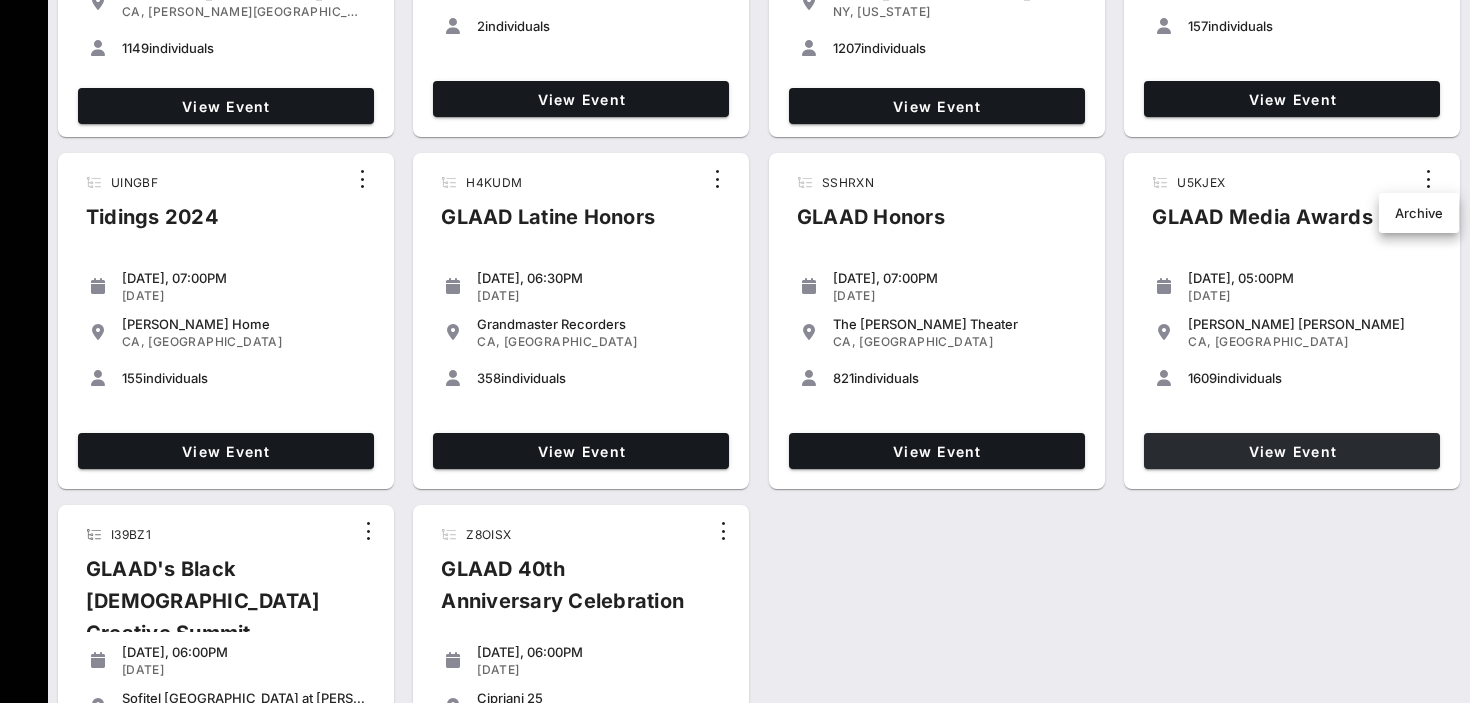 scroll, scrollTop: 0, scrollLeft: 0, axis: both 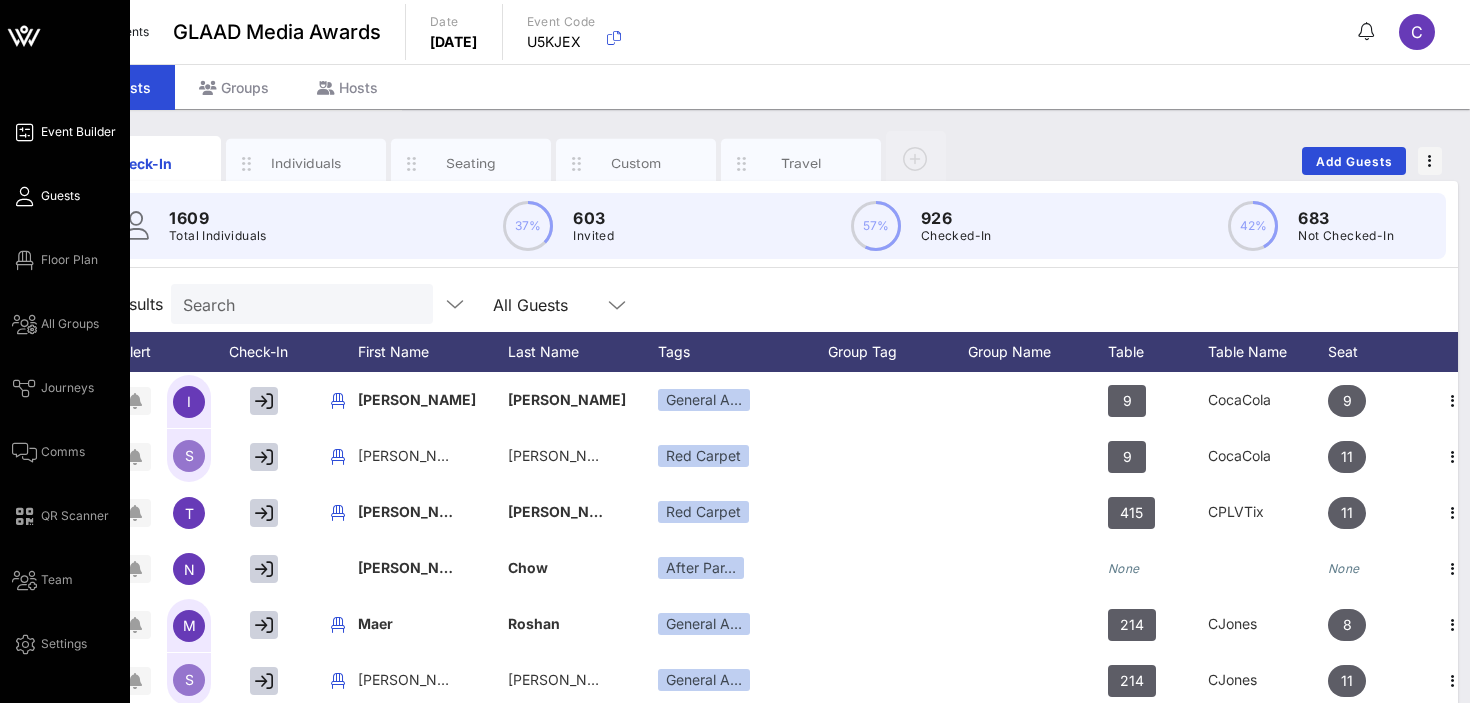 click on "Event Builder" at bounding box center [78, 132] 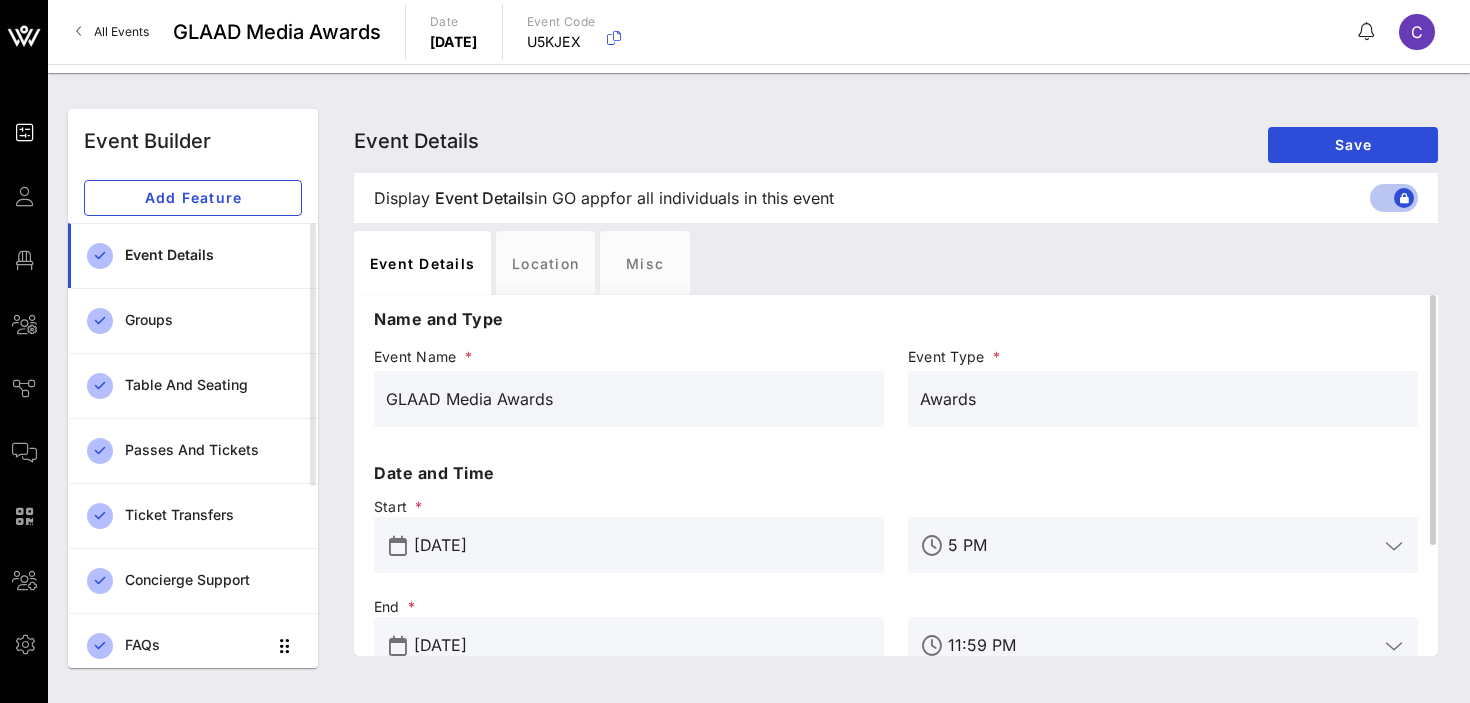 click on "GLAAD Media Awards" at bounding box center [629, 399] 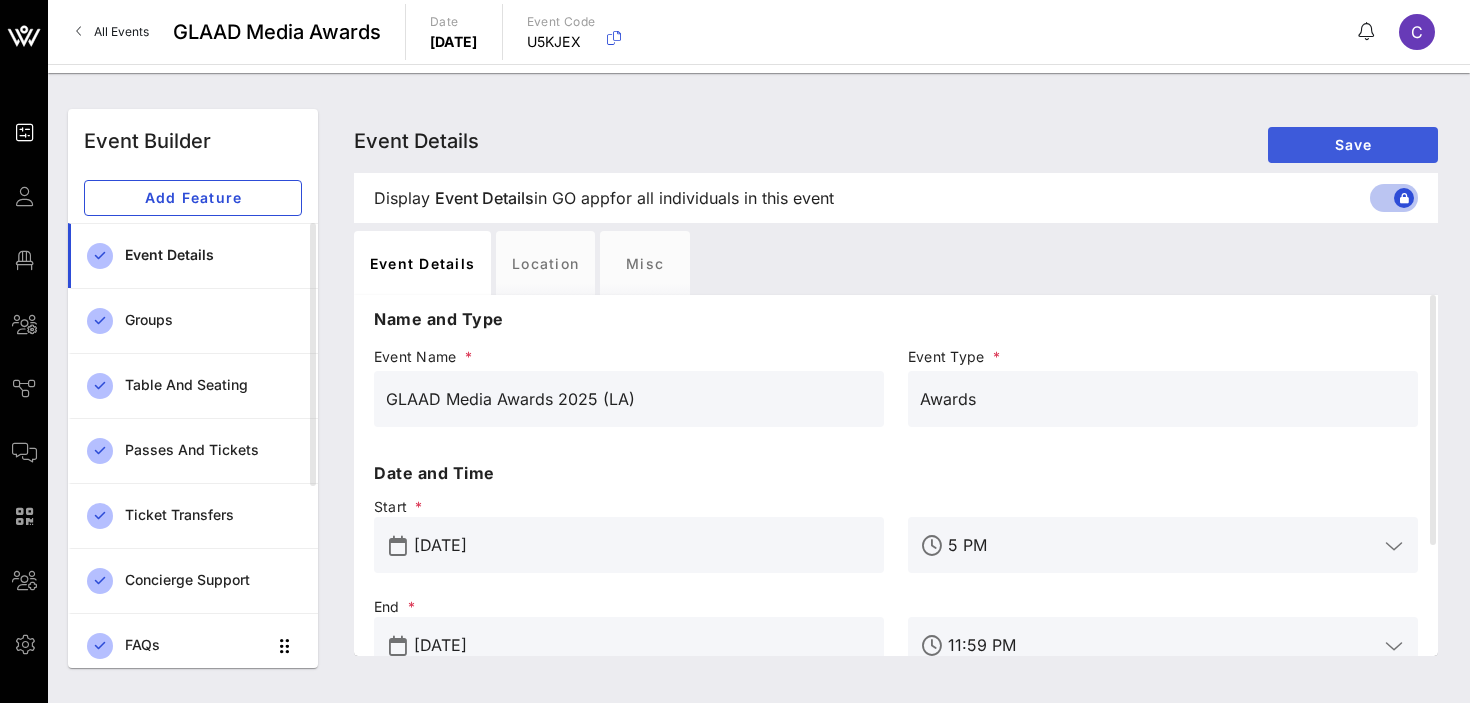 type on "GLAAD Media Awards 2025 (LA)" 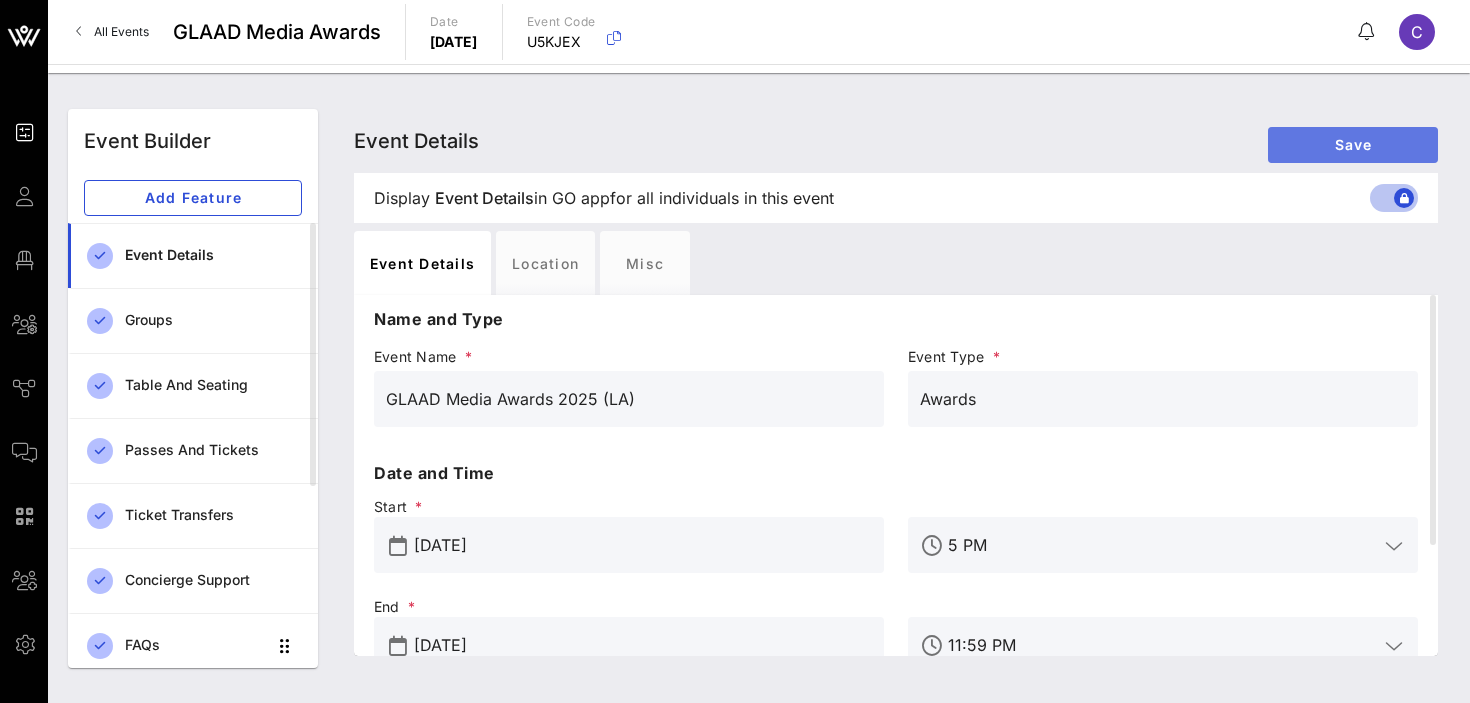 click on "Save" at bounding box center [1353, 144] 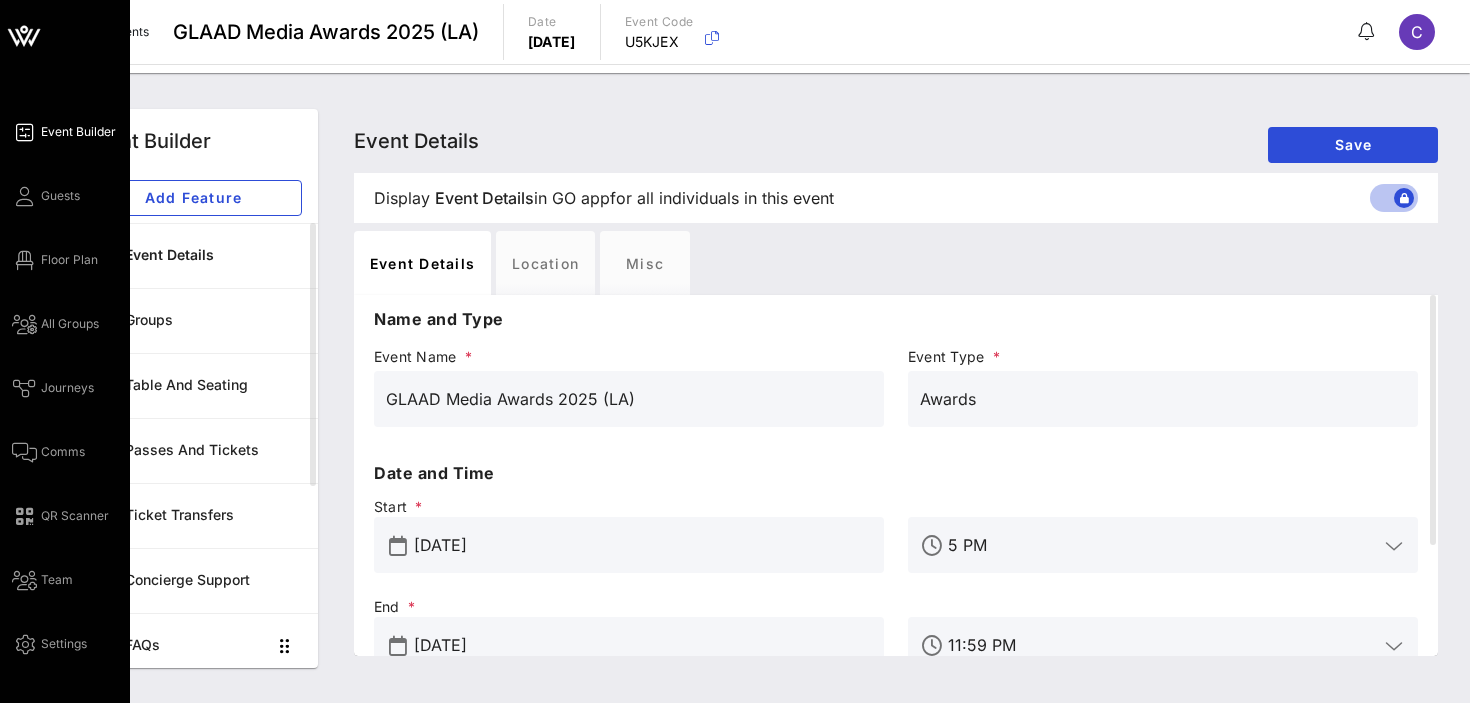 click 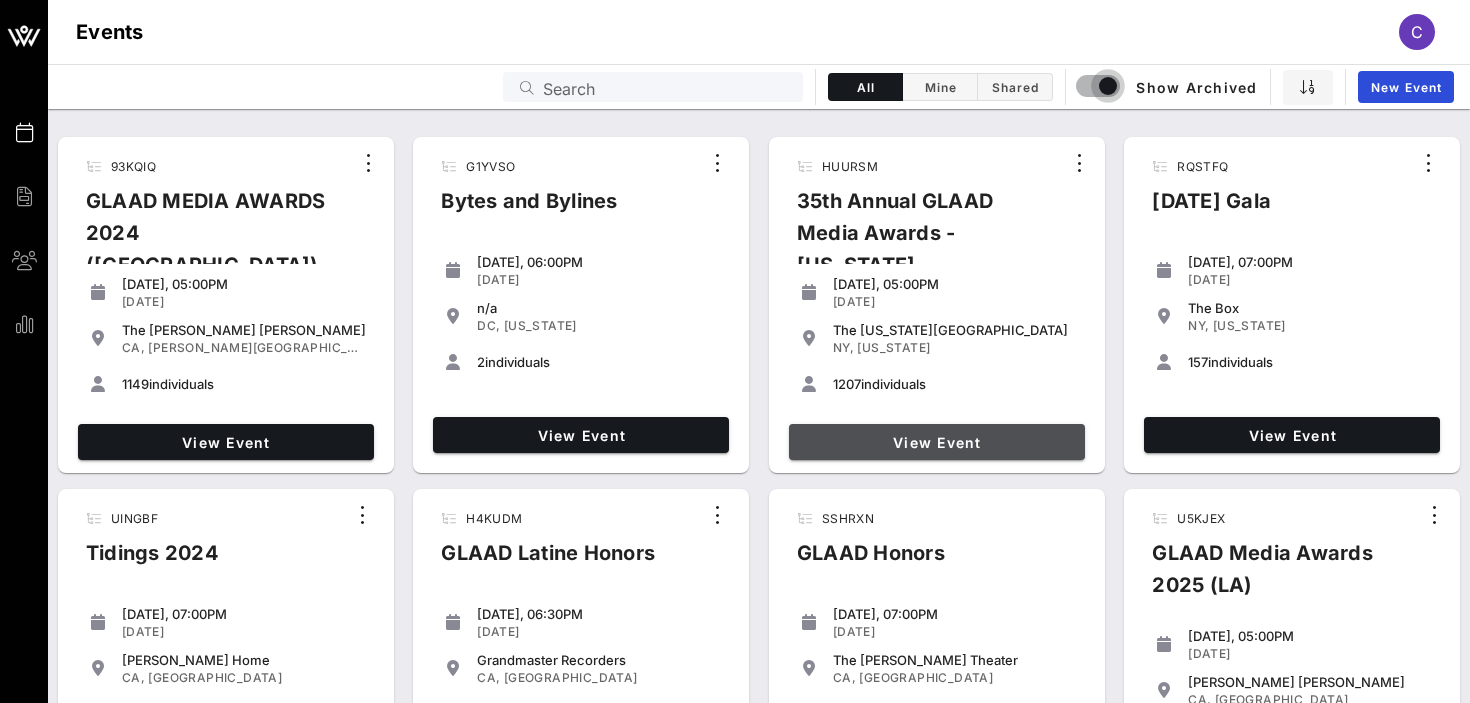 click on "View Event" at bounding box center (937, 442) 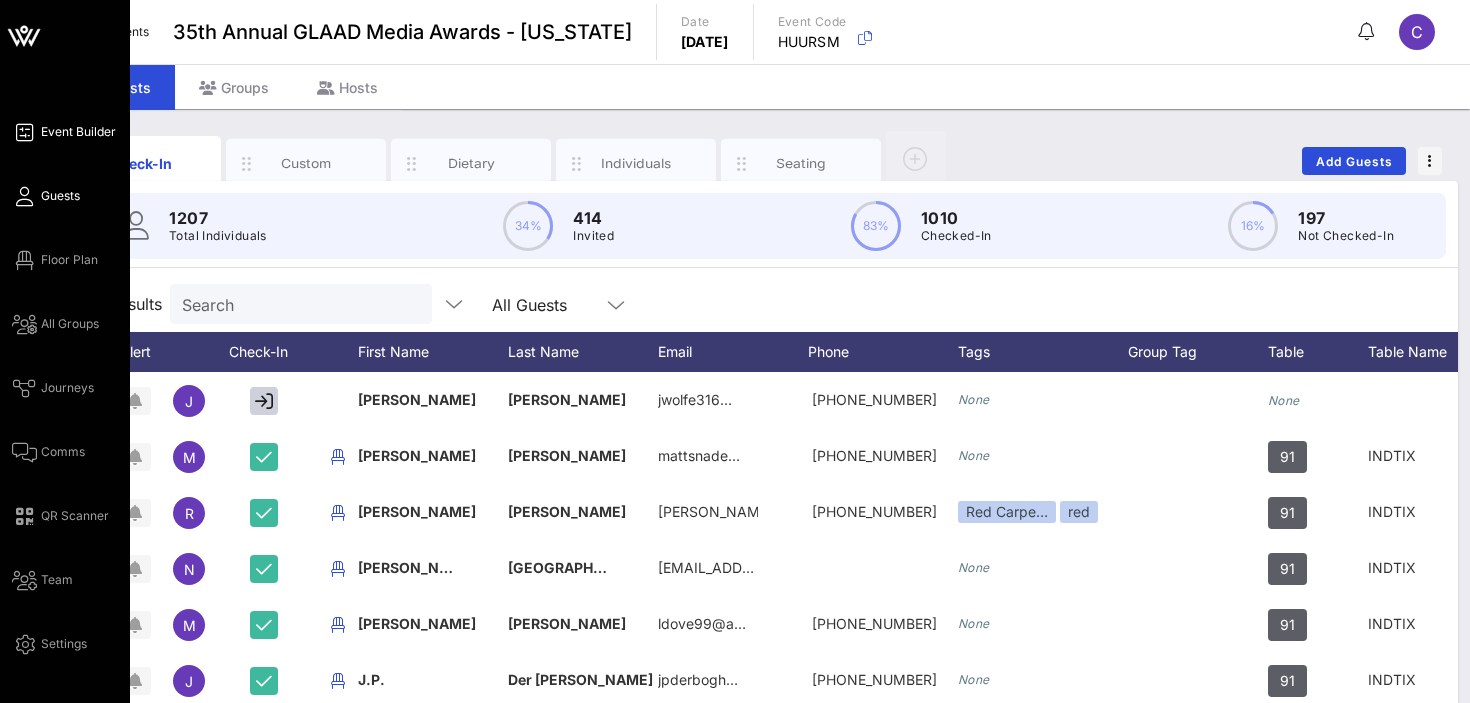 click on "Event Builder" at bounding box center [78, 132] 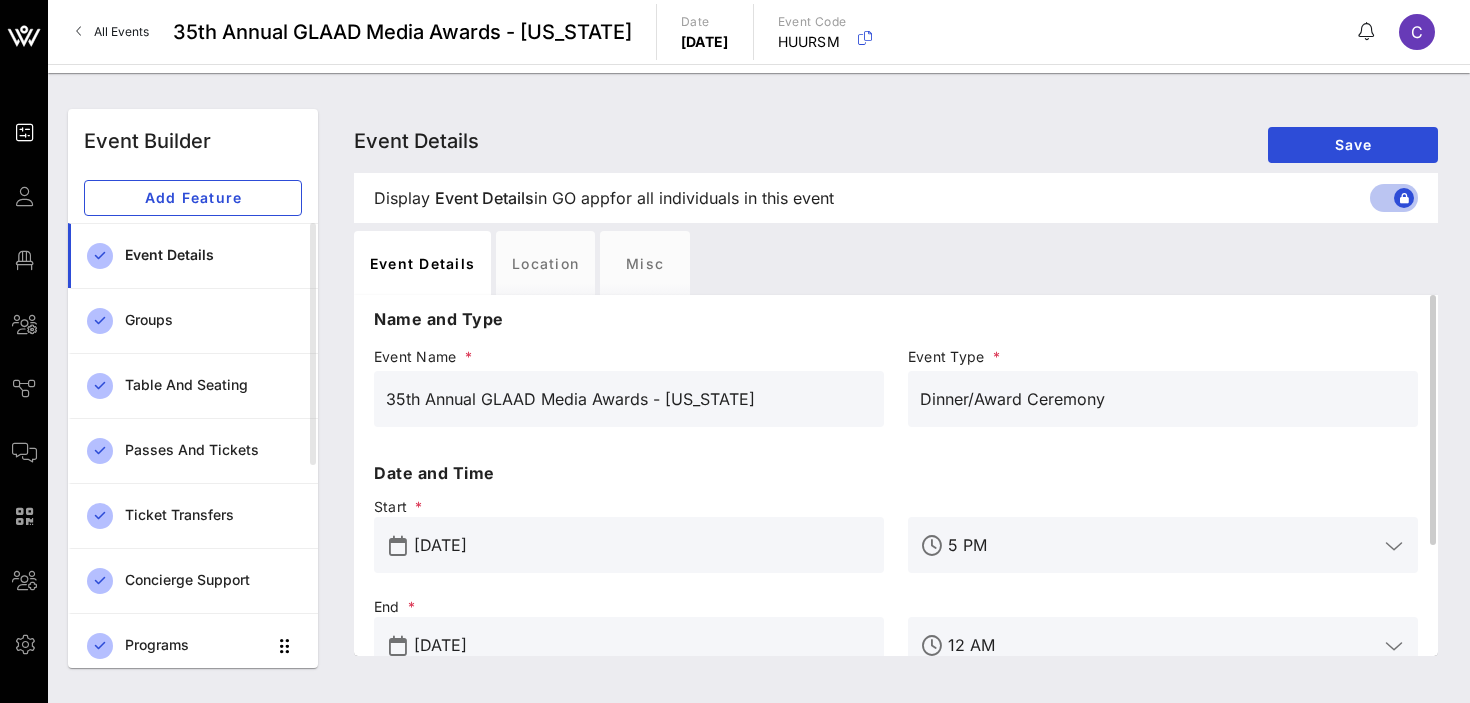click on "35th Annual GLAAD Media Awards - [US_STATE]" at bounding box center [629, 399] 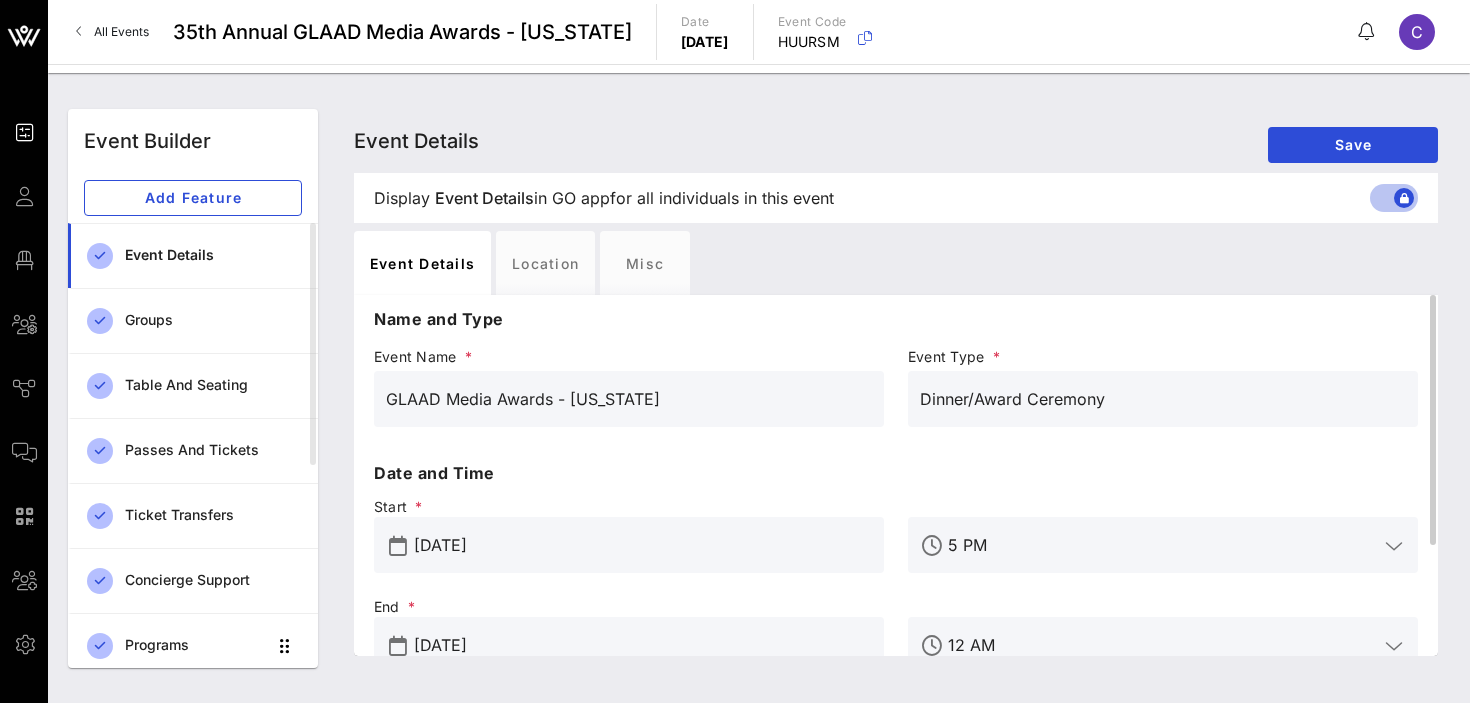 click on "GLAAD Media Awards - [US_STATE]" at bounding box center (629, 399) 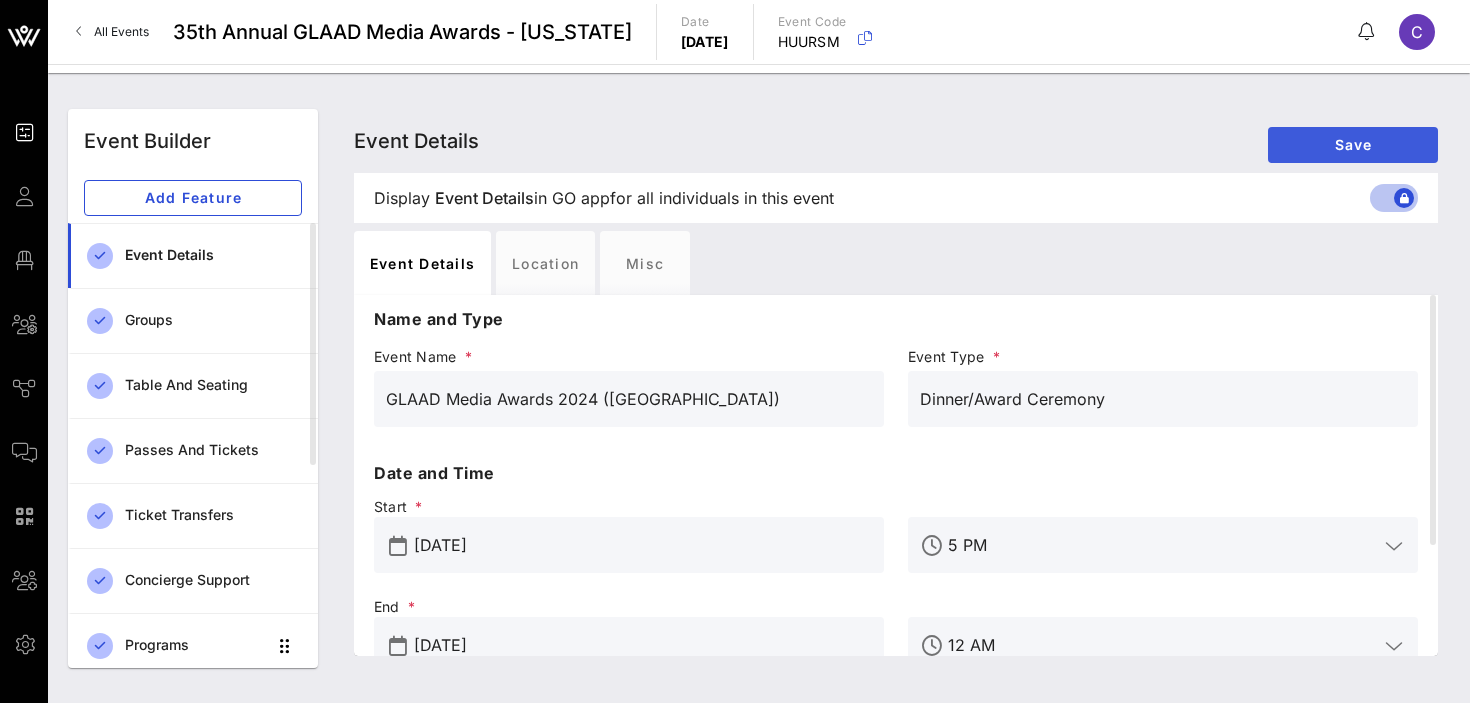 type on "GLAAD Media Awards 2024 ([GEOGRAPHIC_DATA])" 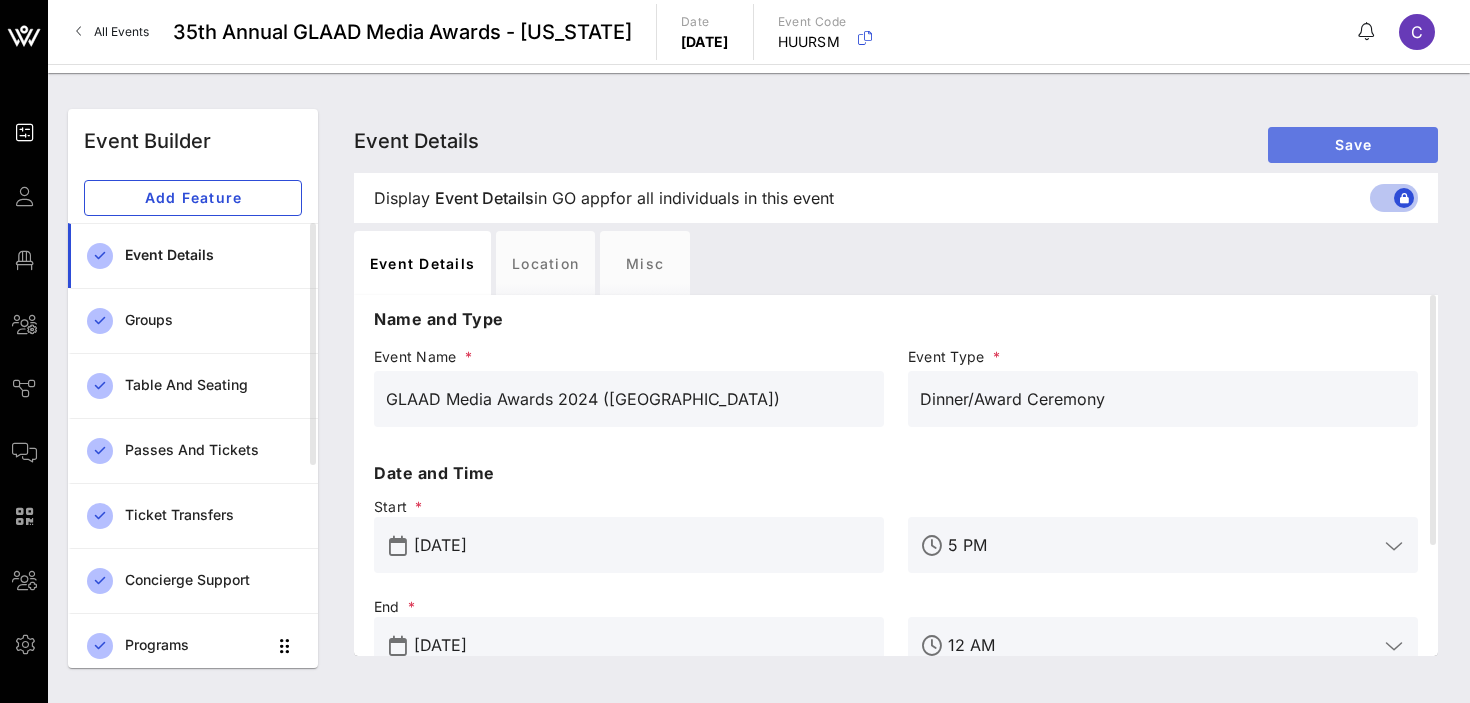 click on "Save" at bounding box center (1353, 144) 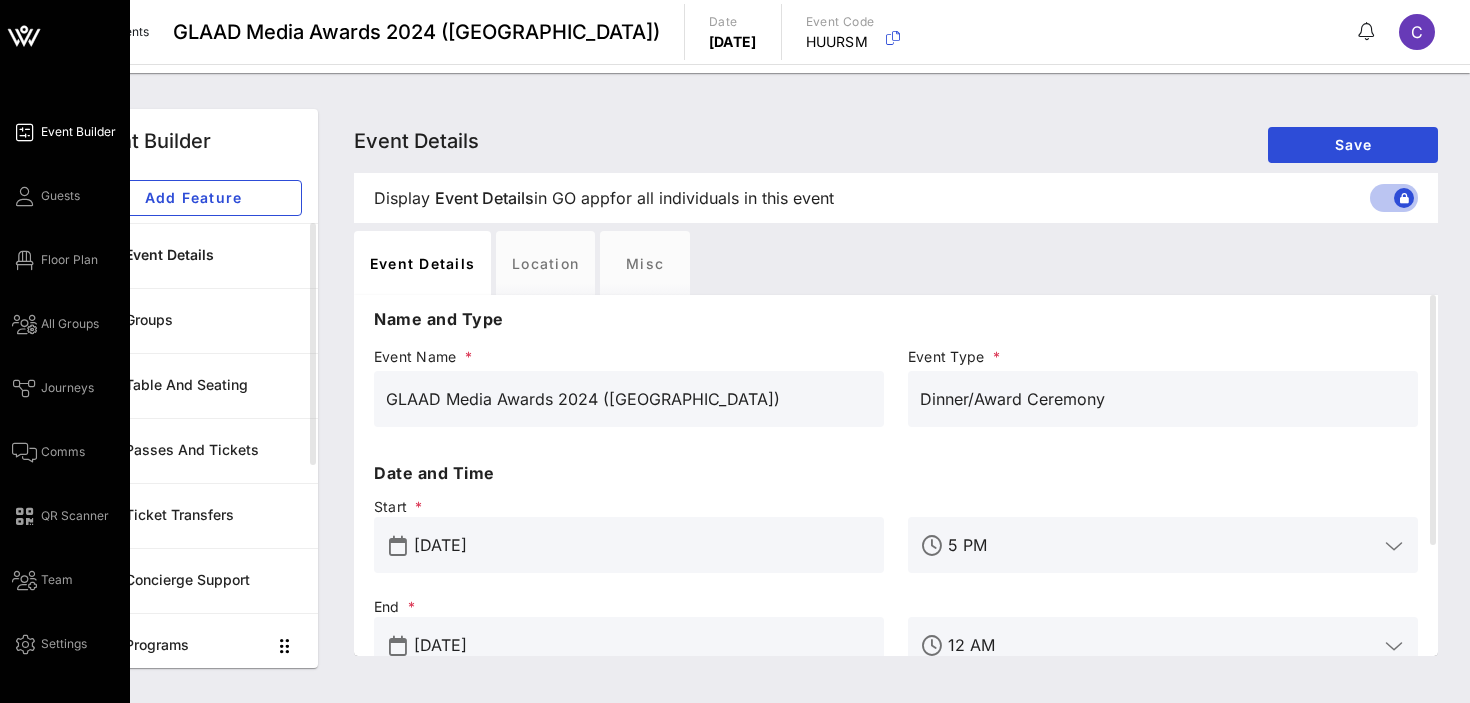 click 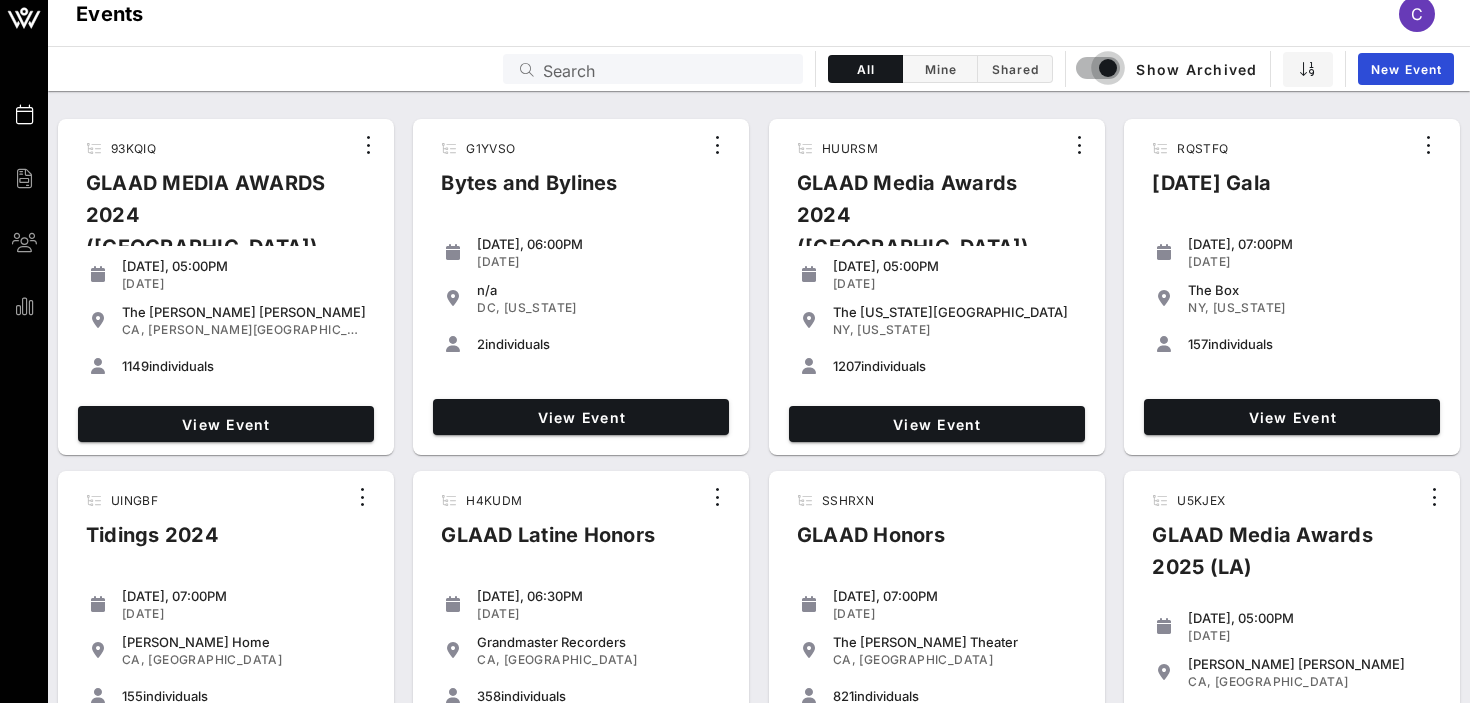 scroll, scrollTop: 21, scrollLeft: 0, axis: vertical 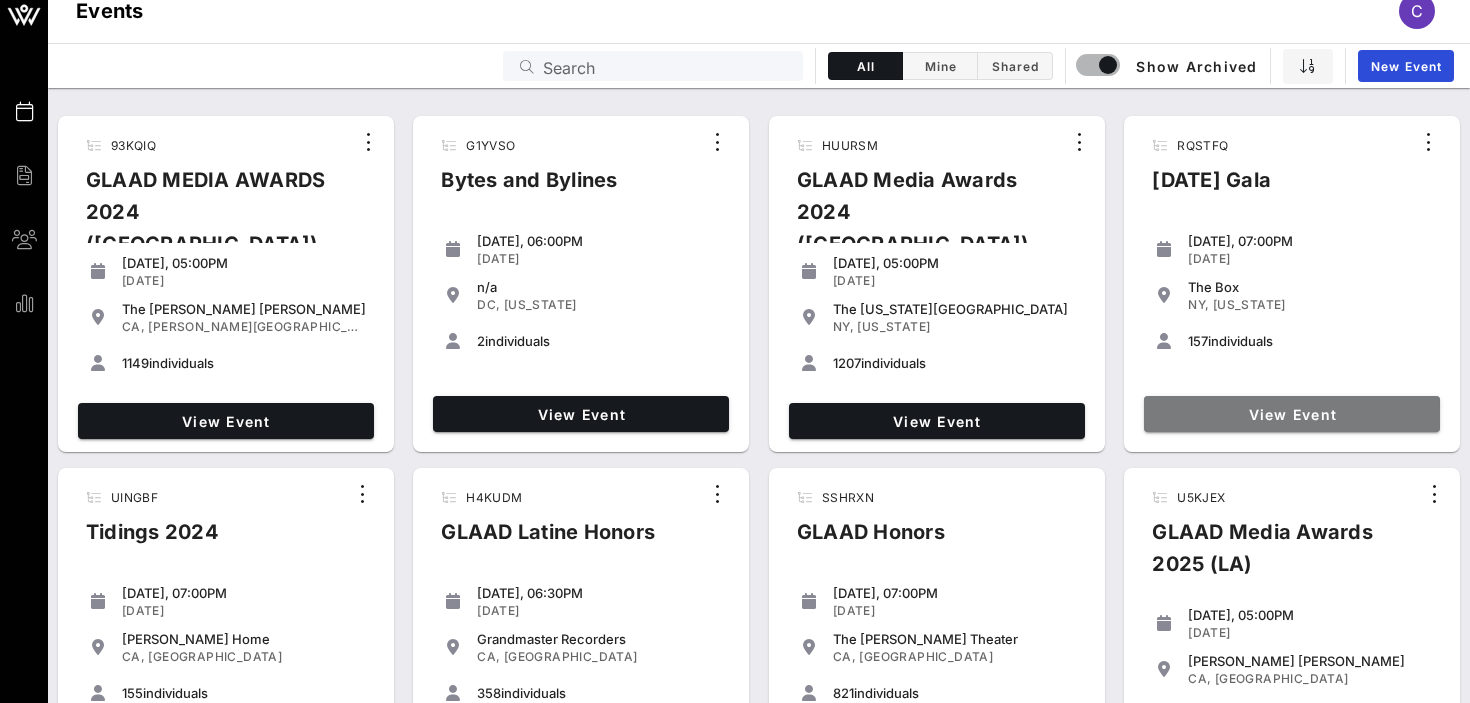 click on "View Event" at bounding box center [1292, 414] 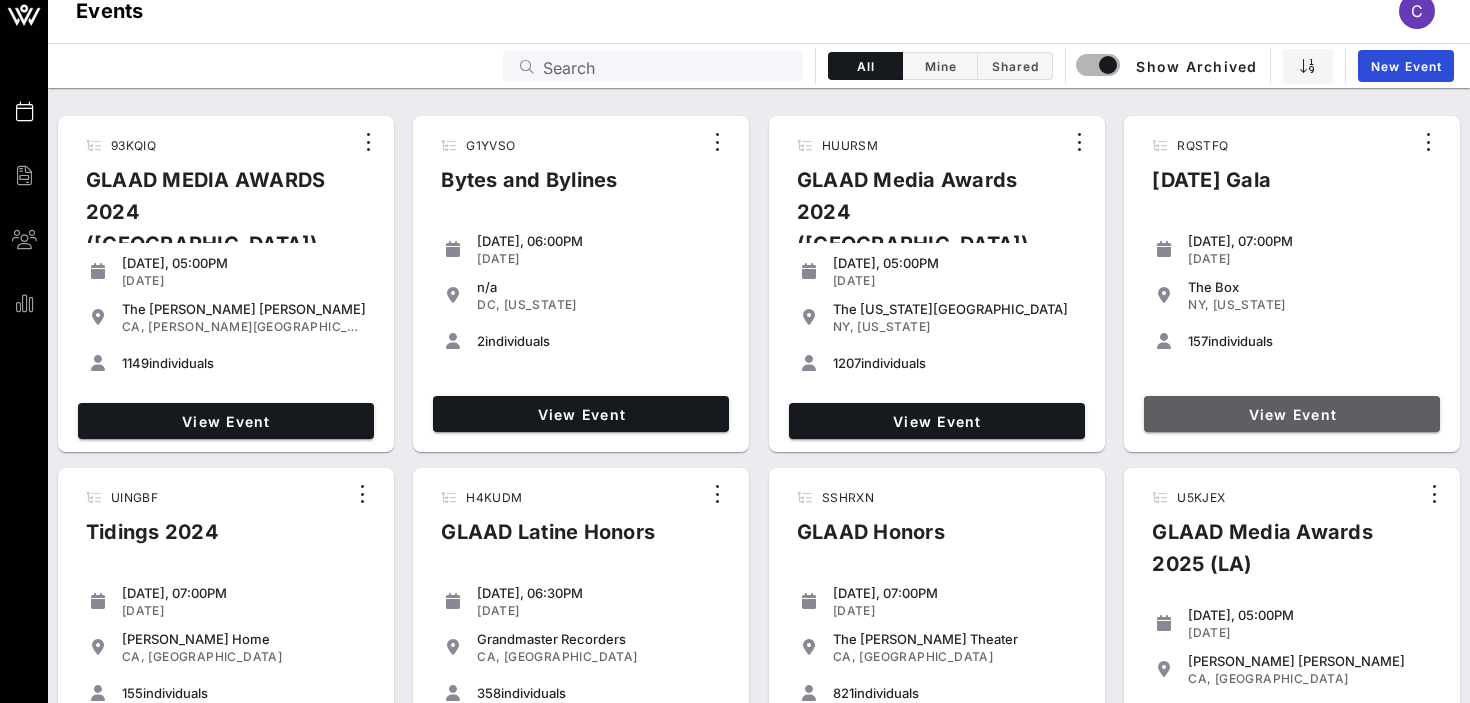 scroll, scrollTop: 0, scrollLeft: 0, axis: both 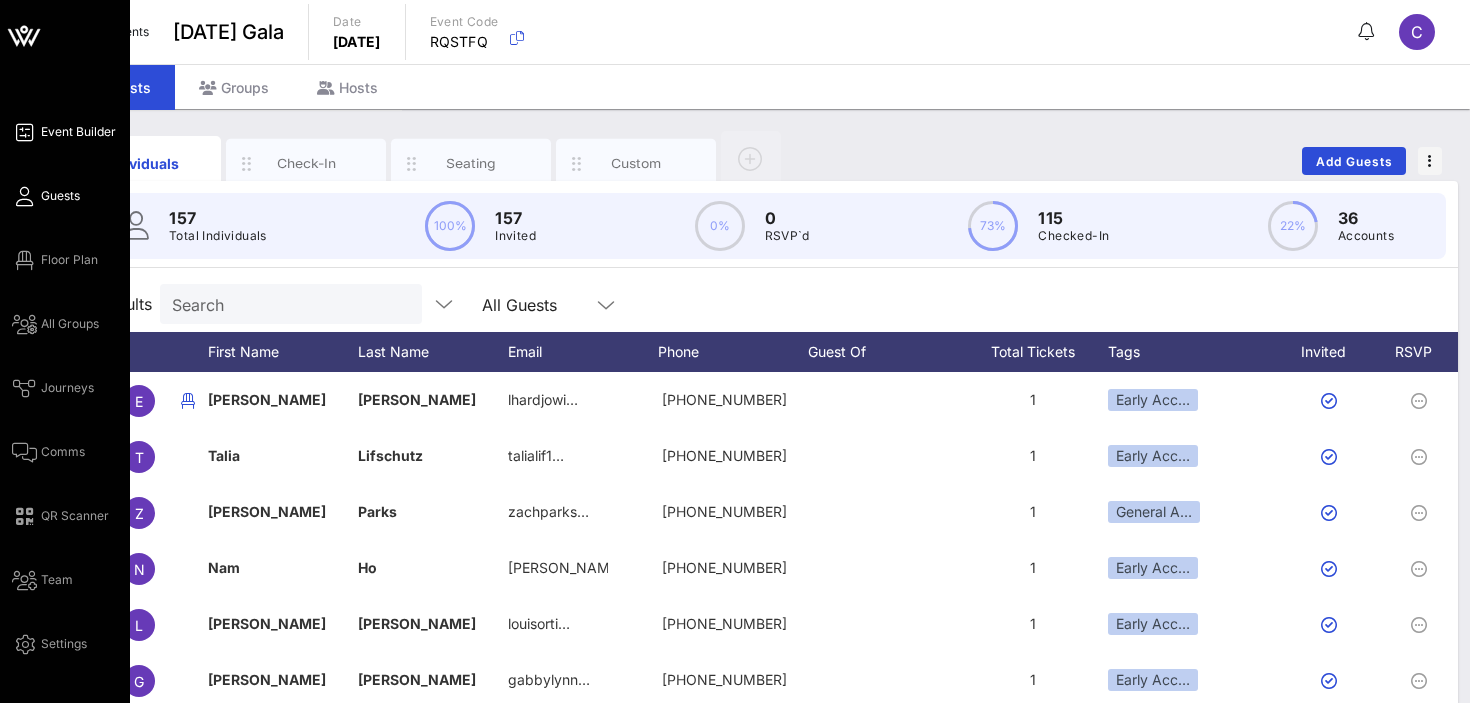 click on "Event Builder" at bounding box center (78, 132) 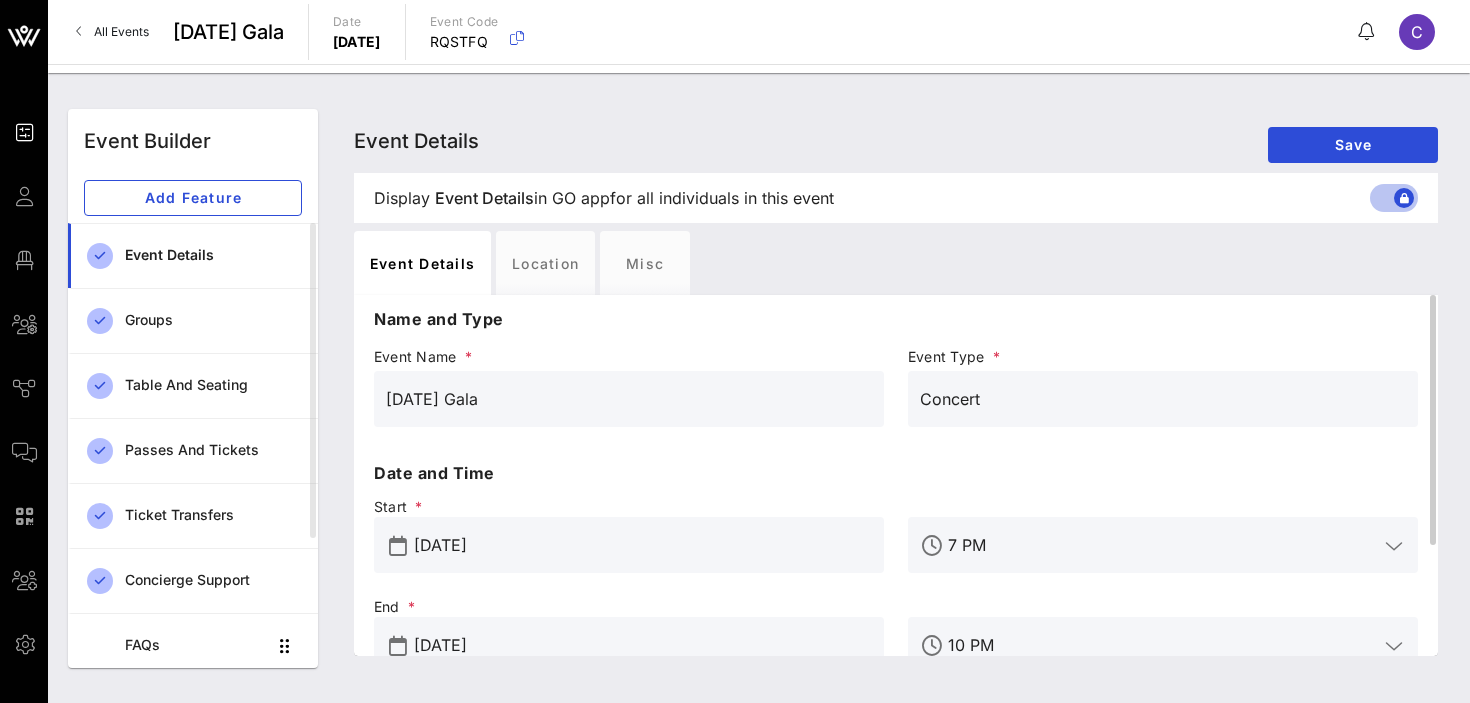 click on "[DATE] Gala" at bounding box center [629, 399] 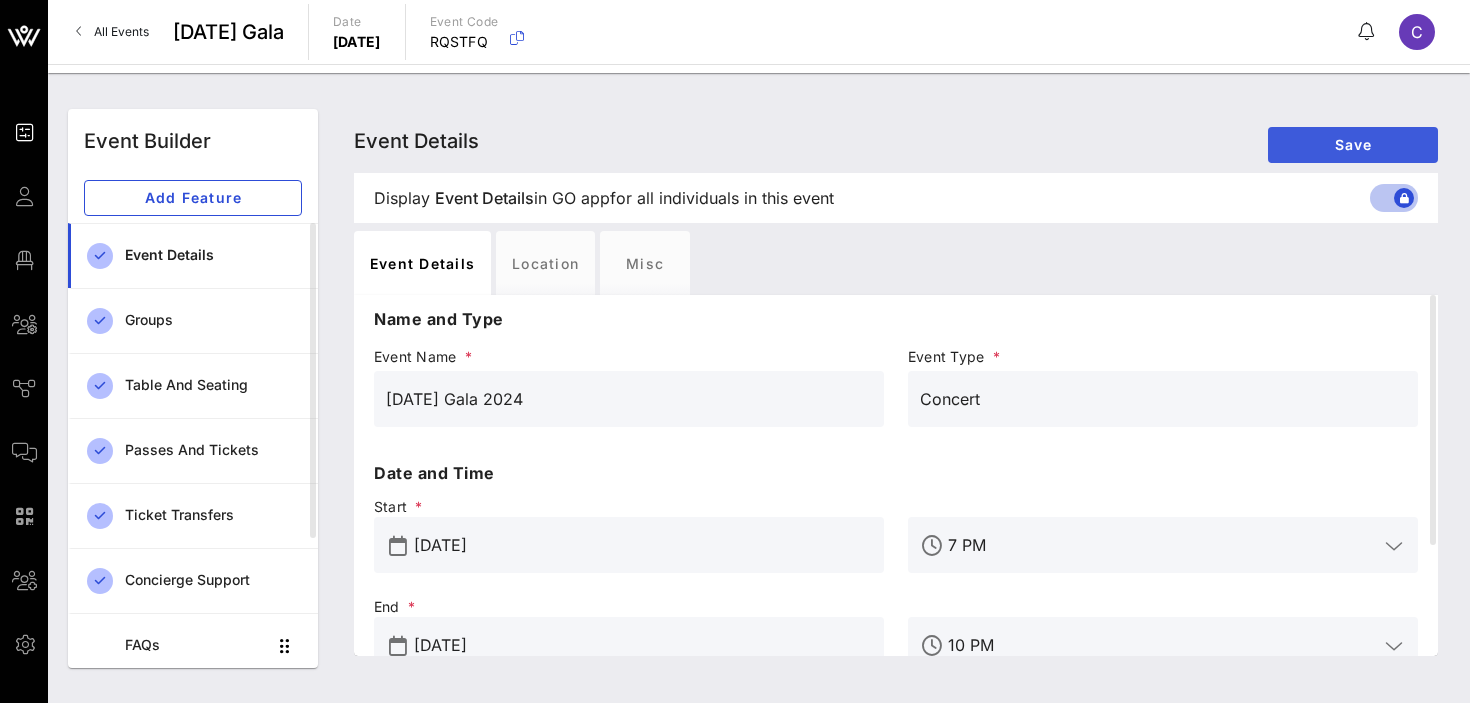 type on "[DATE] Gala 2024" 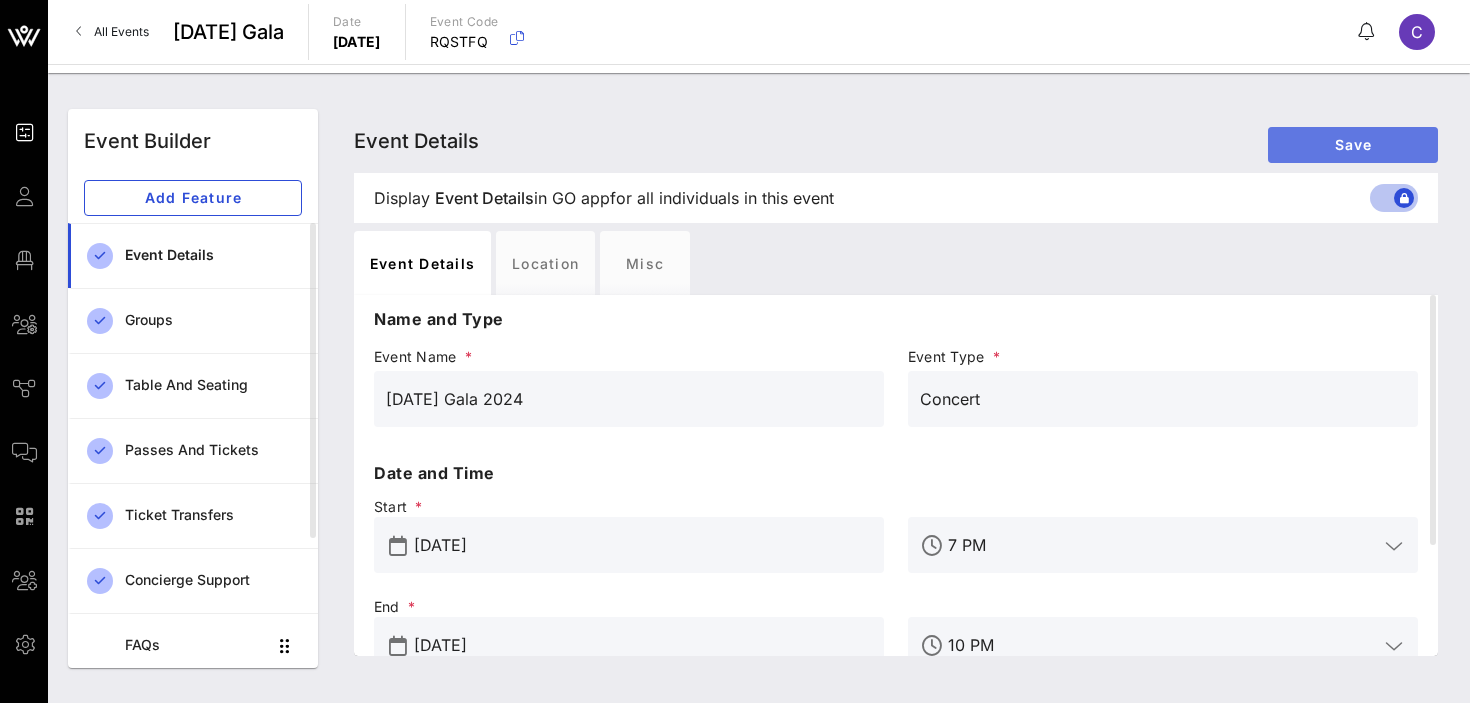 click on "Save" at bounding box center (1353, 144) 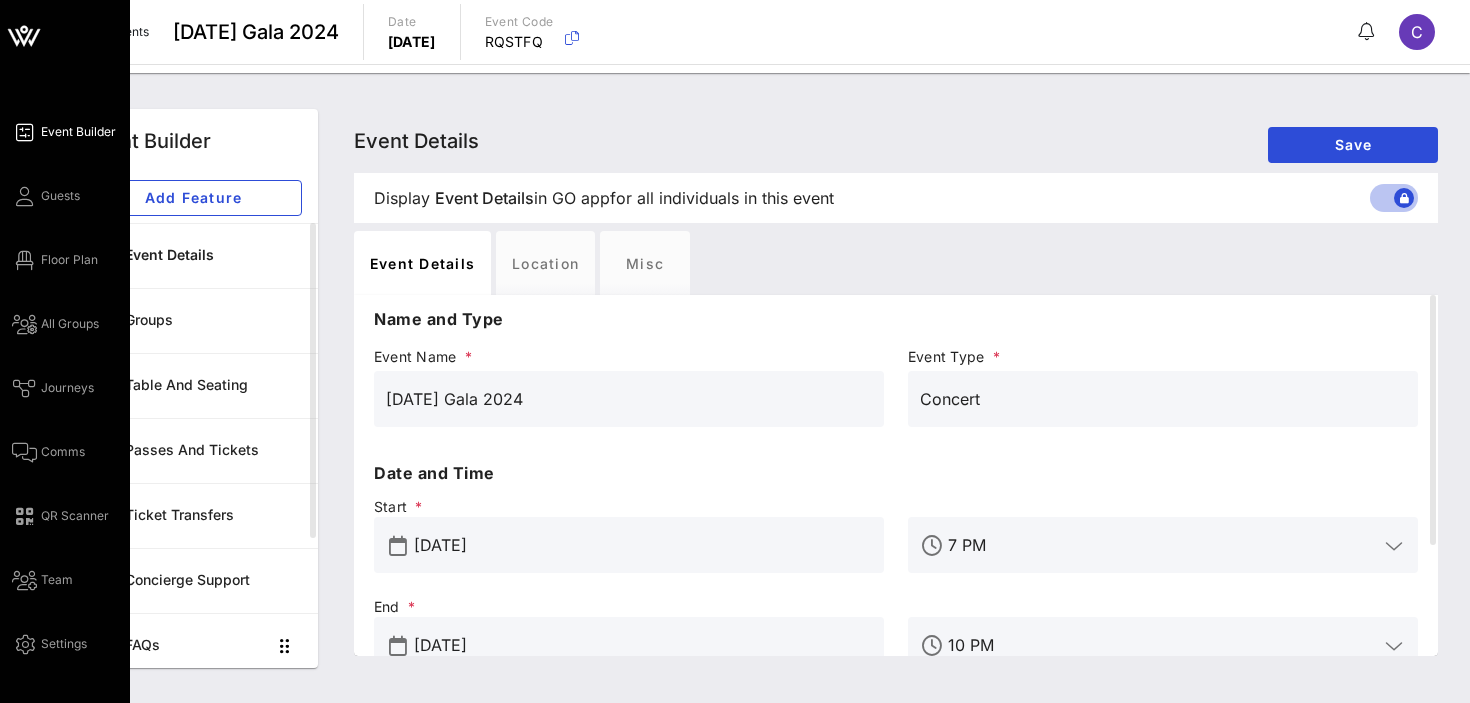 click 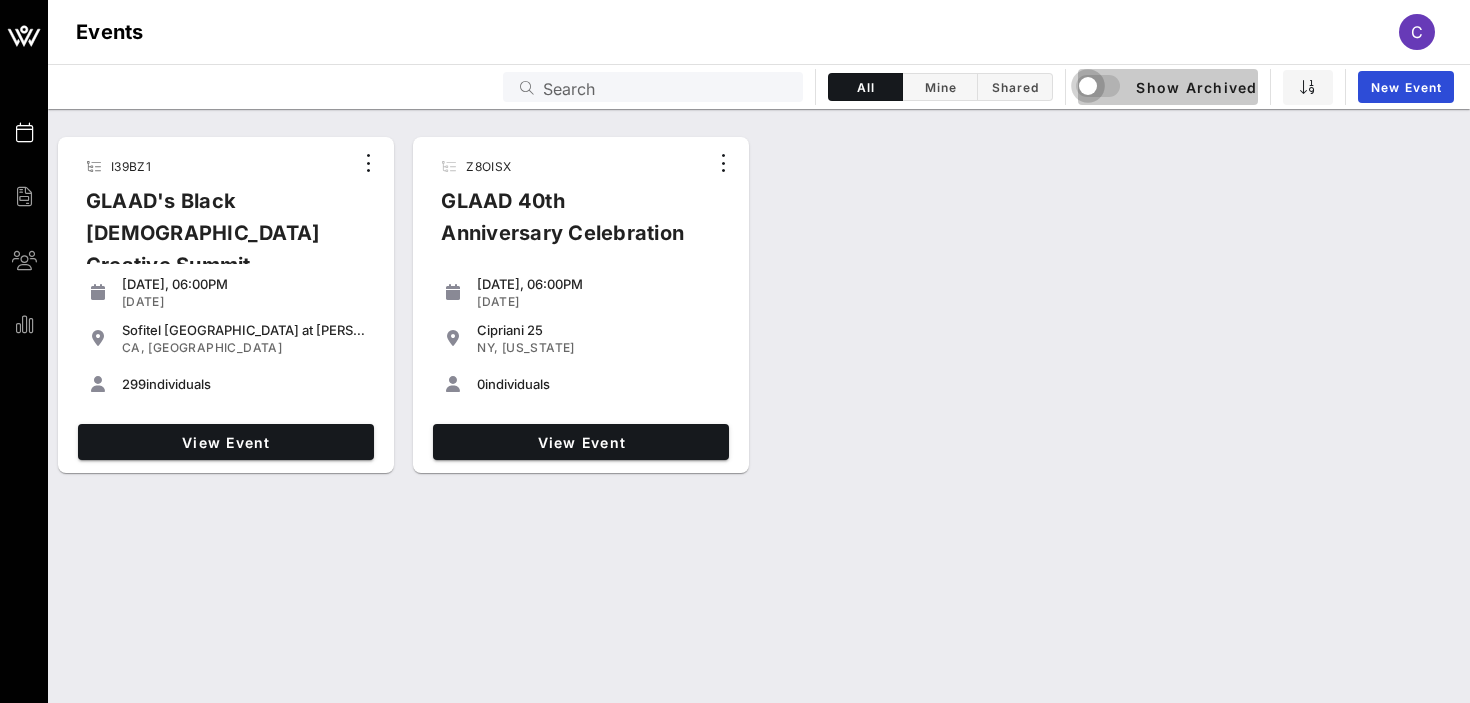 click at bounding box center [1088, 86] 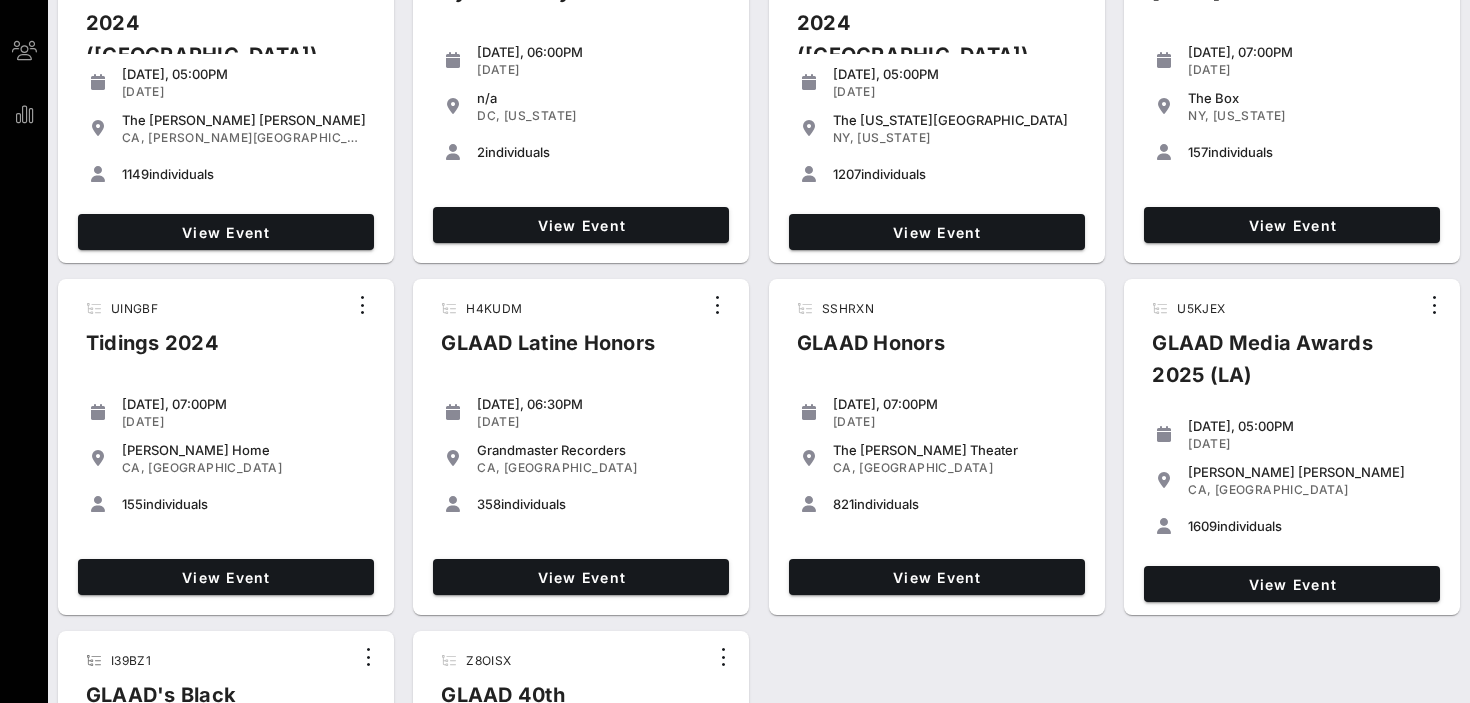 scroll, scrollTop: 216, scrollLeft: 0, axis: vertical 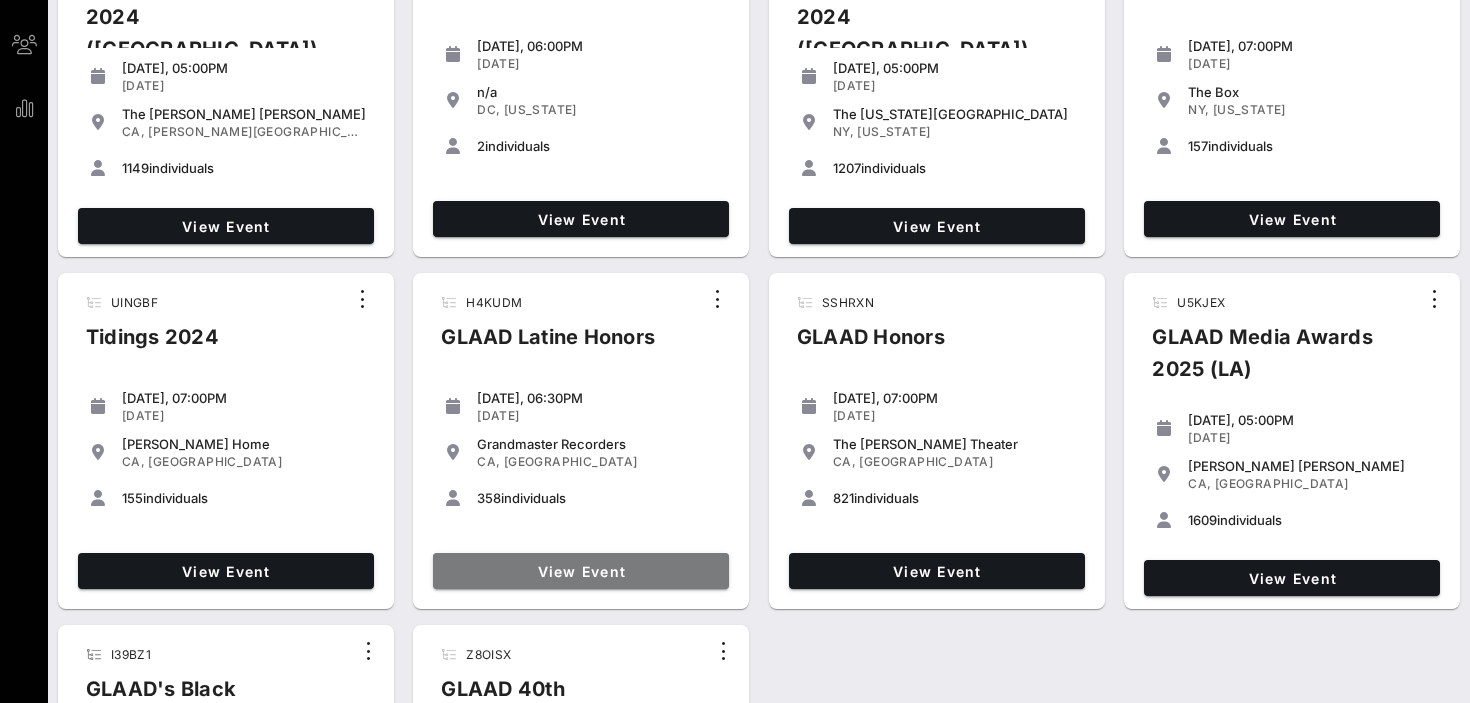 click on "View Event" at bounding box center [581, 571] 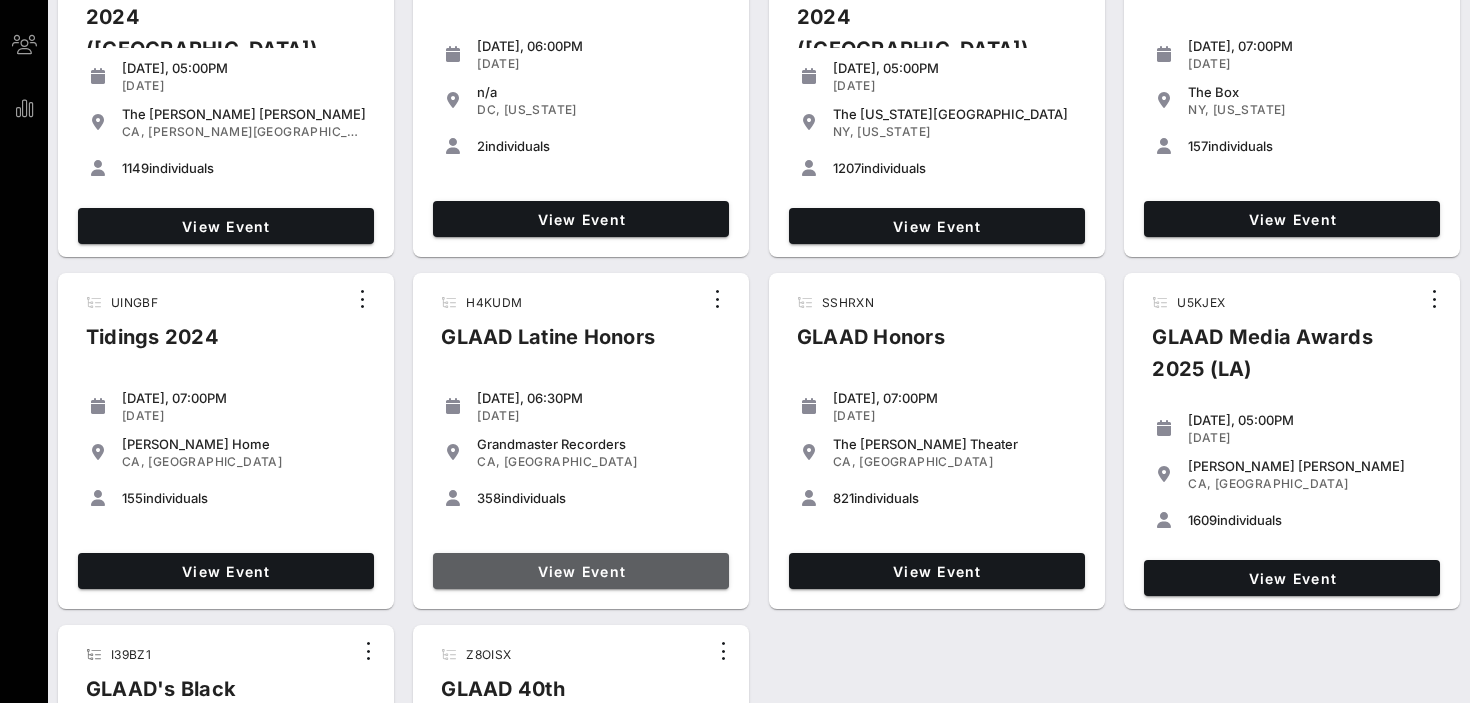 scroll, scrollTop: 0, scrollLeft: 0, axis: both 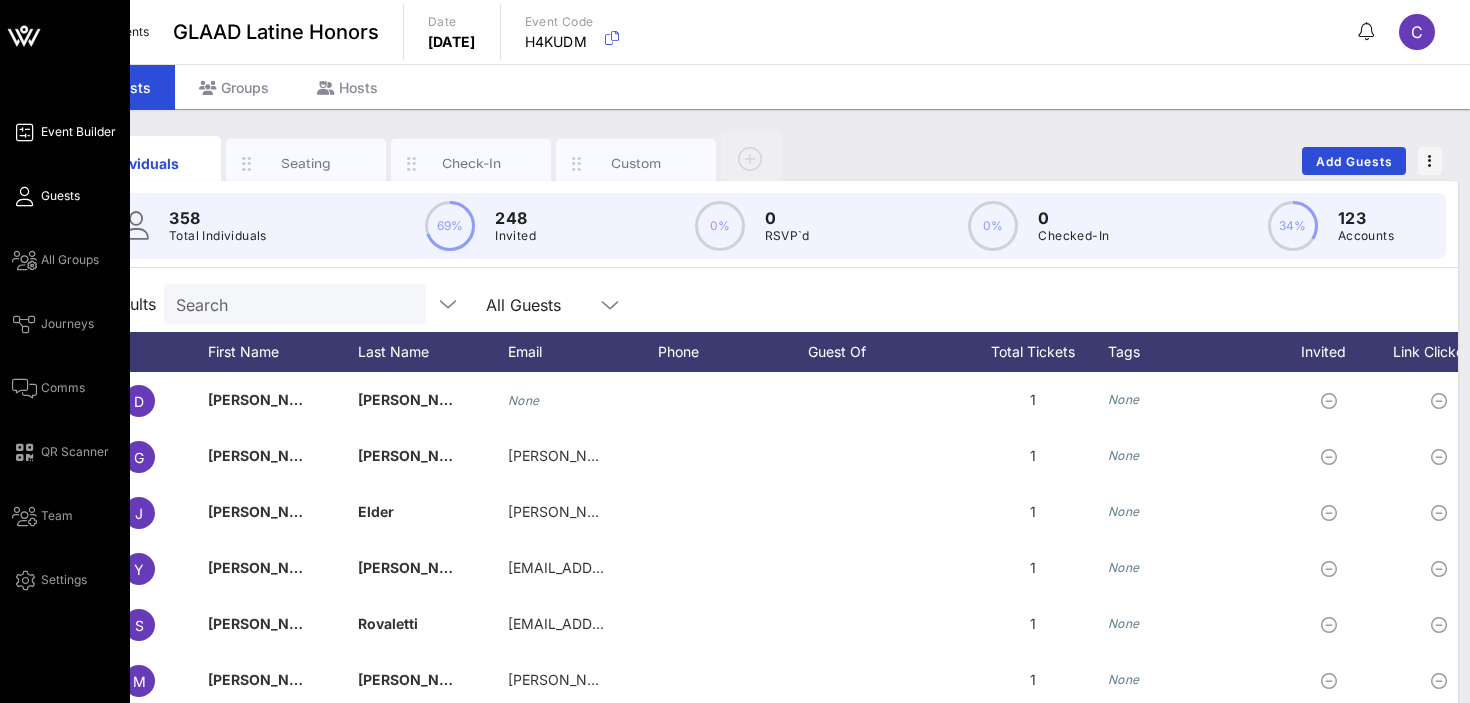 click on "Event Builder" at bounding box center [78, 132] 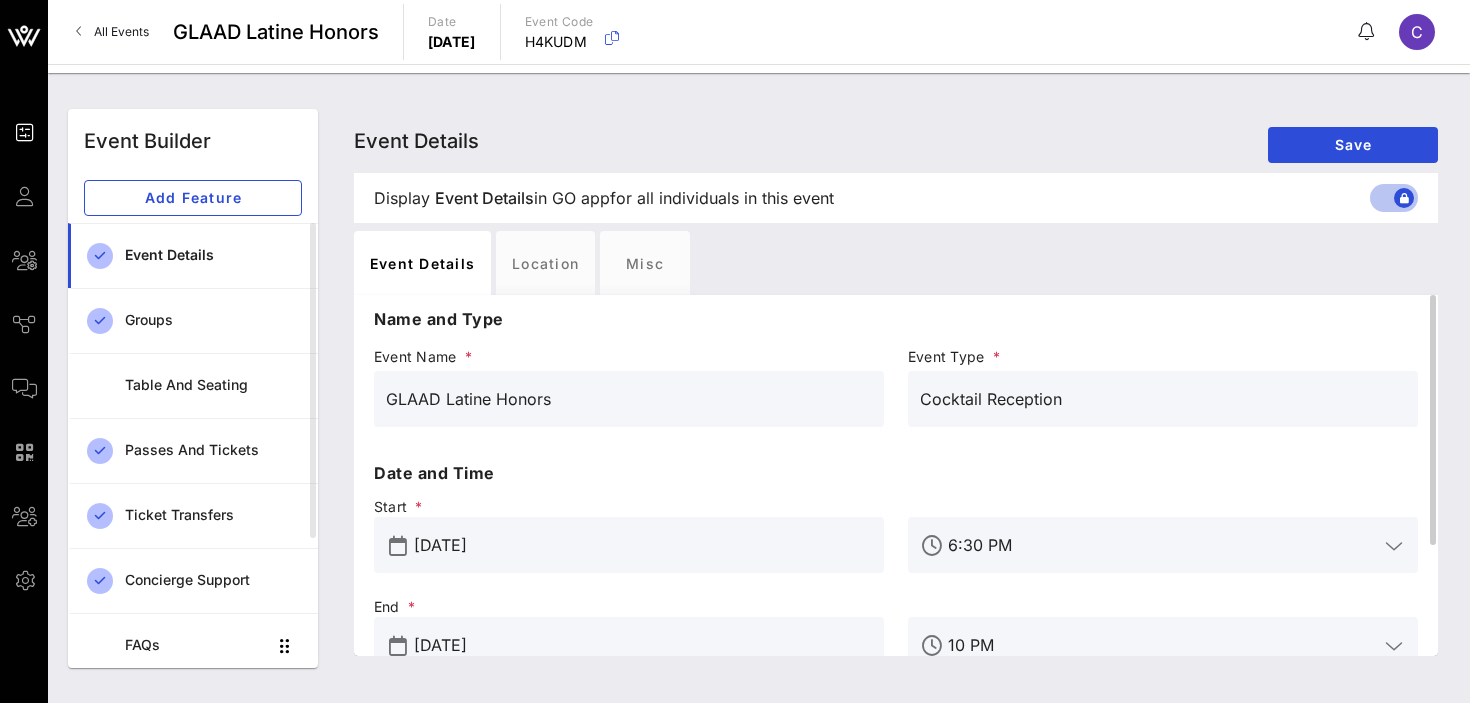 click on "GLAAD Latine Honors" at bounding box center [629, 399] 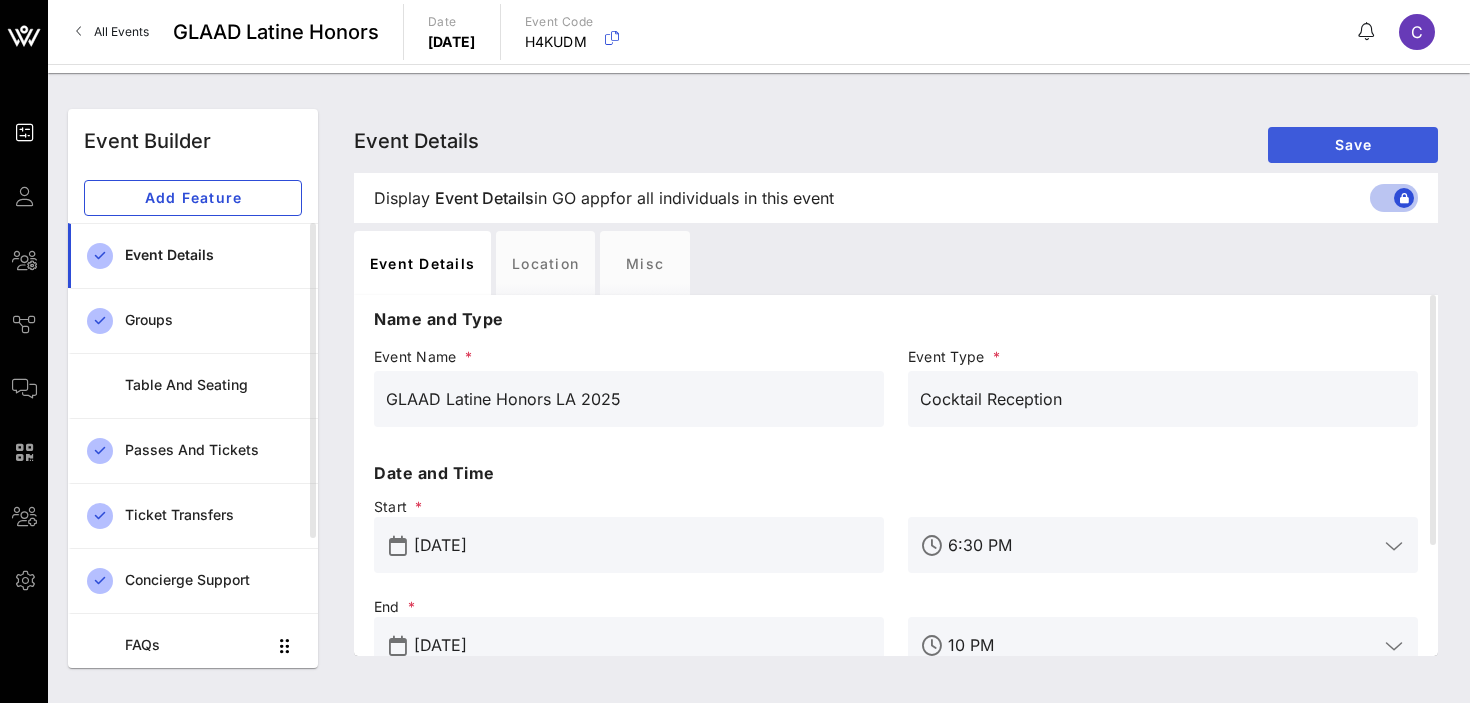 type on "GLAAD Latine Honors LA 2025" 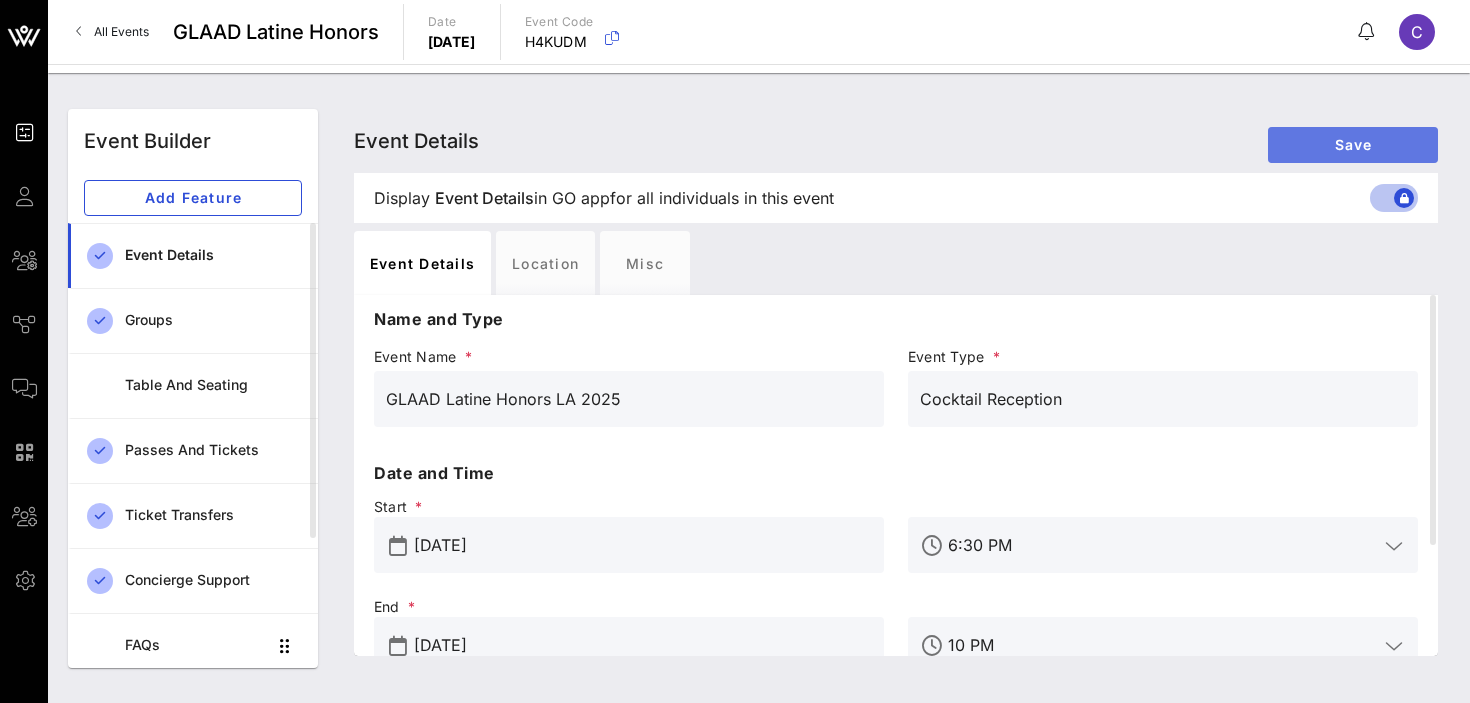 click on "Save" at bounding box center (1353, 144) 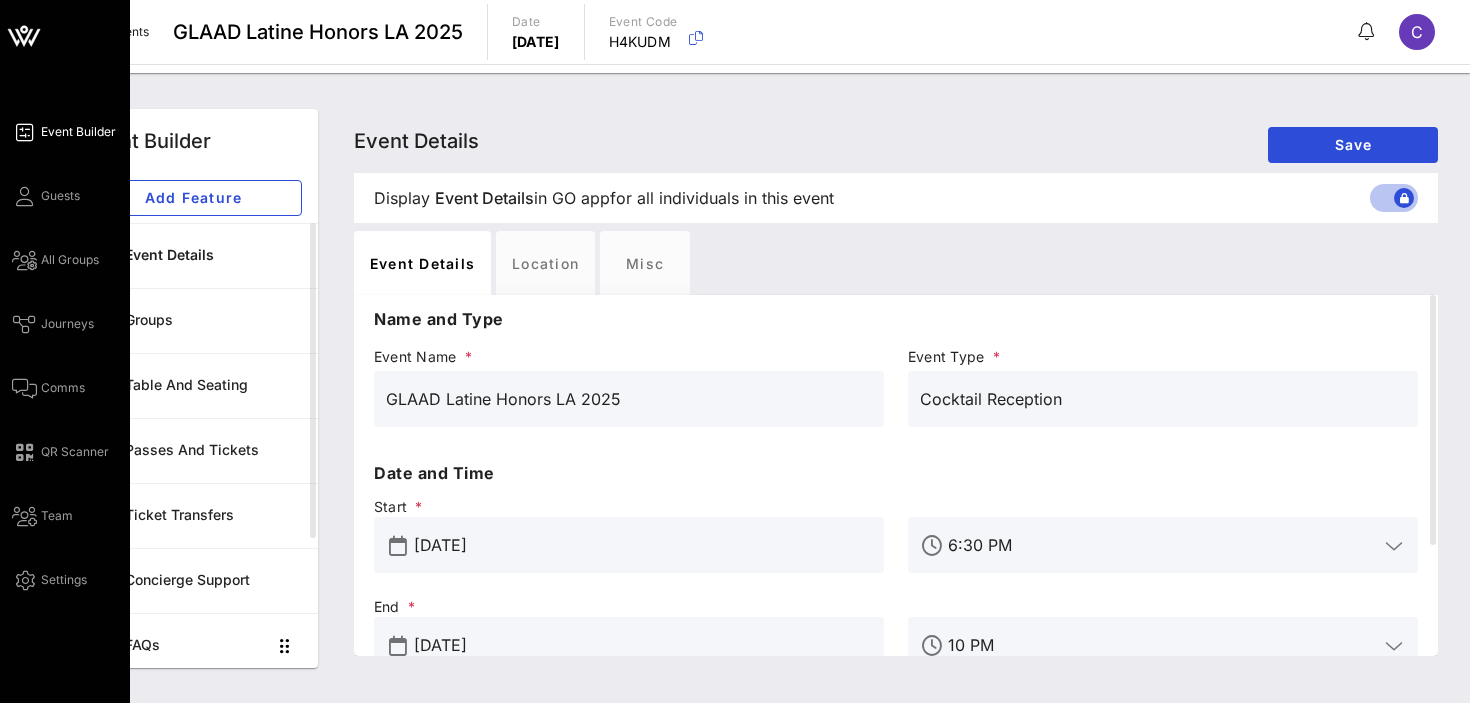 click 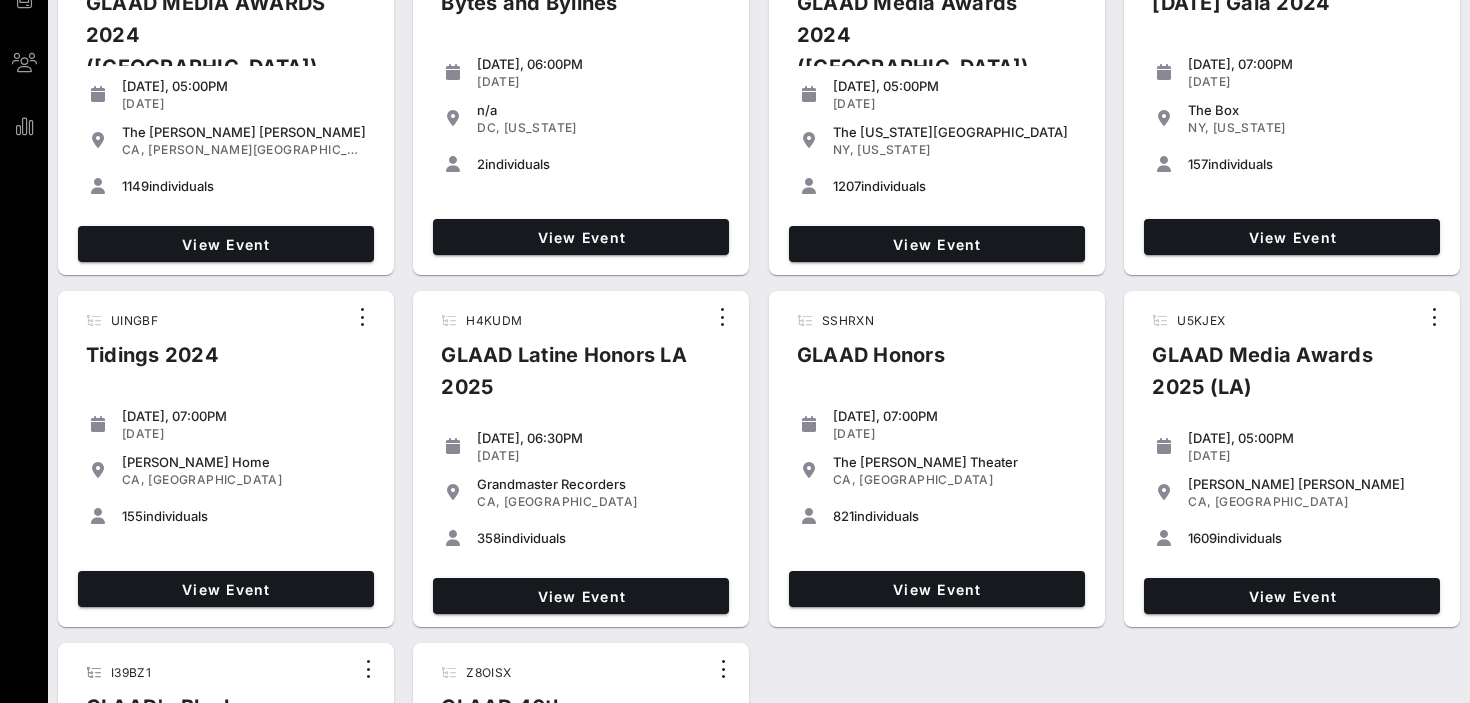 scroll, scrollTop: 204, scrollLeft: 0, axis: vertical 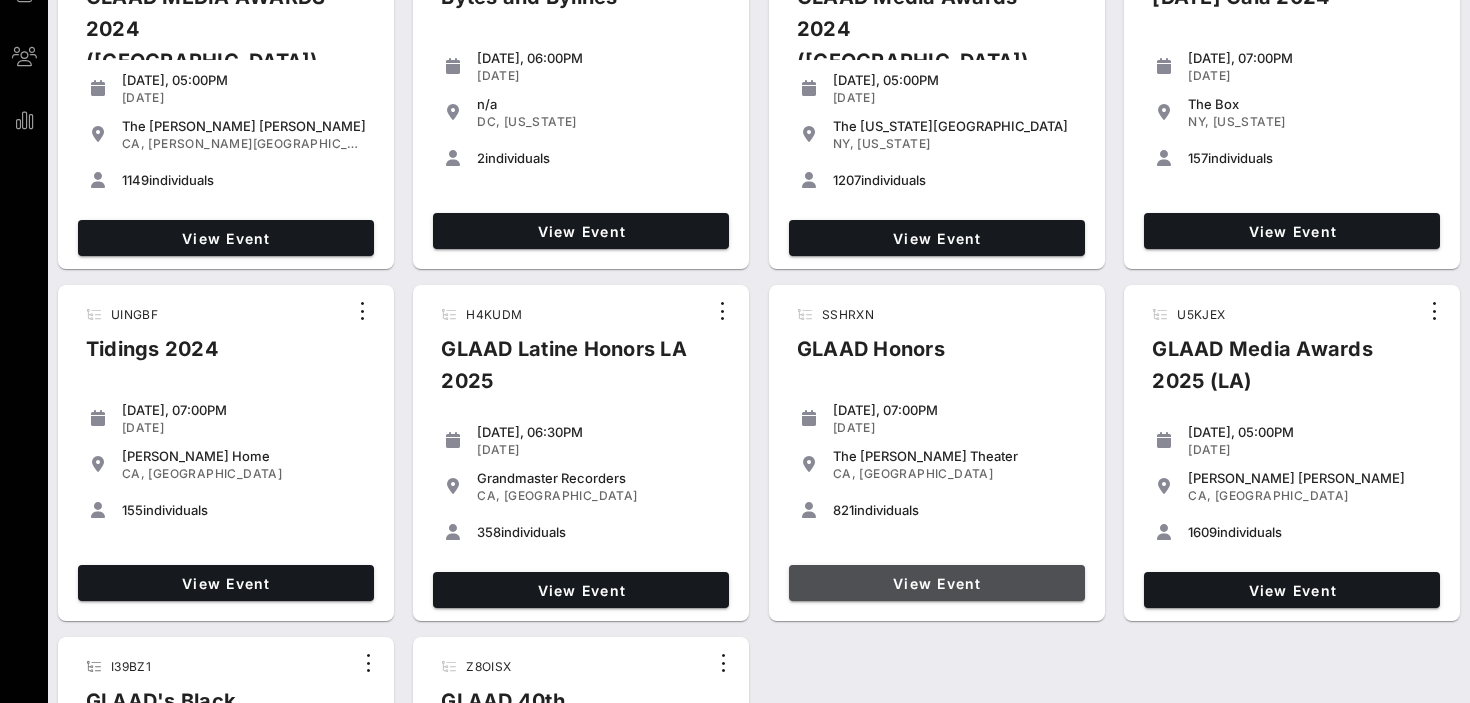 click on "View Event" at bounding box center [937, 583] 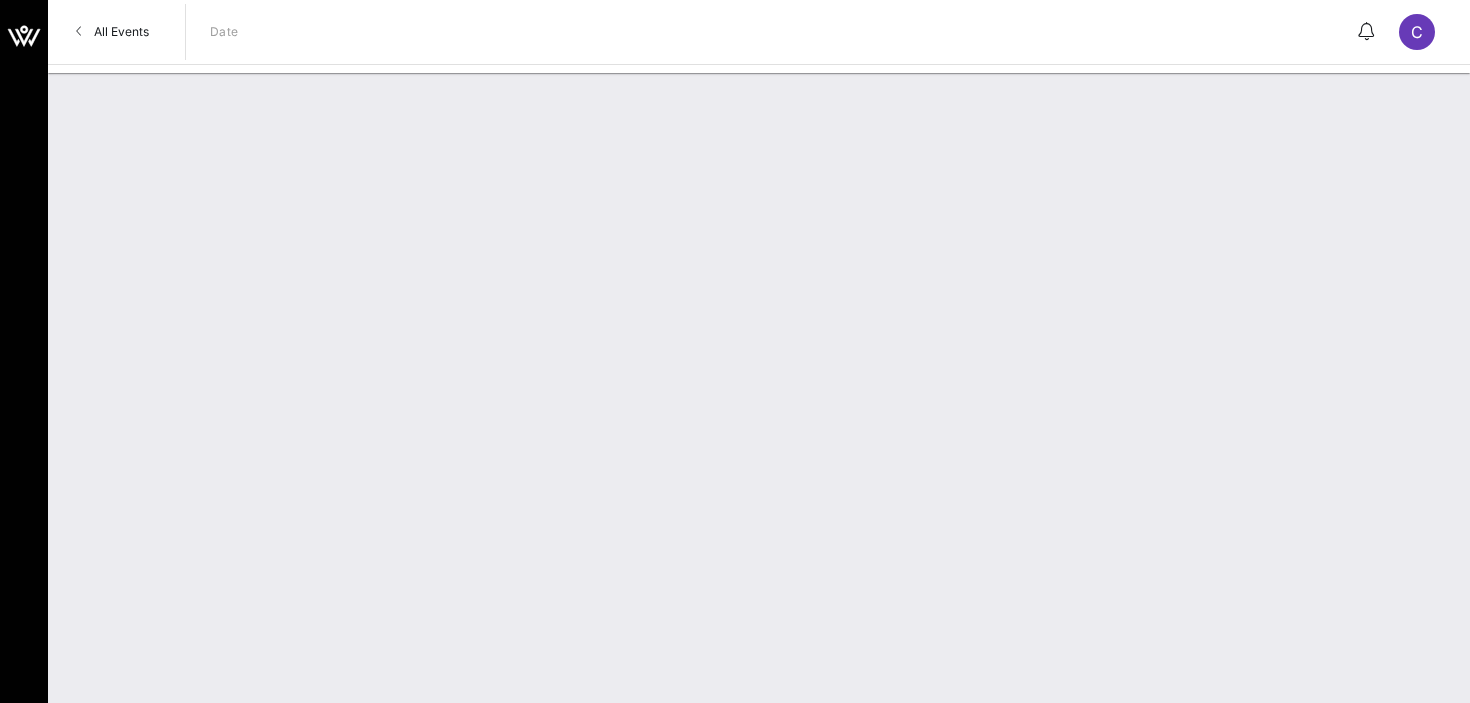 scroll, scrollTop: 0, scrollLeft: 0, axis: both 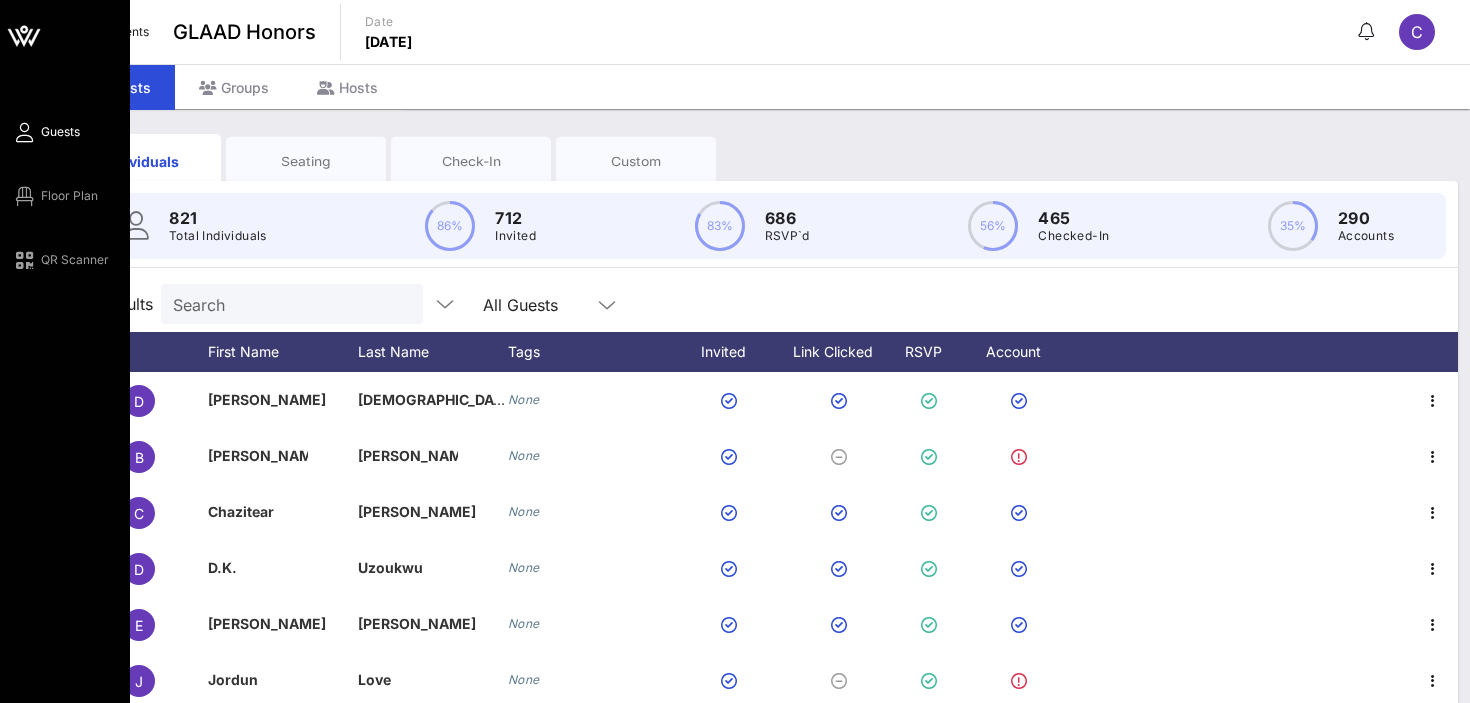 click 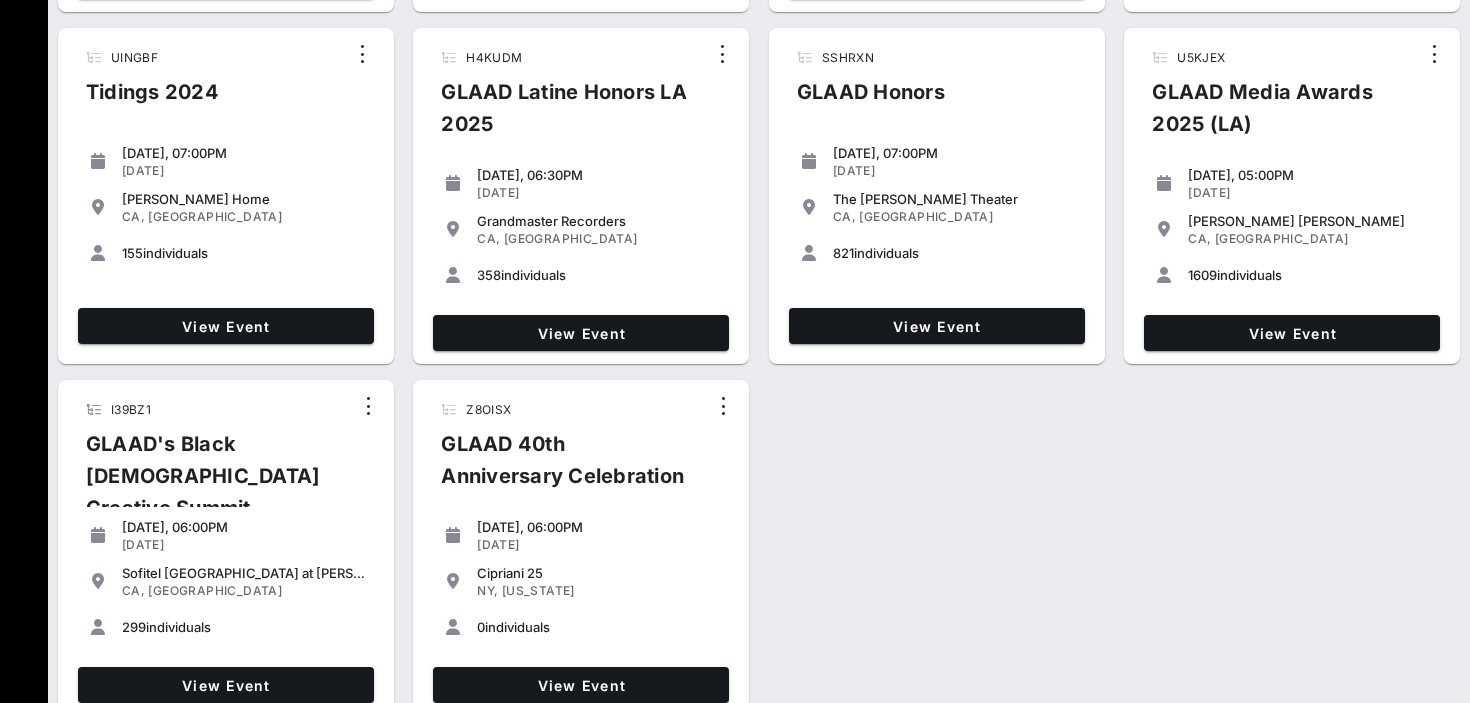 scroll, scrollTop: 483, scrollLeft: 0, axis: vertical 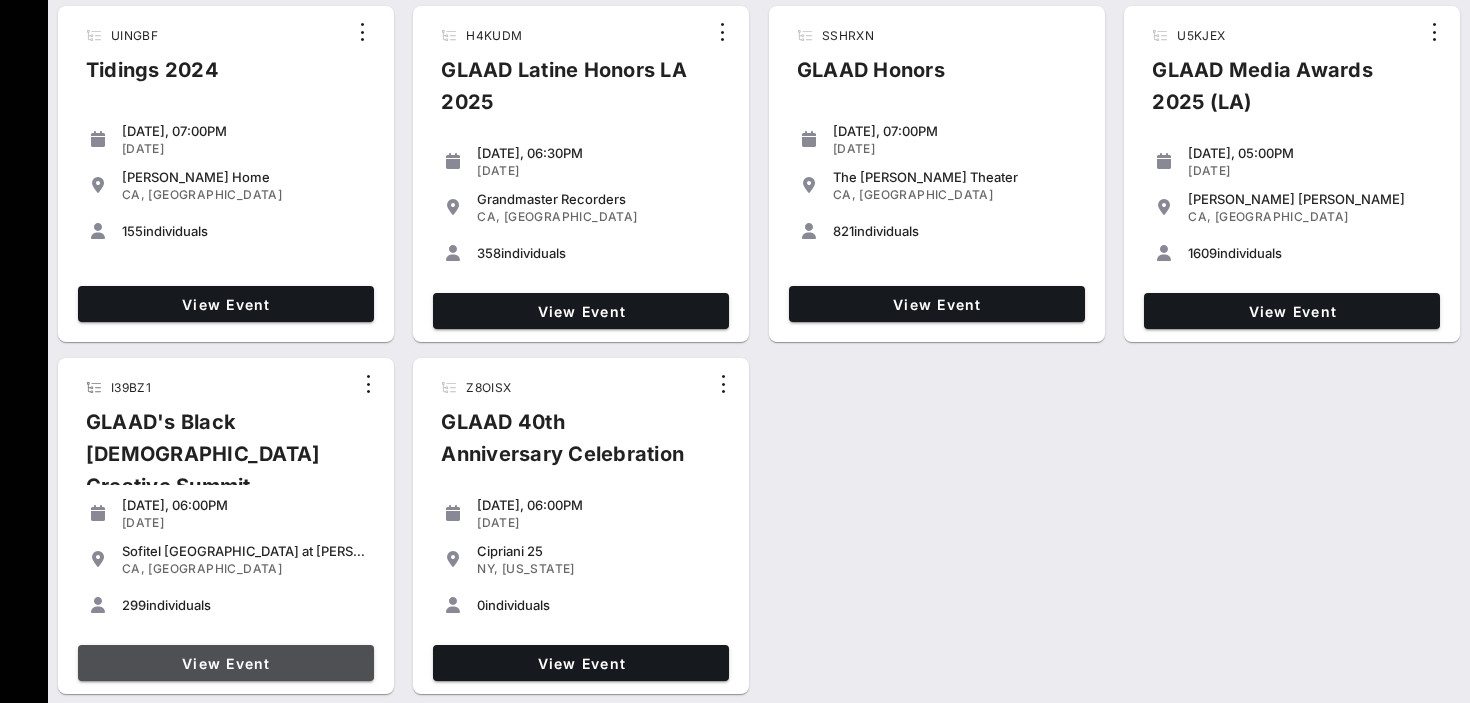 click on "View Event" at bounding box center [226, 663] 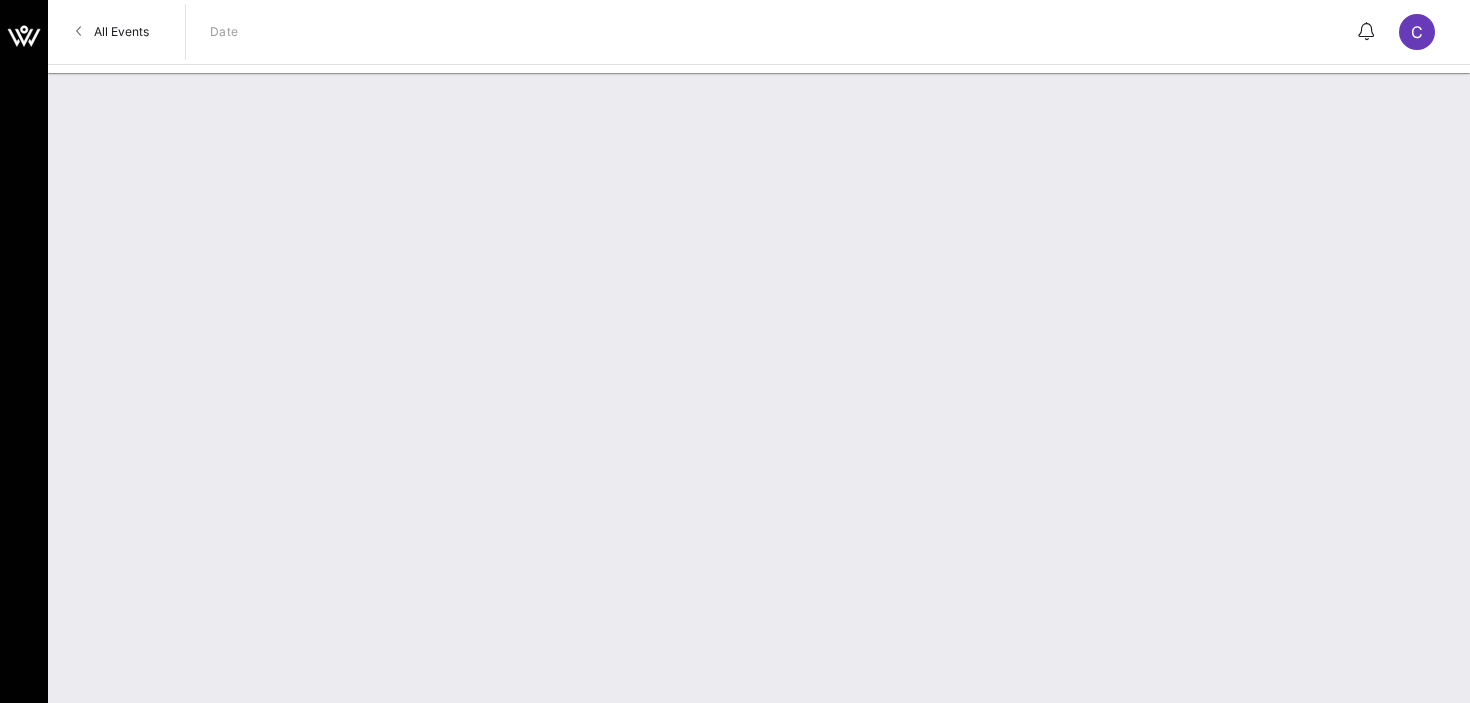 scroll, scrollTop: 0, scrollLeft: 0, axis: both 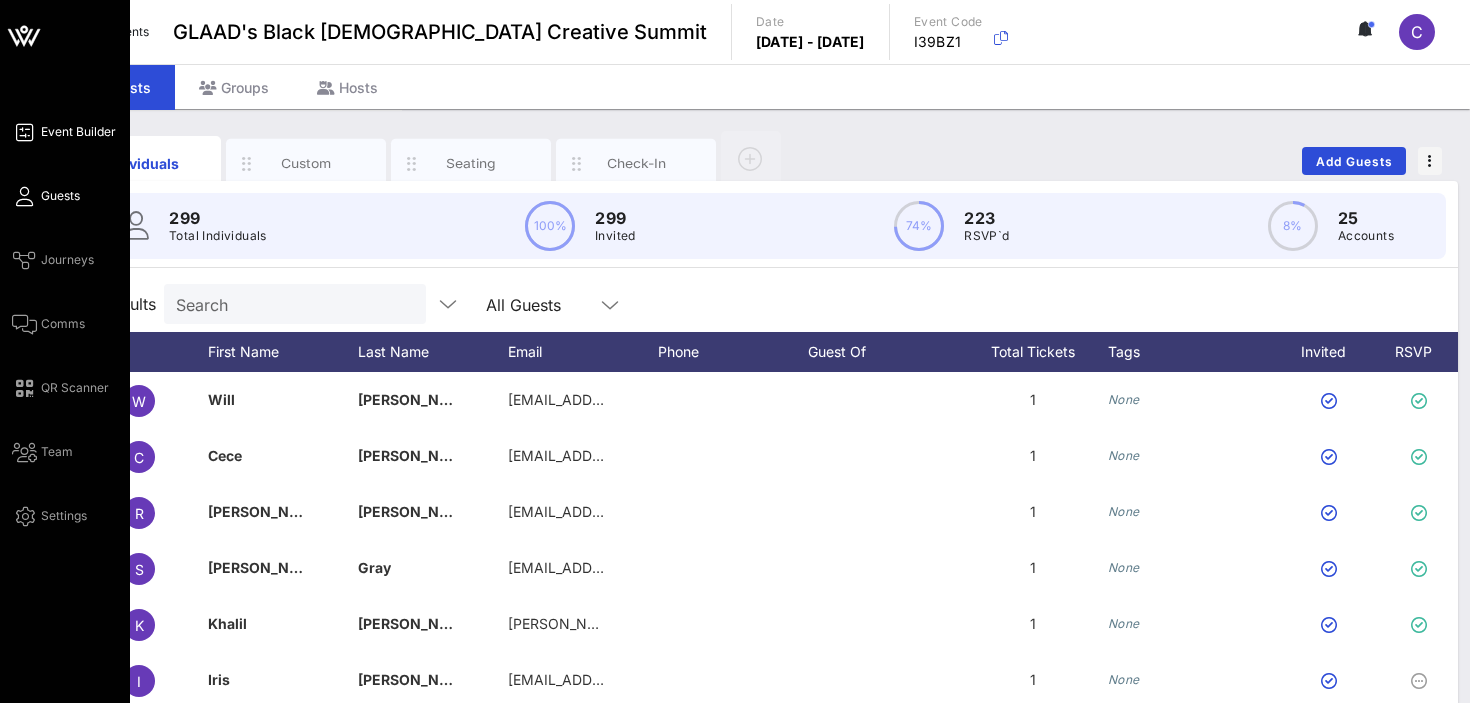 click on "Event Builder" at bounding box center (78, 132) 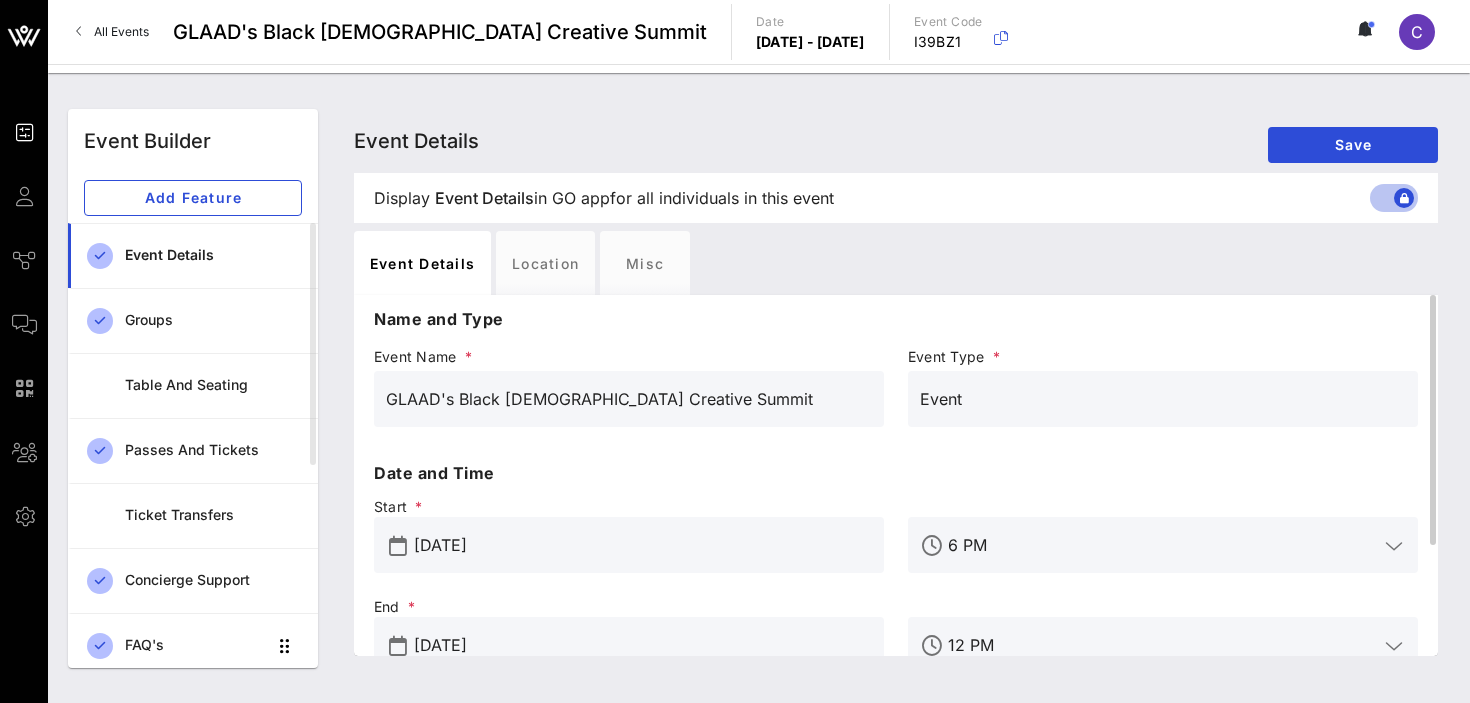 click on "GLAAD's Black [DEMOGRAPHIC_DATA] Creative Summit" at bounding box center (629, 399) 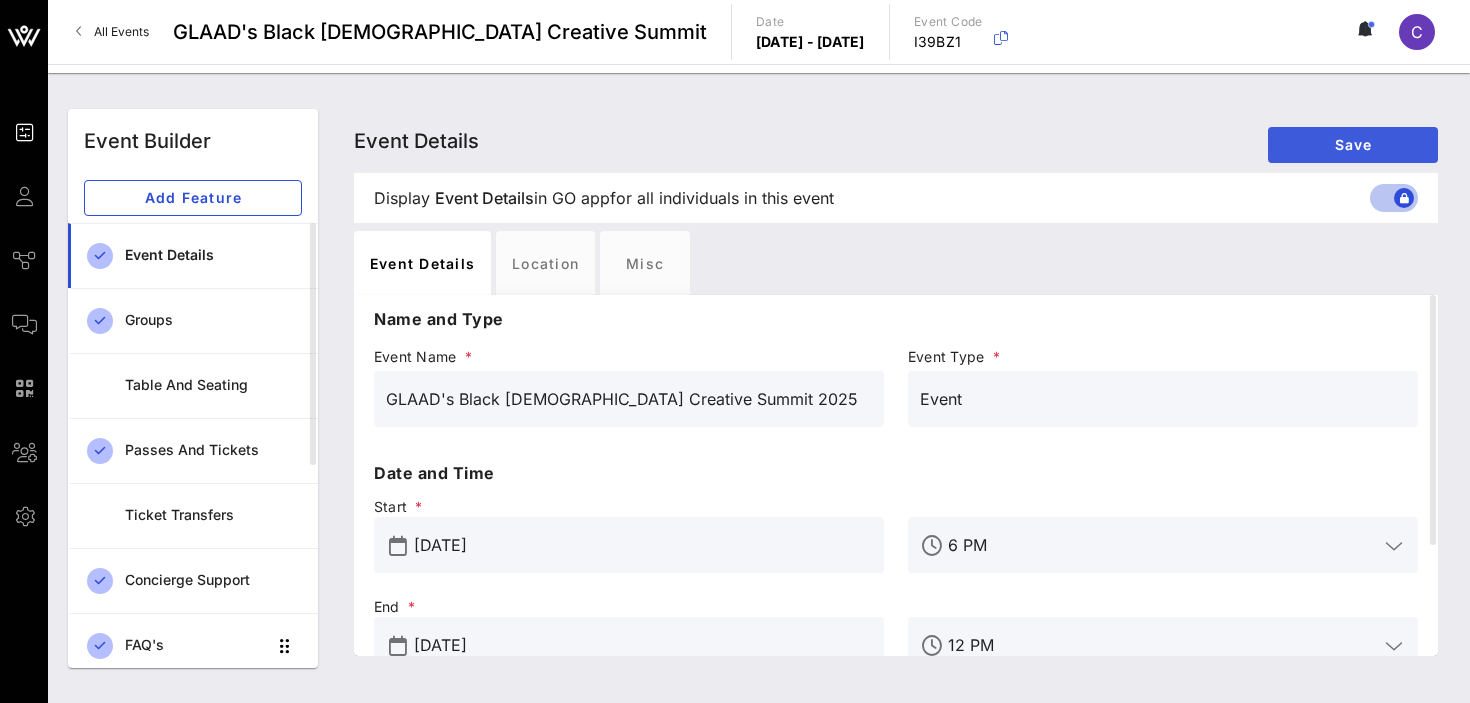 type on "GLAAD's Black [DEMOGRAPHIC_DATA] Creative Summit 2025" 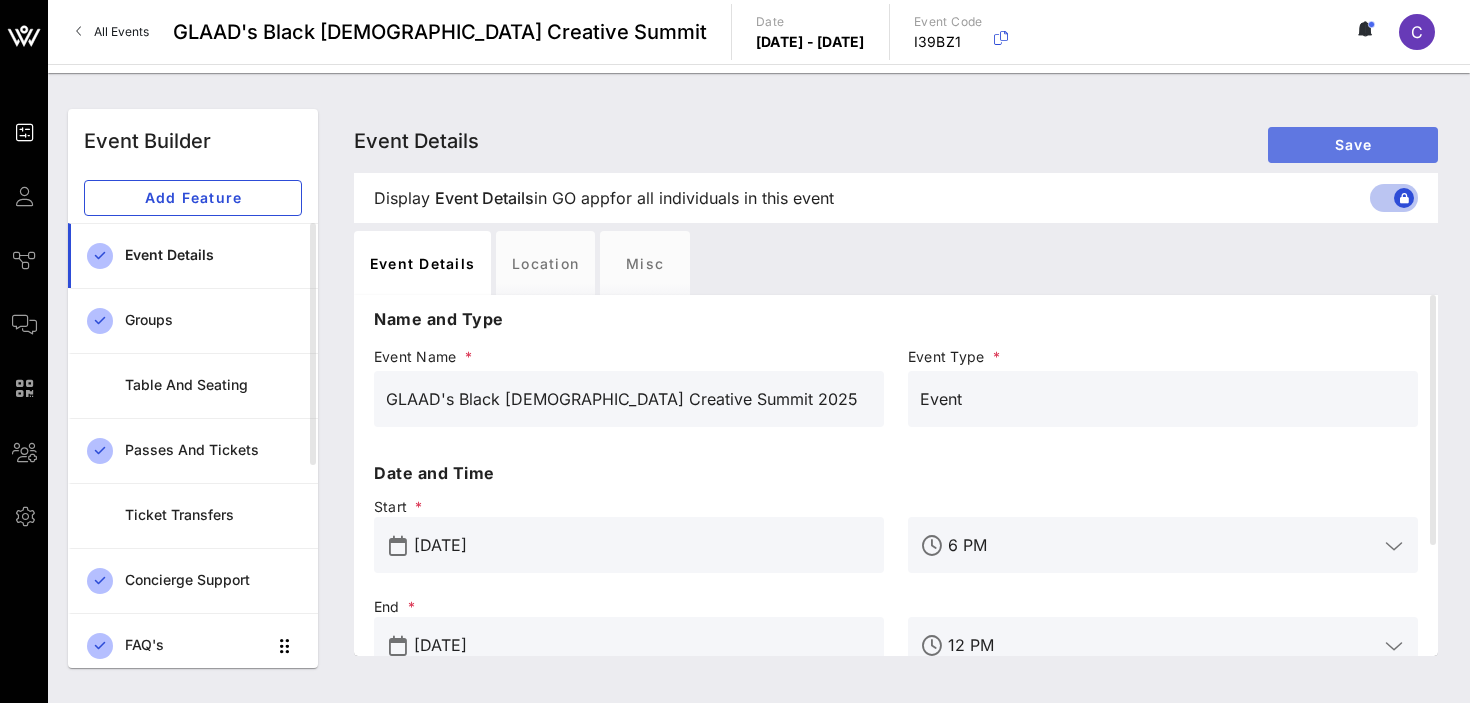 click on "Save" at bounding box center (1353, 144) 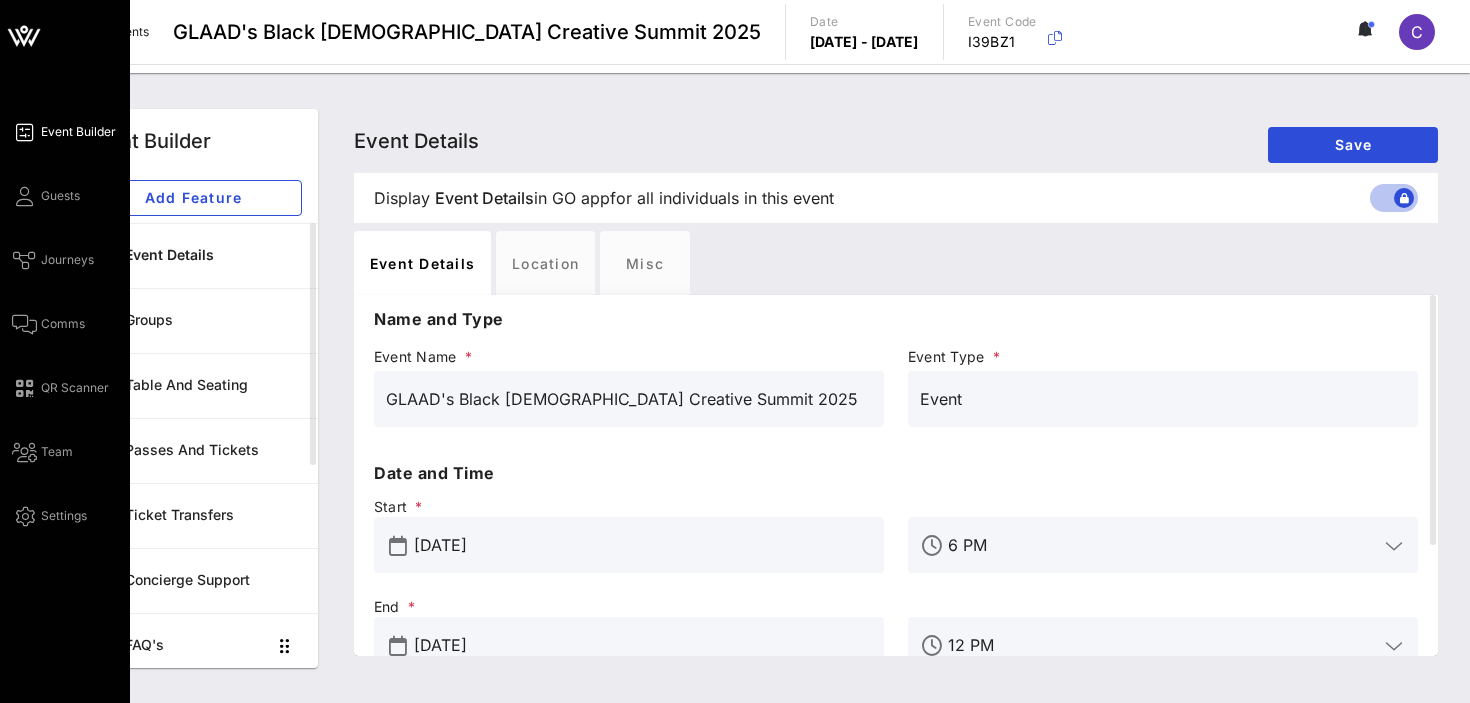 click 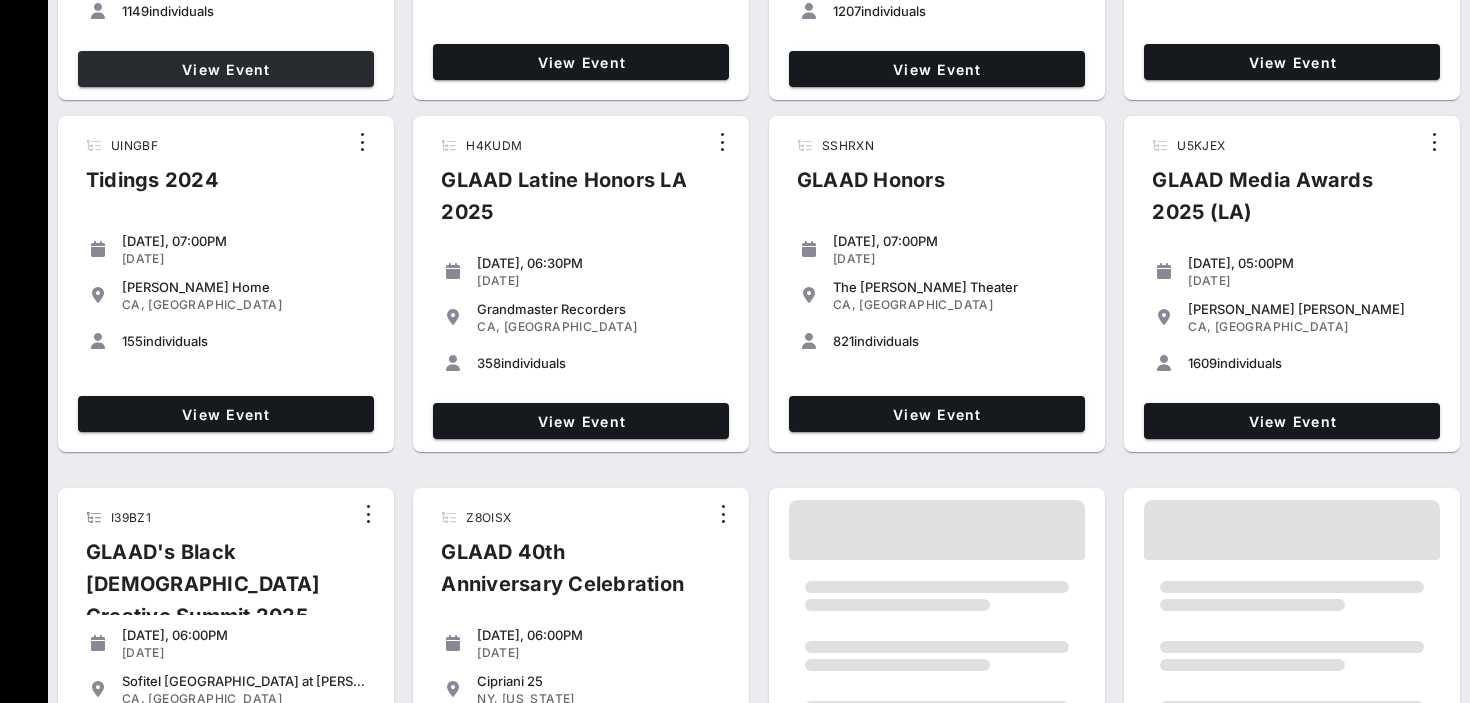 scroll, scrollTop: 483, scrollLeft: 0, axis: vertical 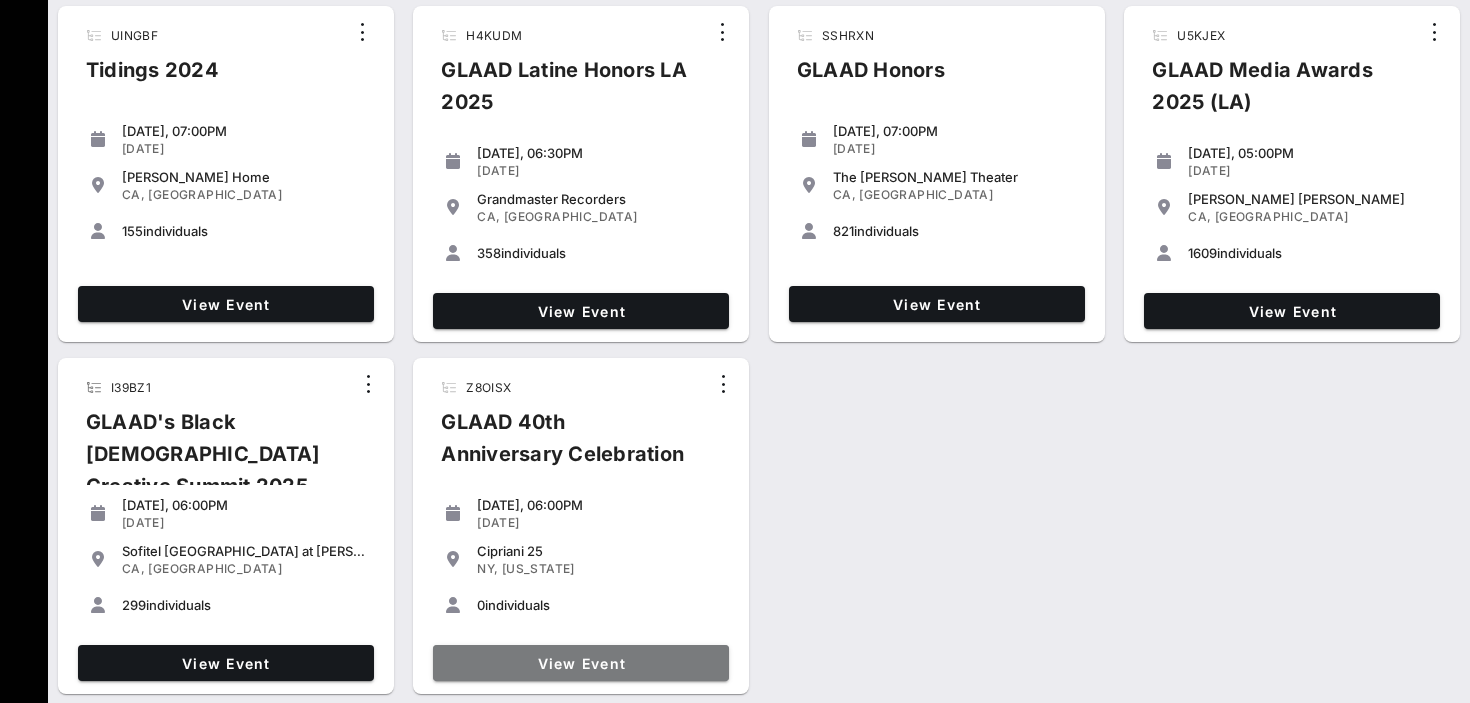 click on "View Event" at bounding box center [581, 663] 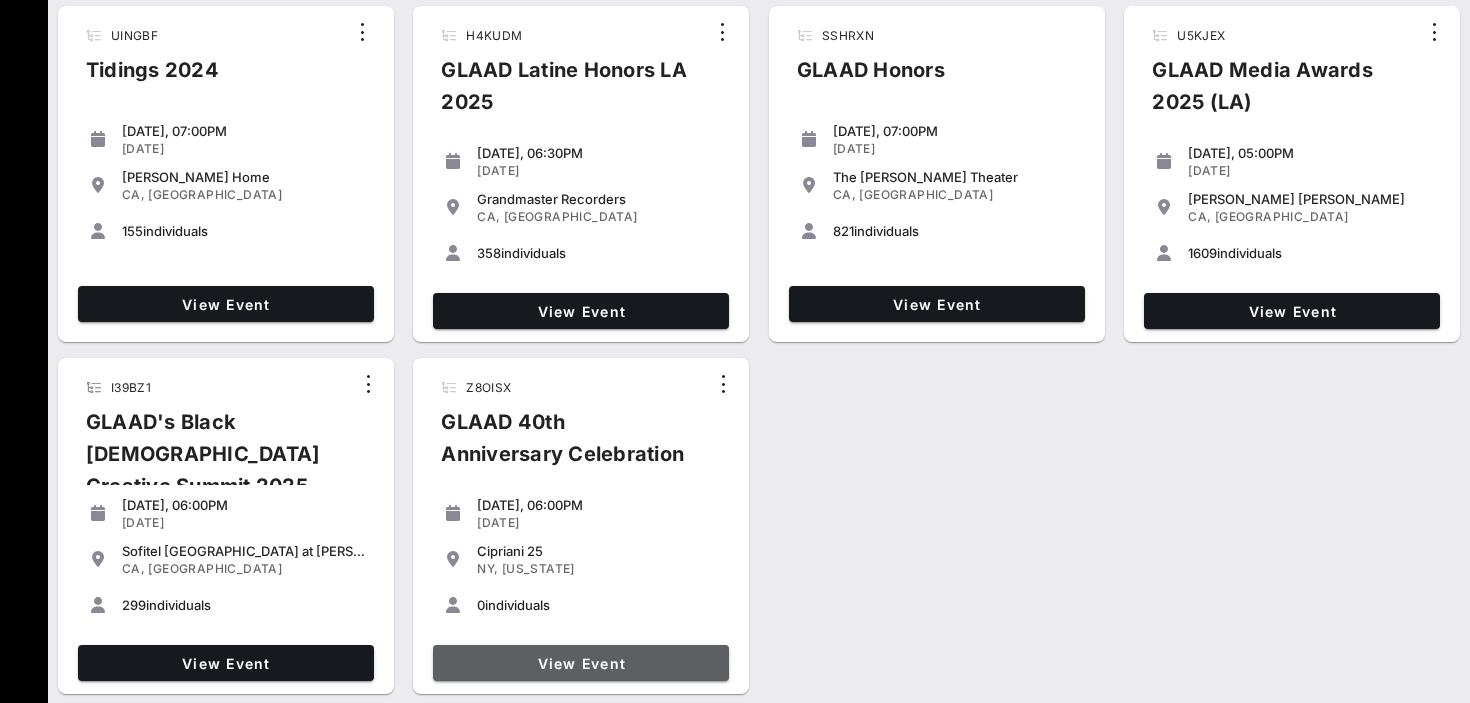 scroll, scrollTop: 0, scrollLeft: 0, axis: both 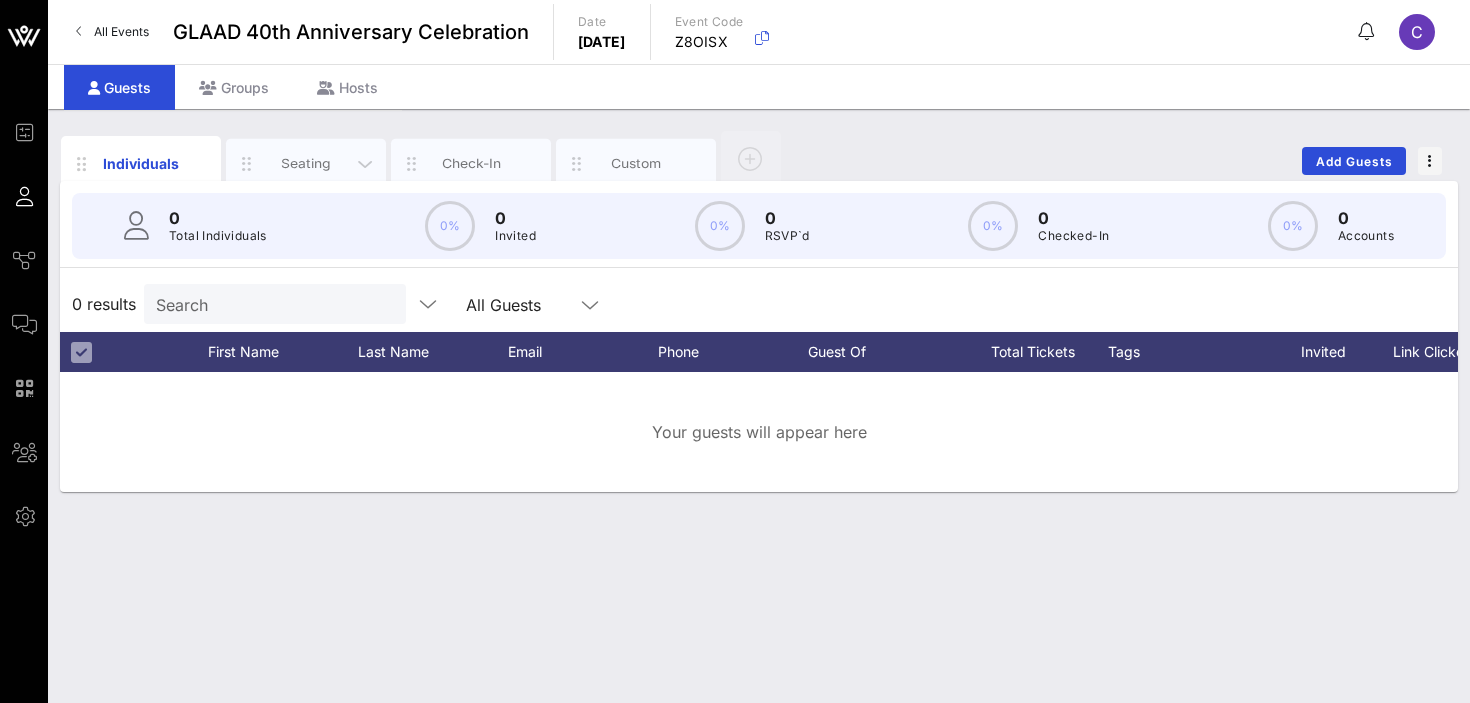 click on "Seating" at bounding box center [306, 164] 